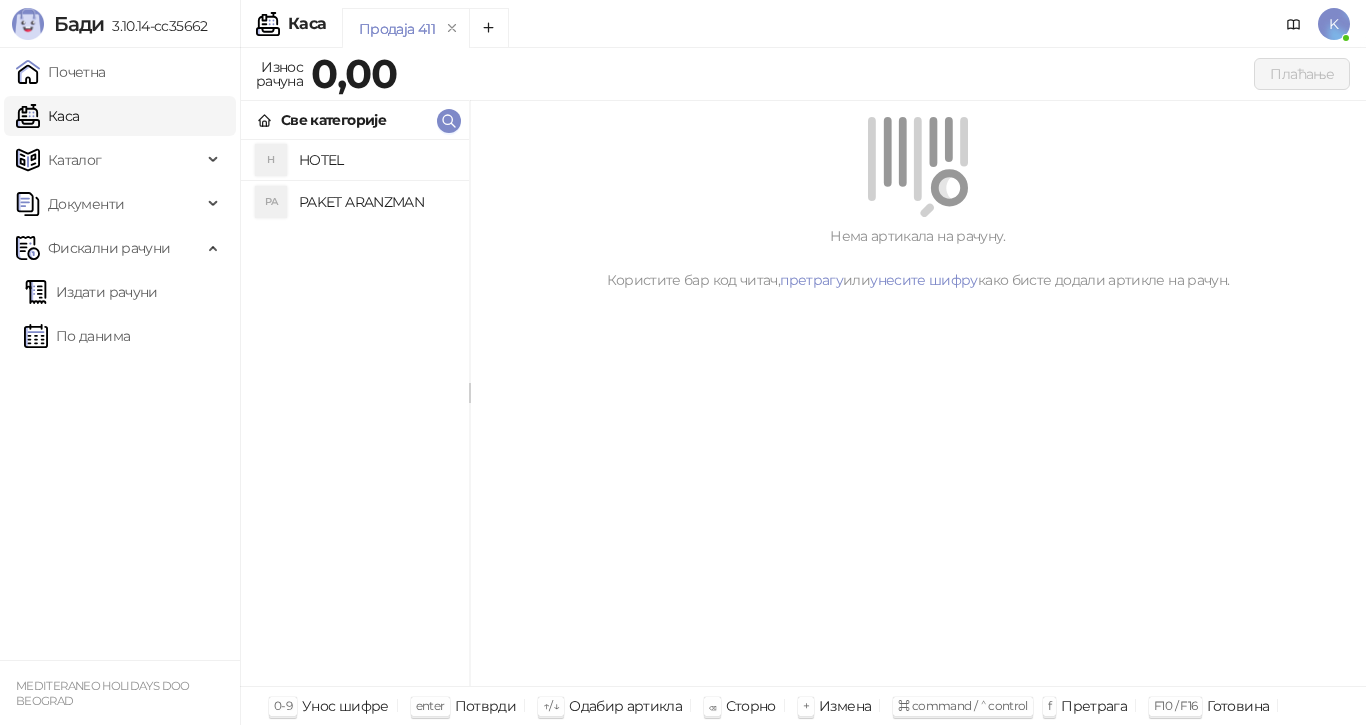 scroll, scrollTop: 0, scrollLeft: 0, axis: both 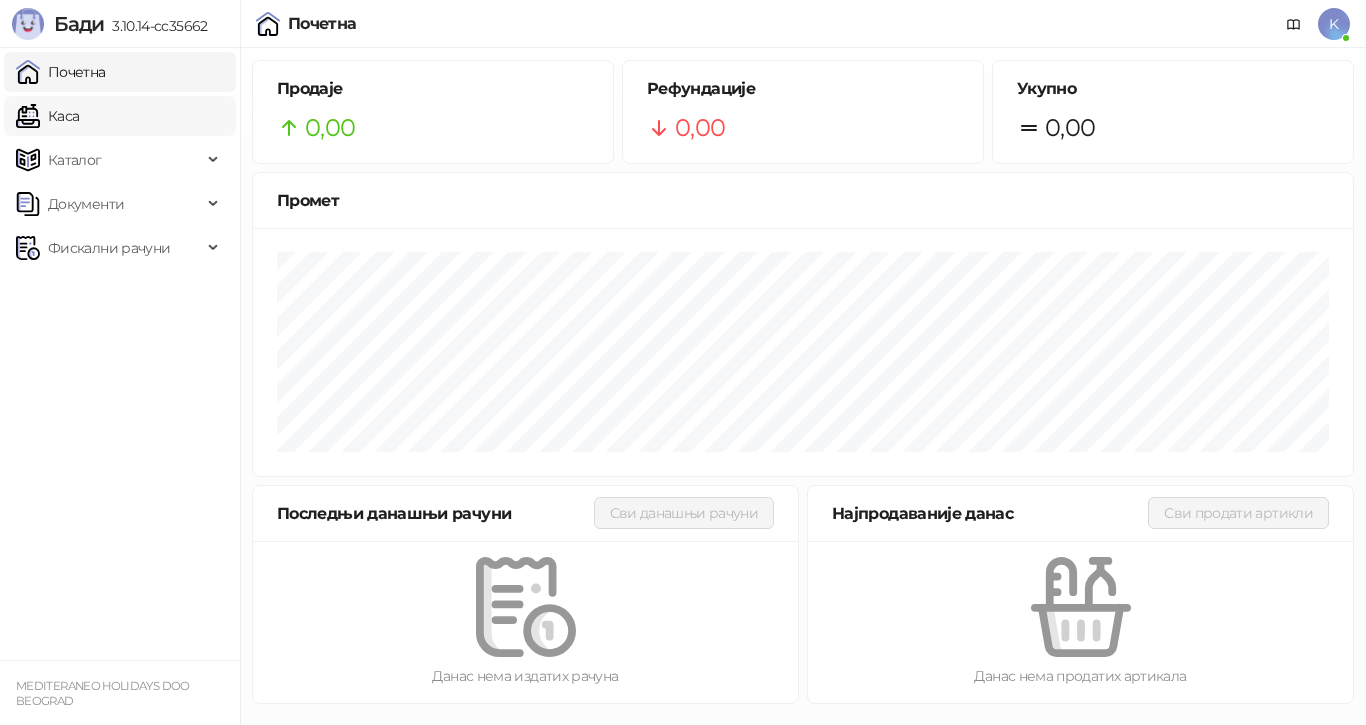 click on "Каса" at bounding box center [47, 116] 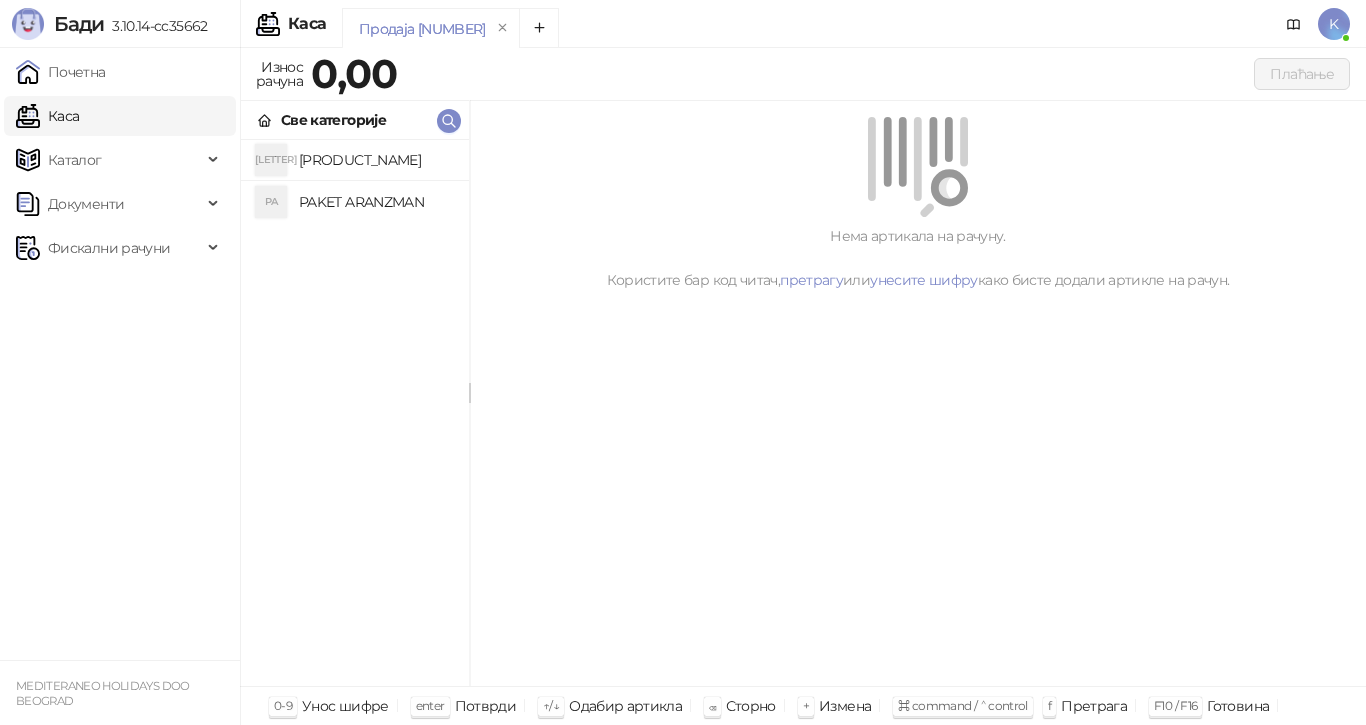 click on "PAKET ARANZMAN" at bounding box center (376, 202) 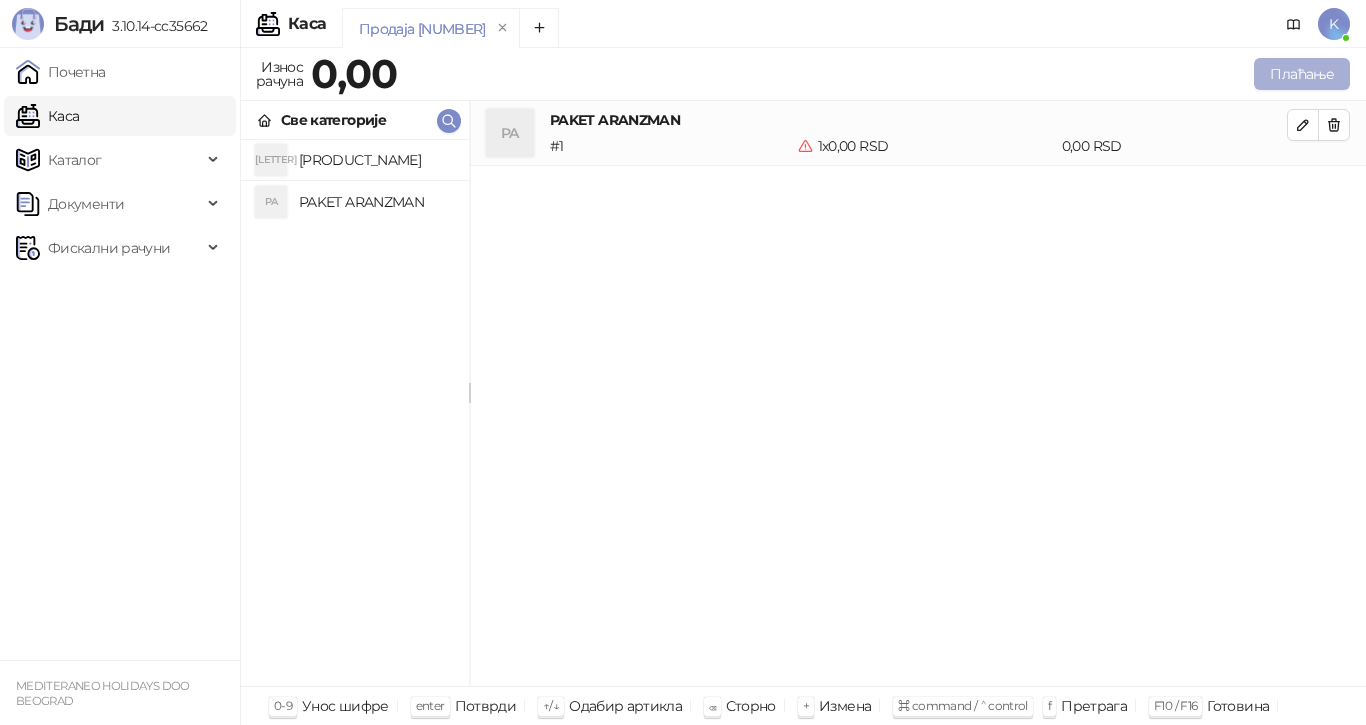 click on "Плаћање" at bounding box center [1302, 74] 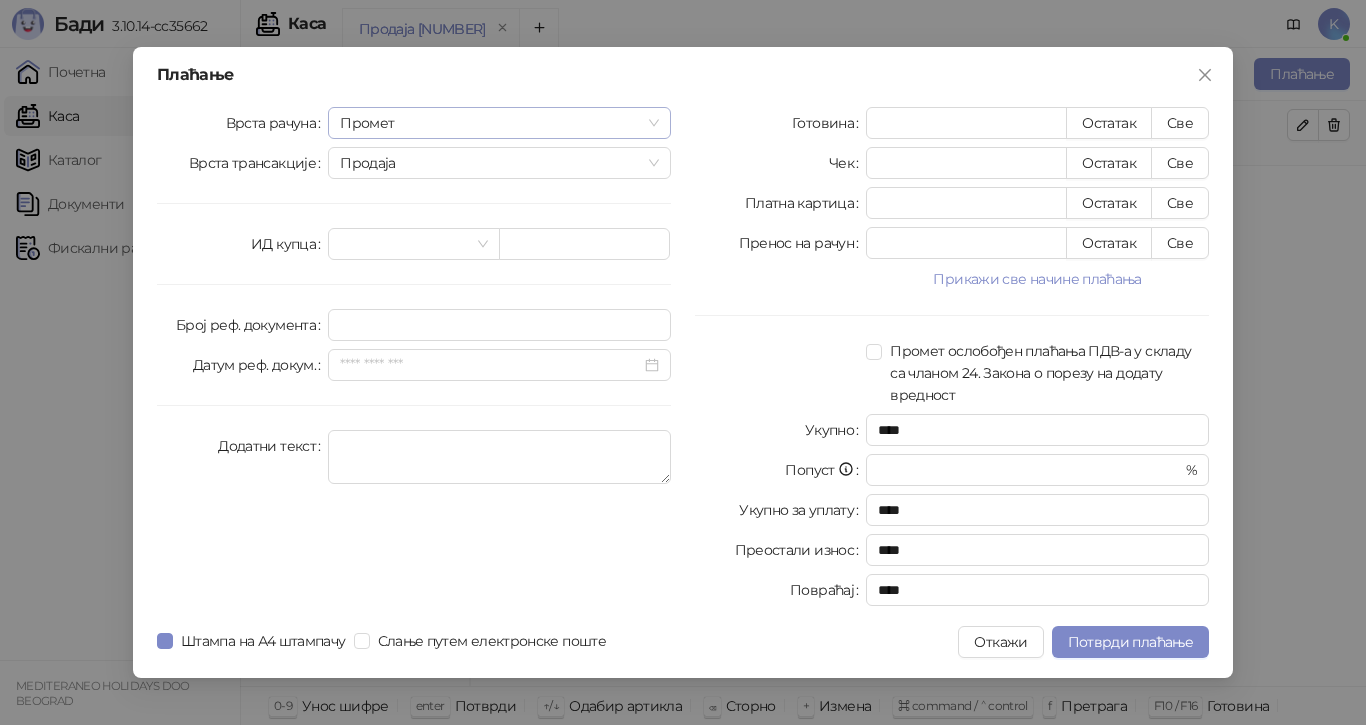 click on "Промет" at bounding box center (499, 123) 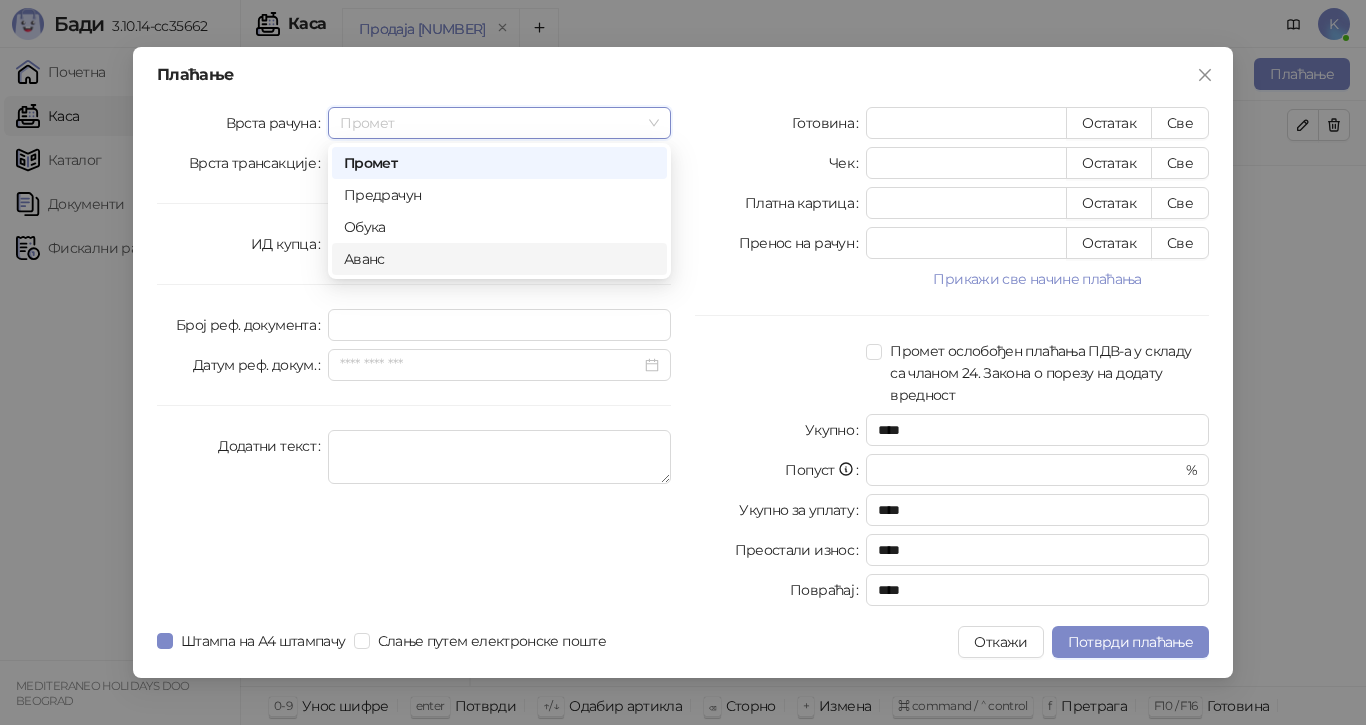 click on "Аванс" at bounding box center (499, 259) 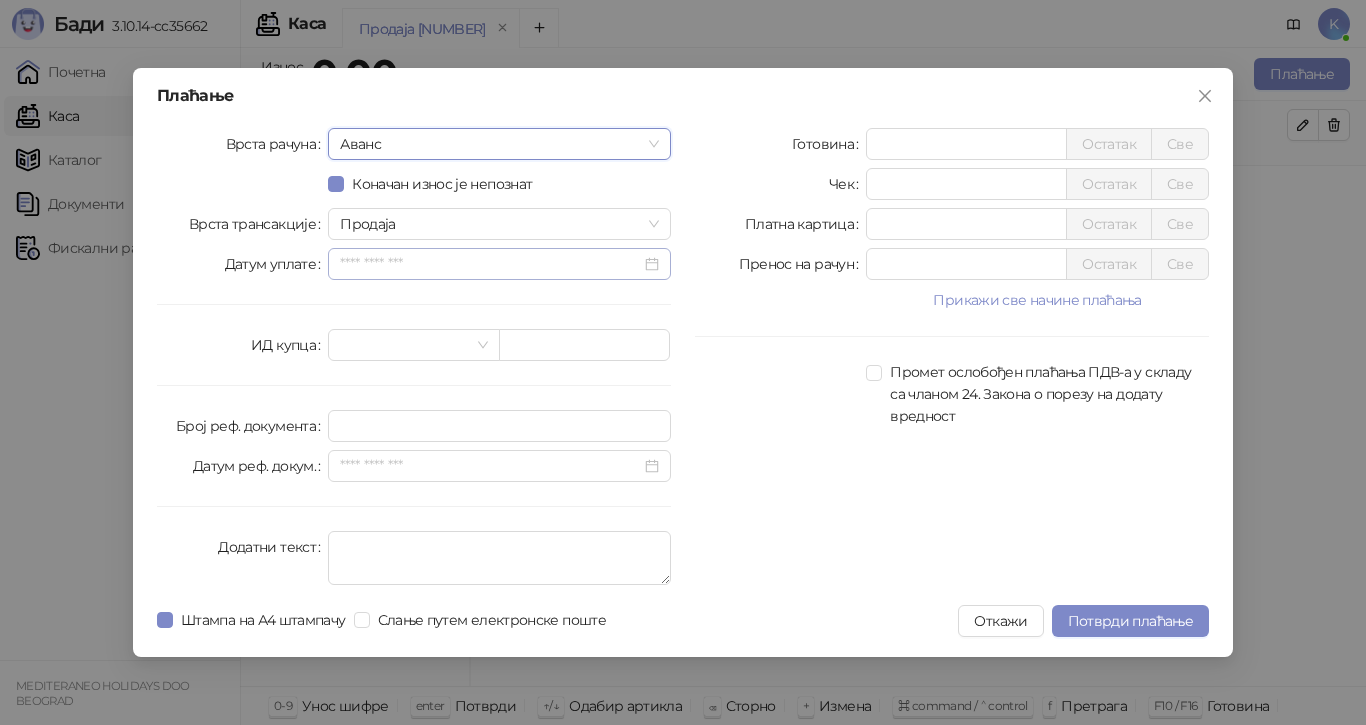 click at bounding box center (499, 264) 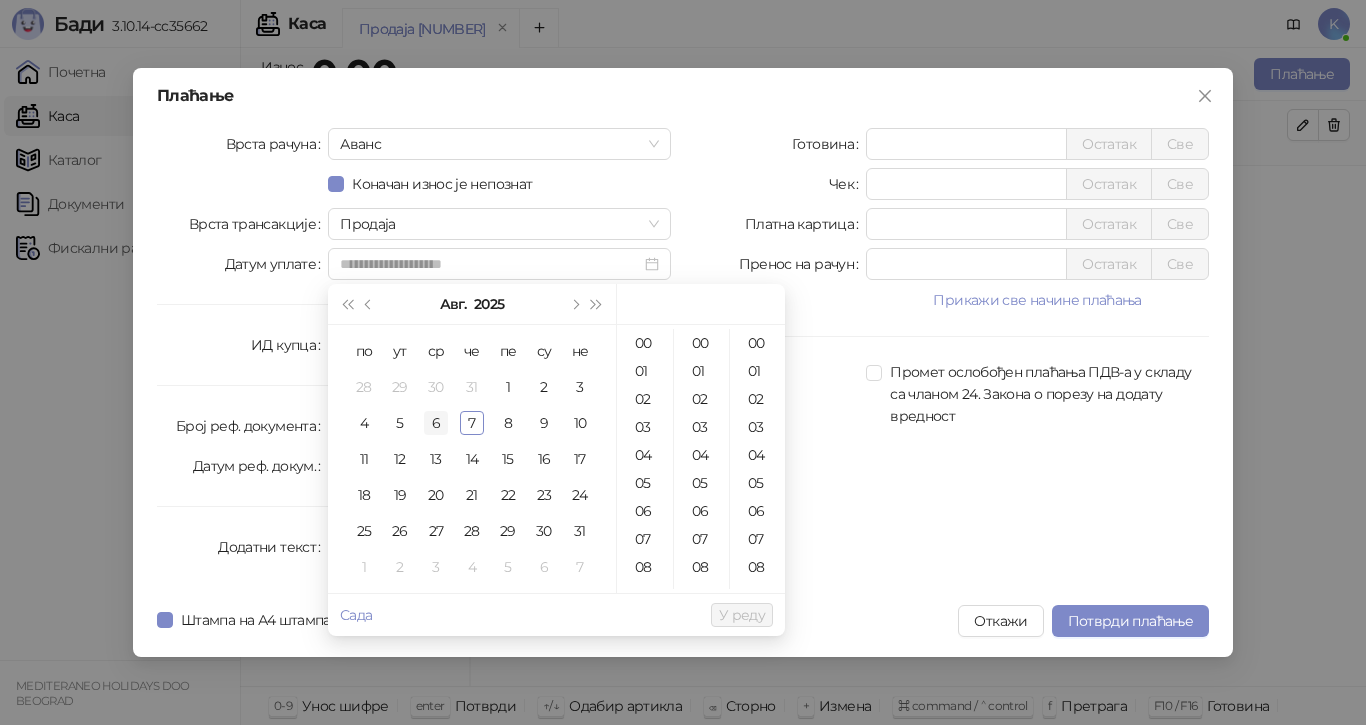click on "6" at bounding box center (436, 423) 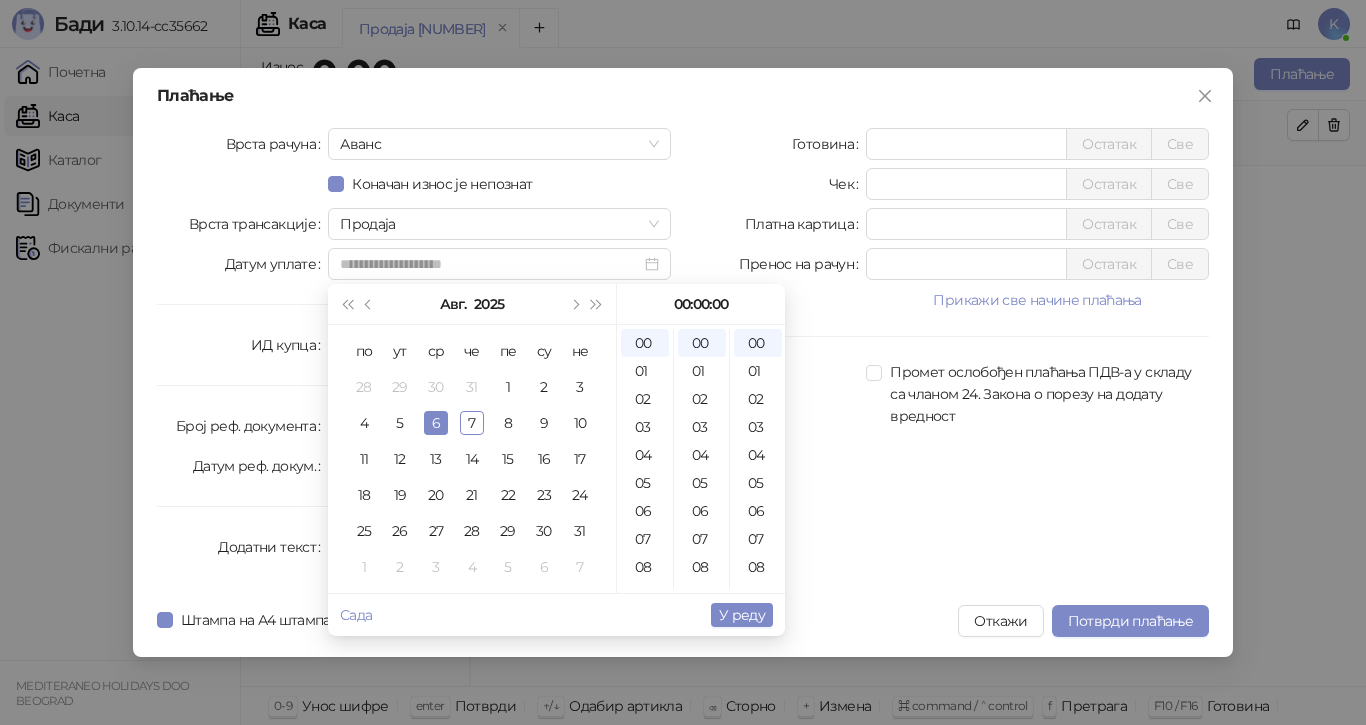 type on "**********" 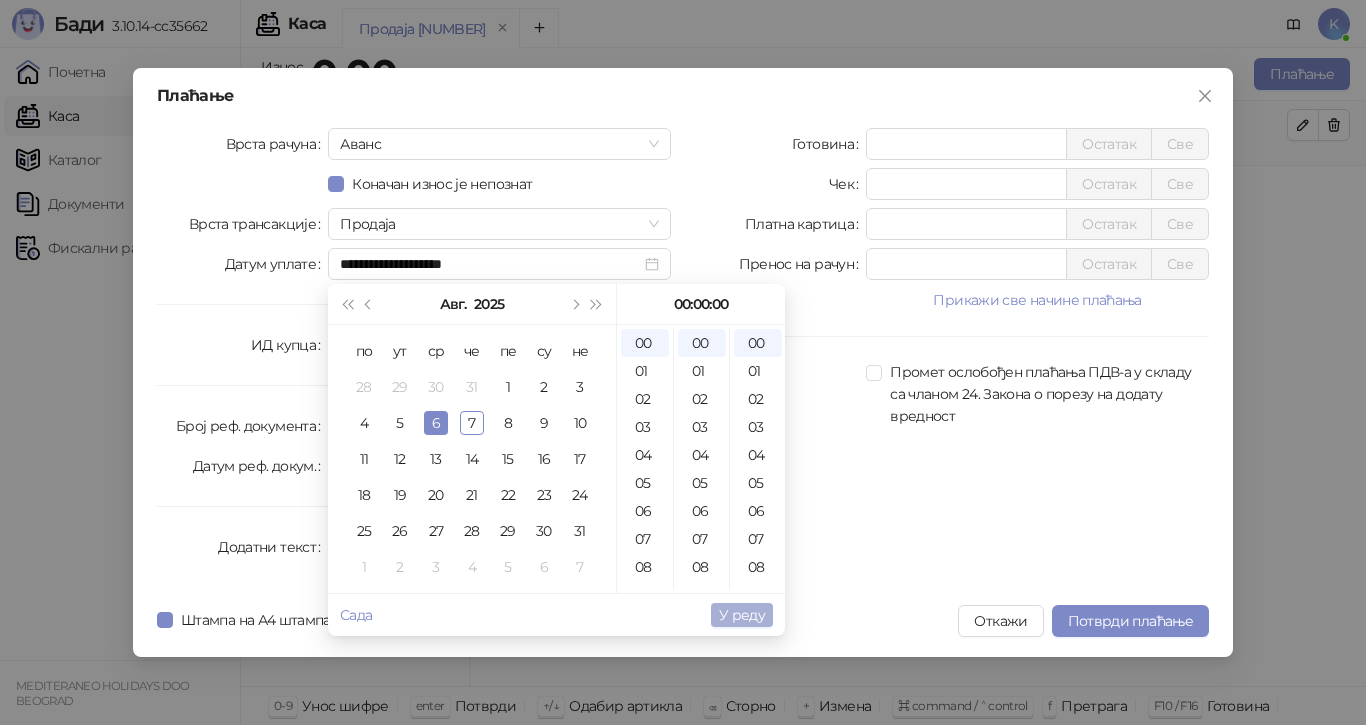 click on "У реду" at bounding box center (742, 615) 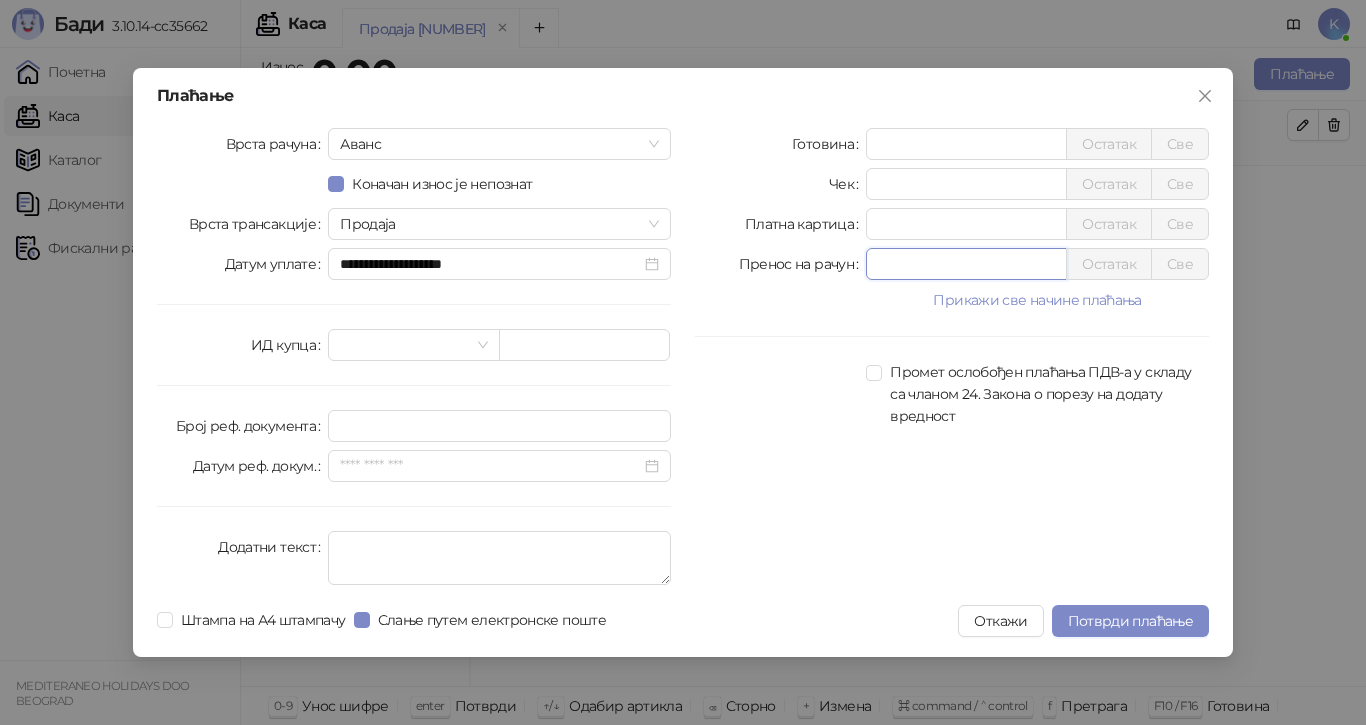 drag, startPoint x: 893, startPoint y: 266, endPoint x: 831, endPoint y: 278, distance: 63.15061 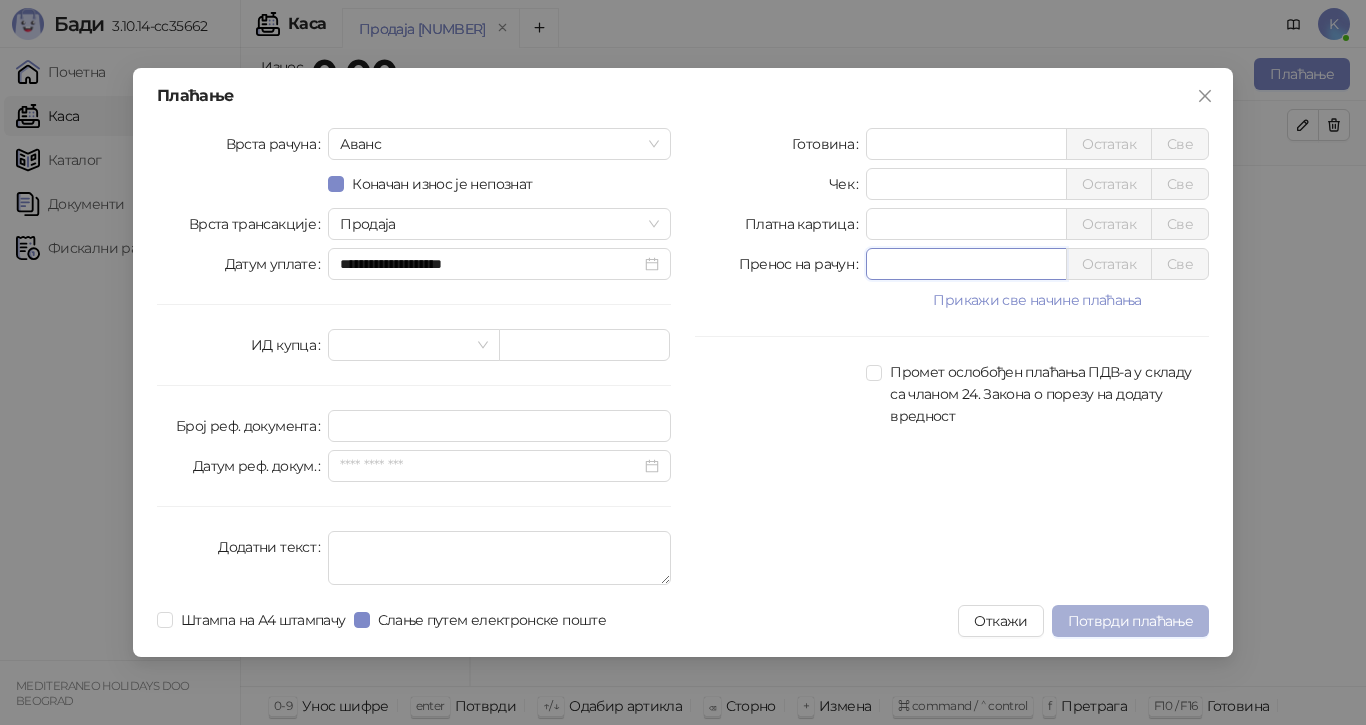 type on "******" 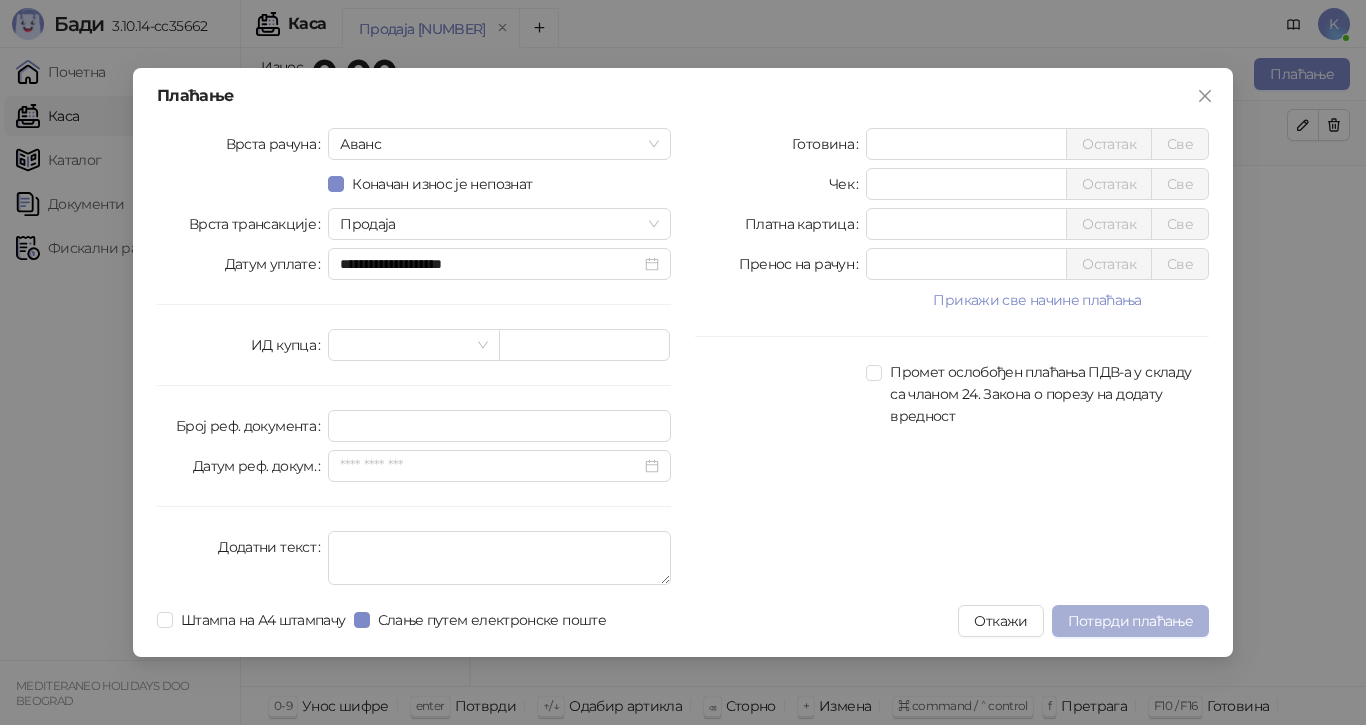 click on "Потврди плаћање" at bounding box center [1130, 621] 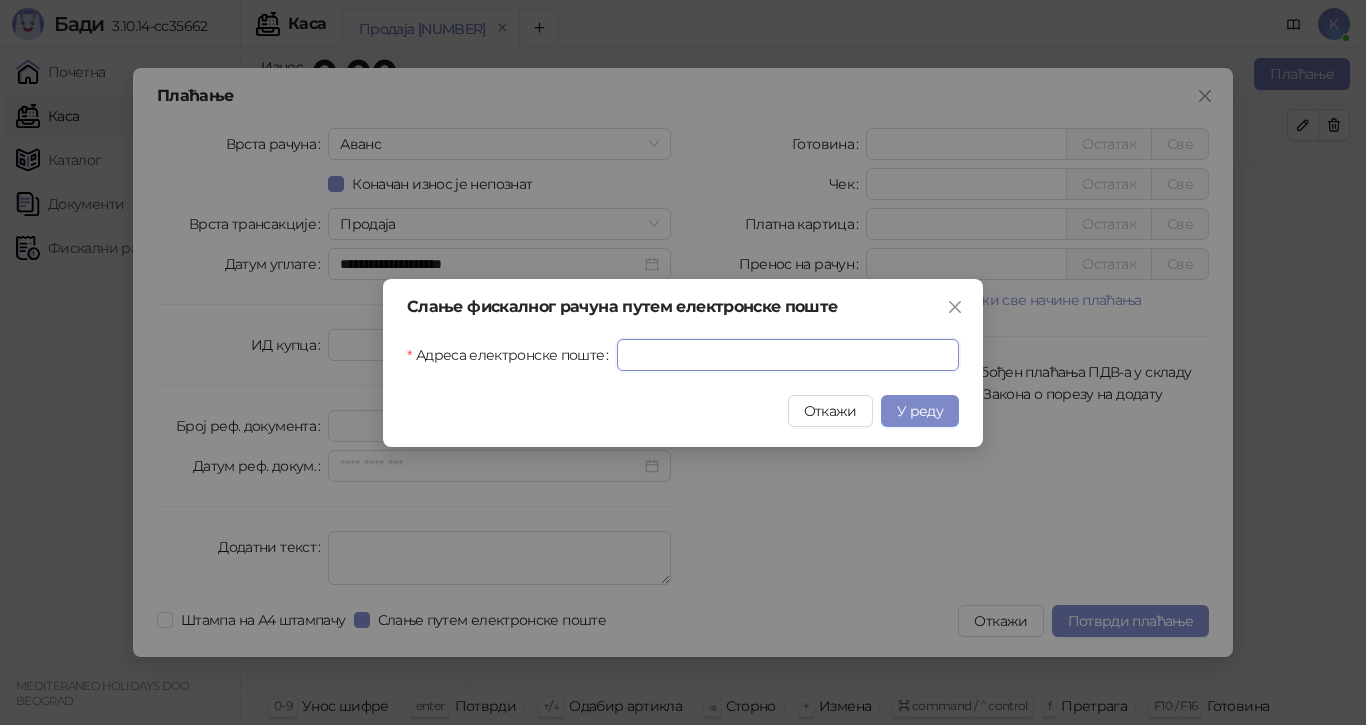 click on "Адреса електронске поште" at bounding box center [788, 355] 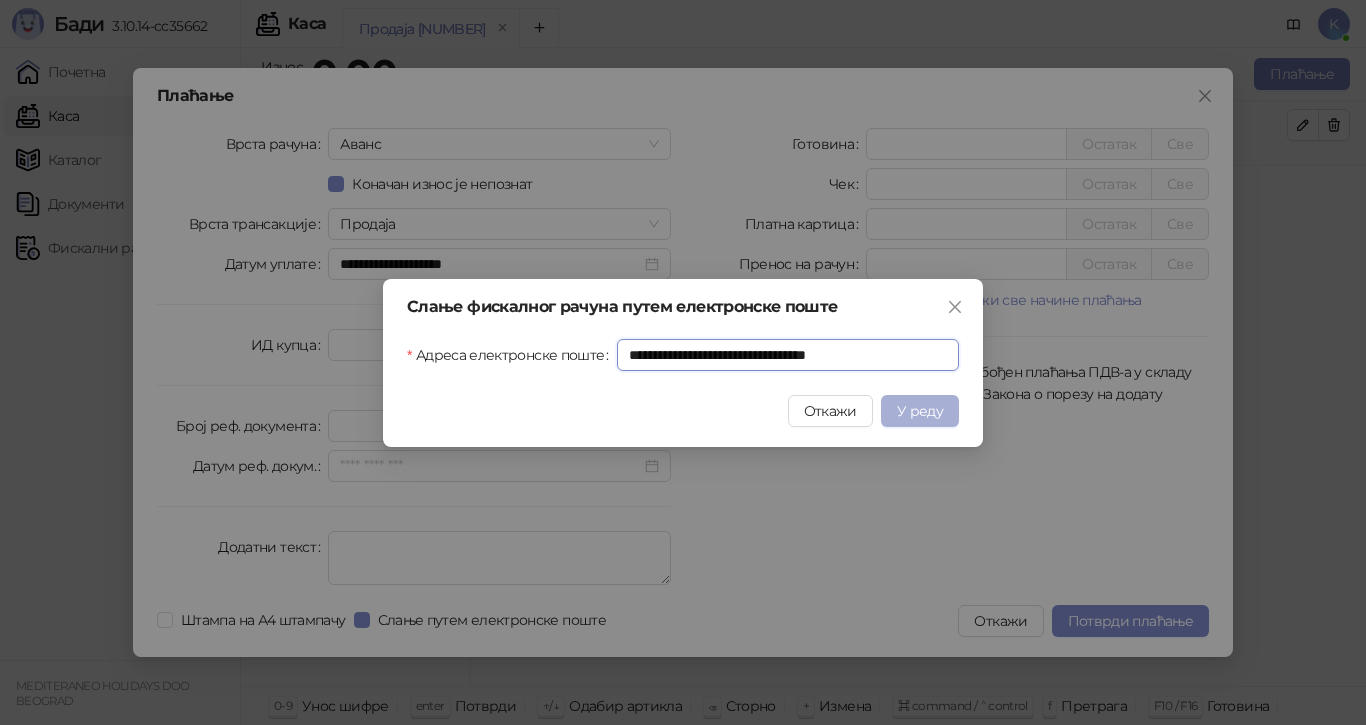 type on "**********" 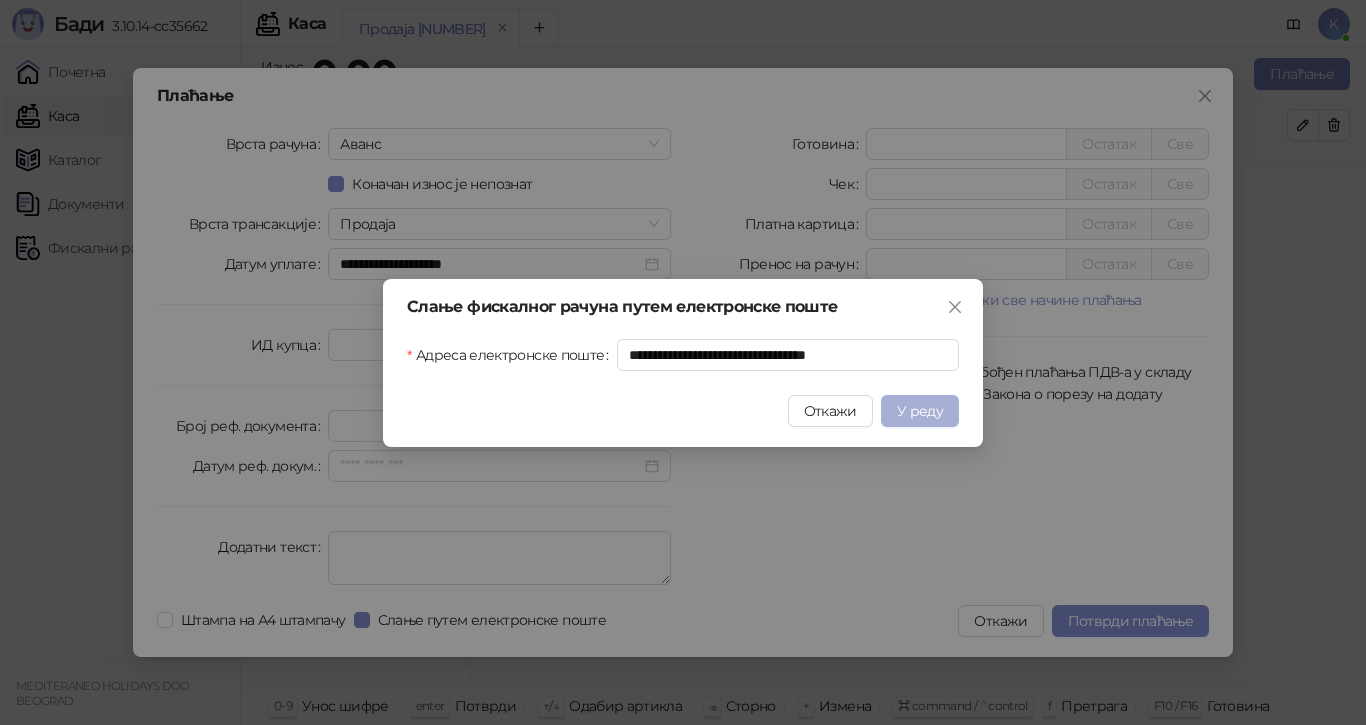 click on "У реду" at bounding box center [920, 411] 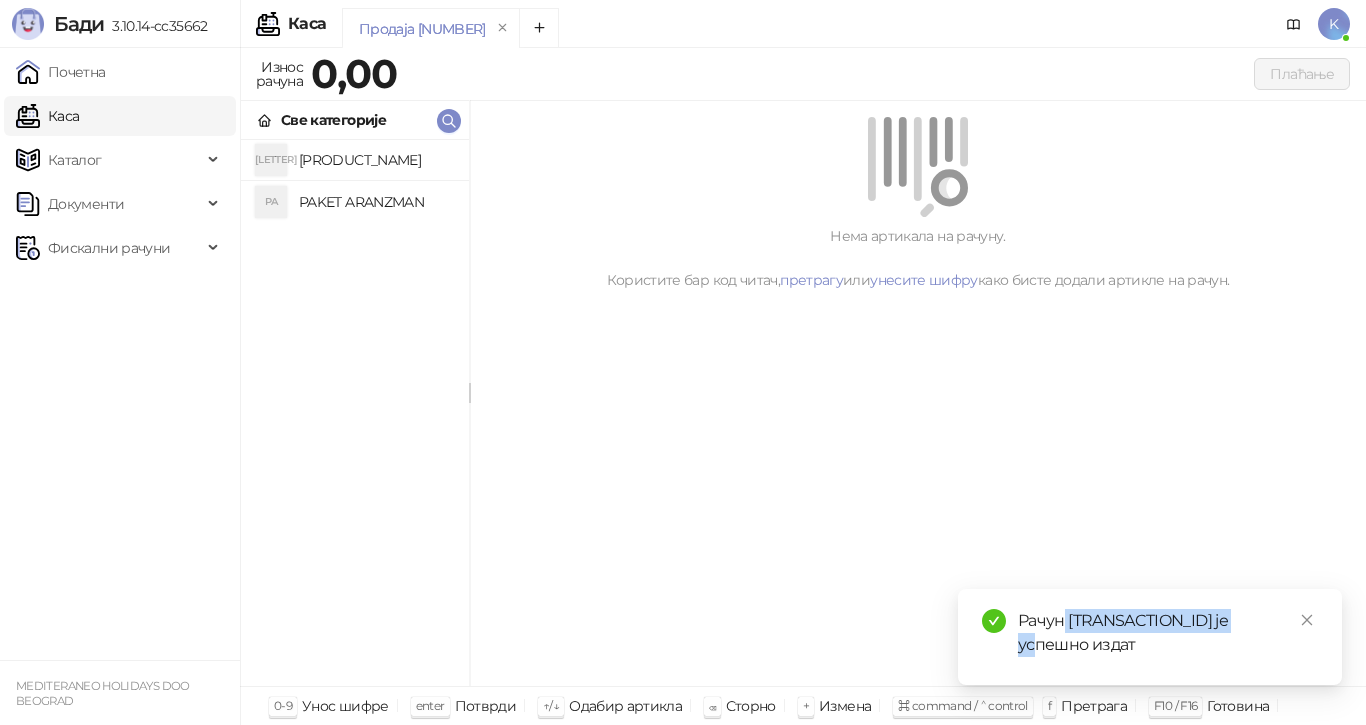 drag, startPoint x: 1272, startPoint y: 620, endPoint x: 1066, endPoint y: 620, distance: 206 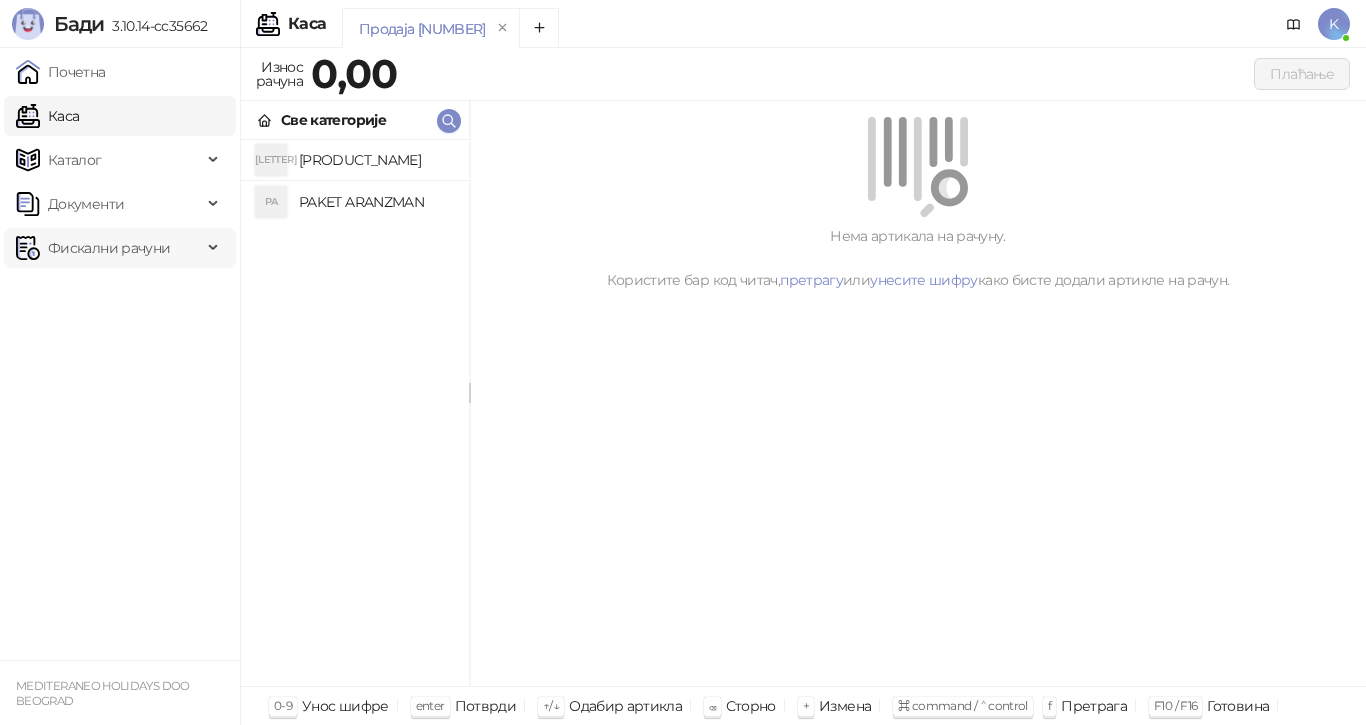 click on "Фискални рачуни" at bounding box center [109, 248] 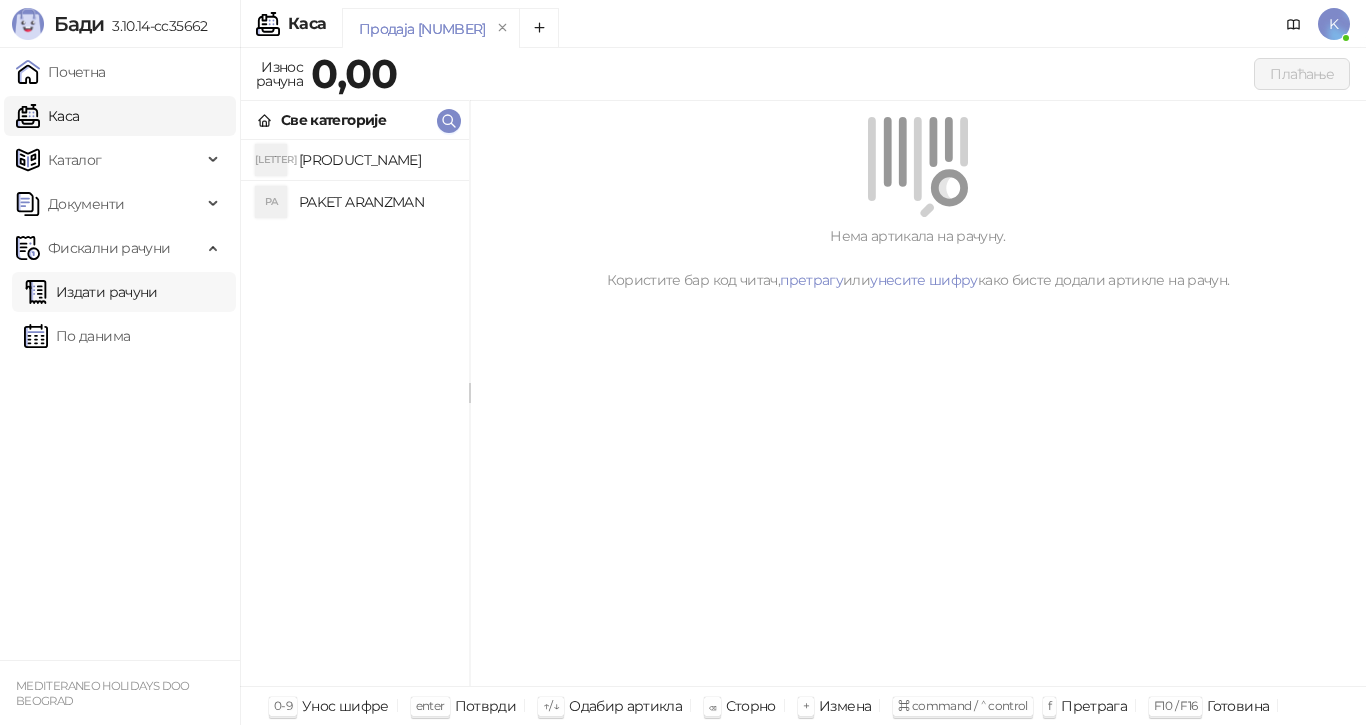click on "Издати рачуни" at bounding box center (91, 292) 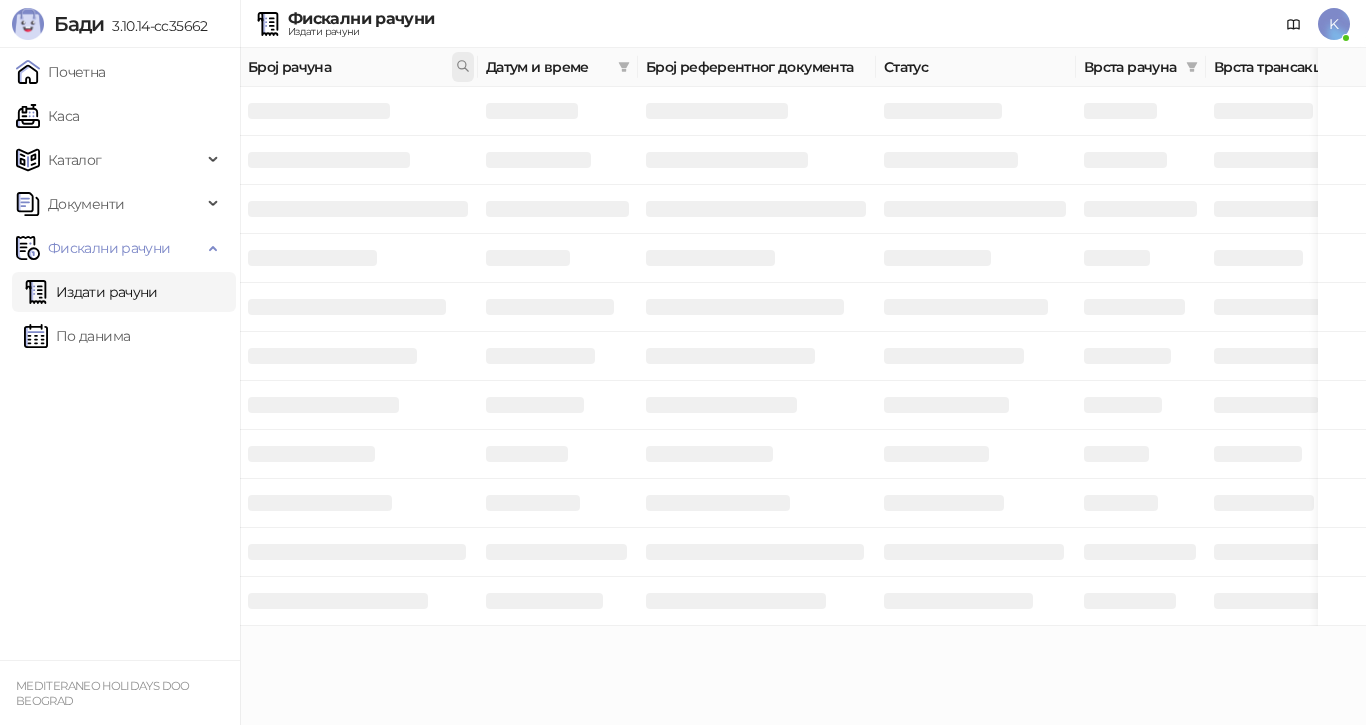 drag, startPoint x: 459, startPoint y: 62, endPoint x: 458, endPoint y: 78, distance: 16.03122 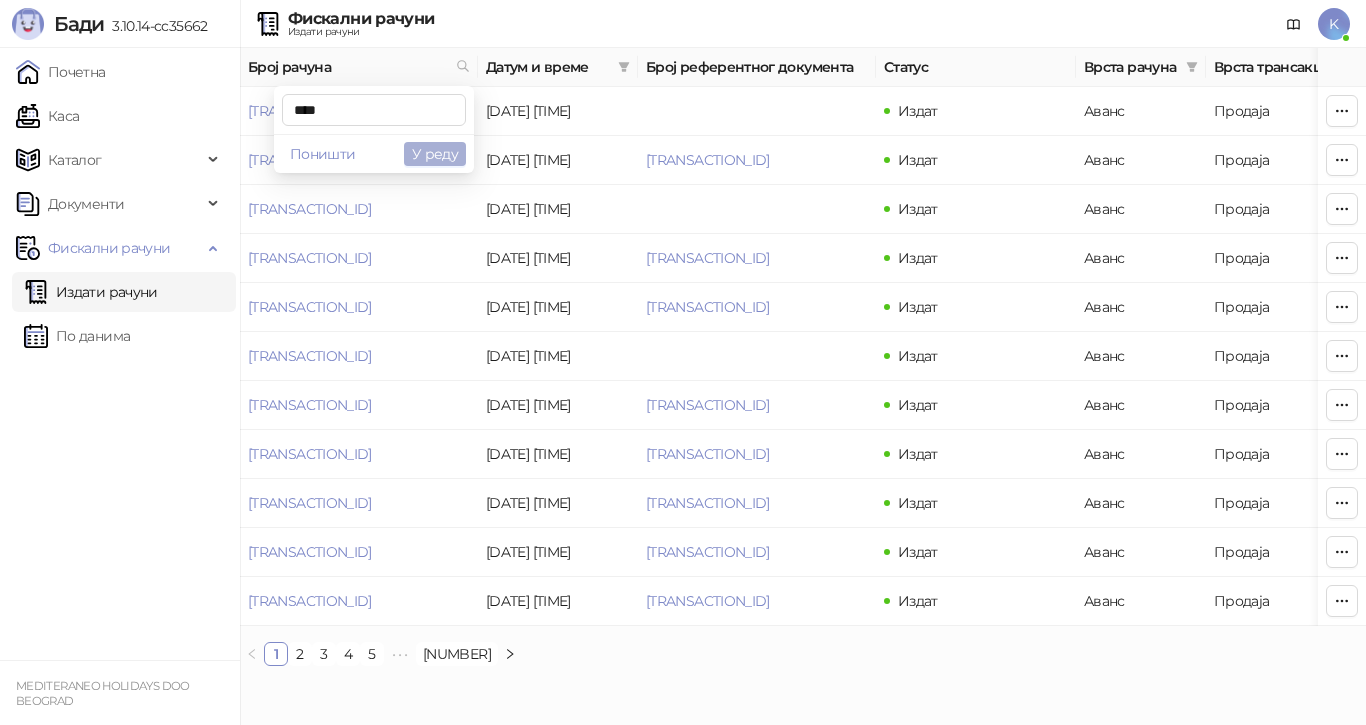 type on "****" 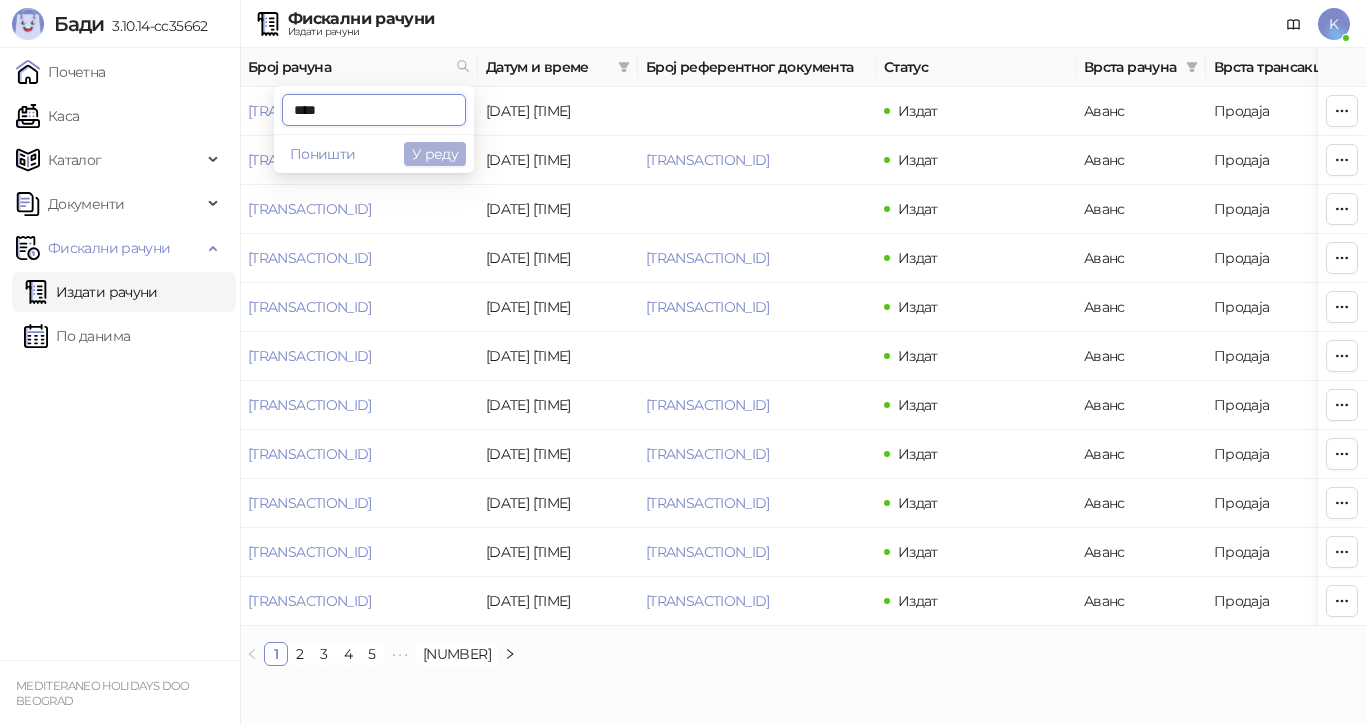click on "У реду" at bounding box center (435, 154) 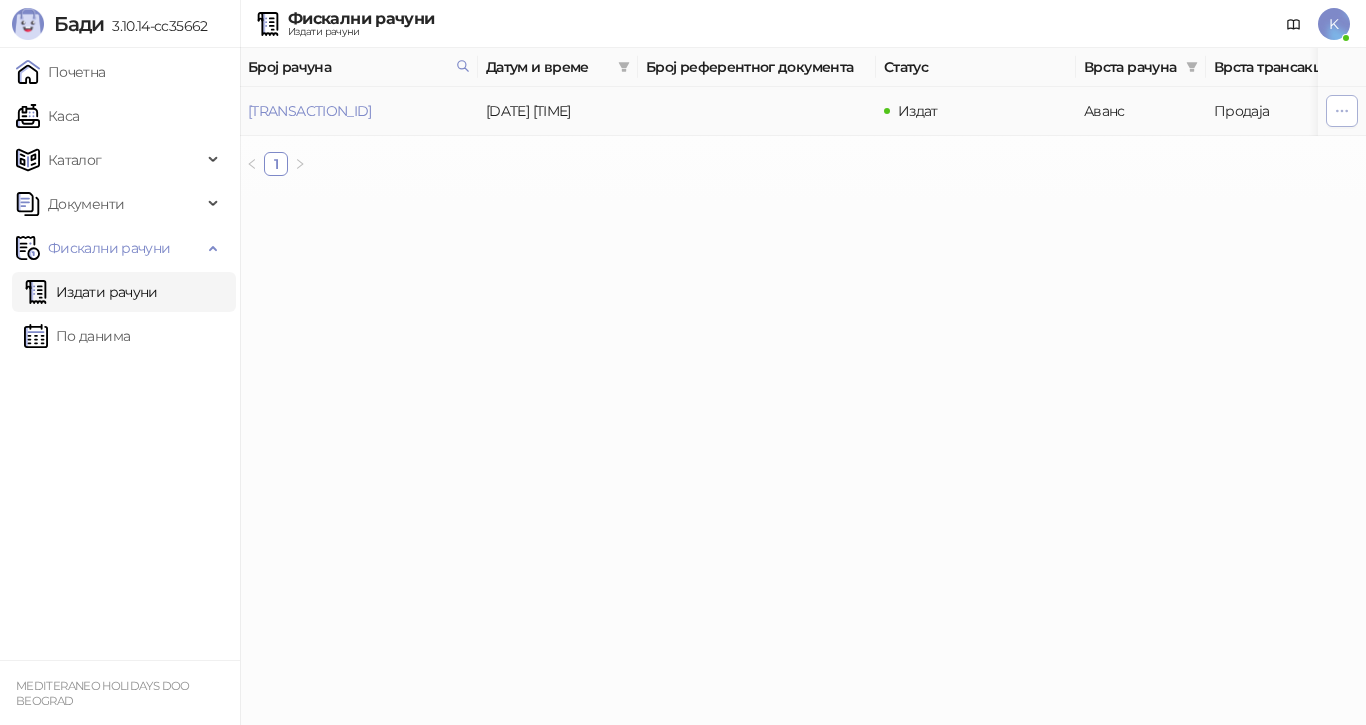 click 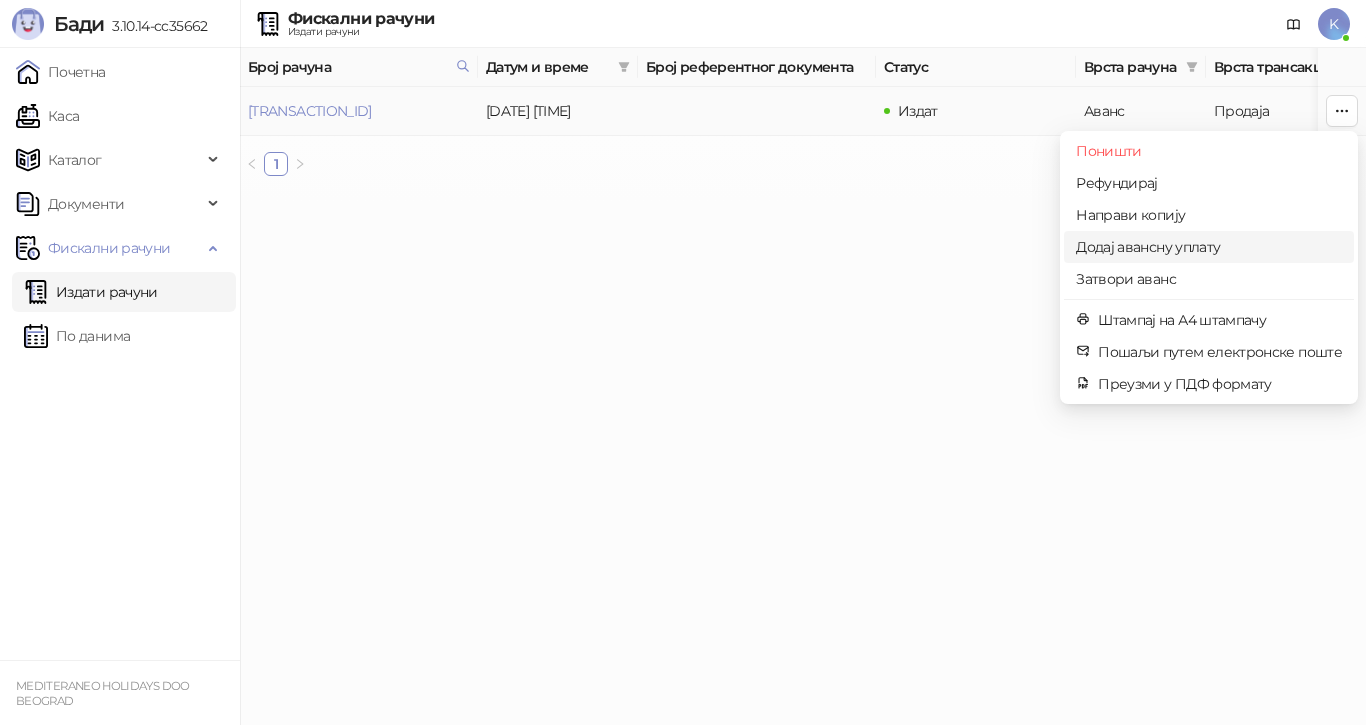 click on "Додај авансну уплату" at bounding box center (1209, 247) 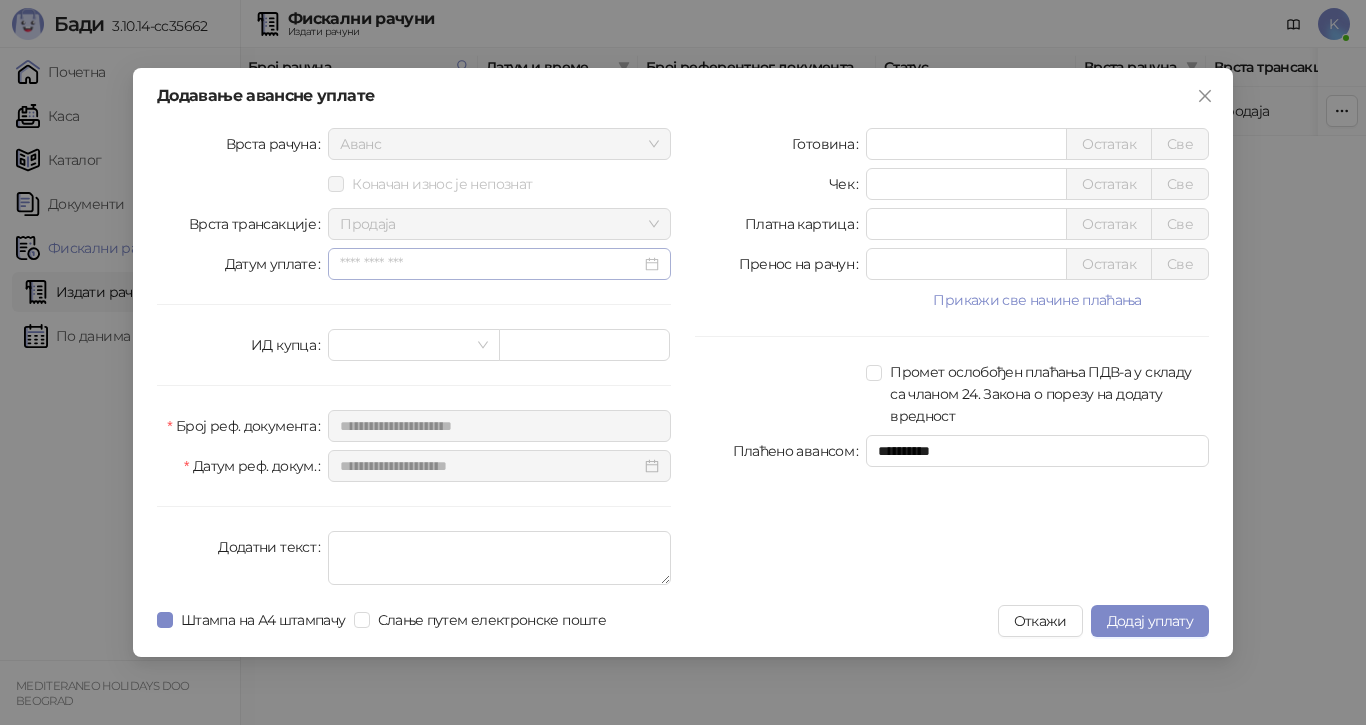click at bounding box center (499, 264) 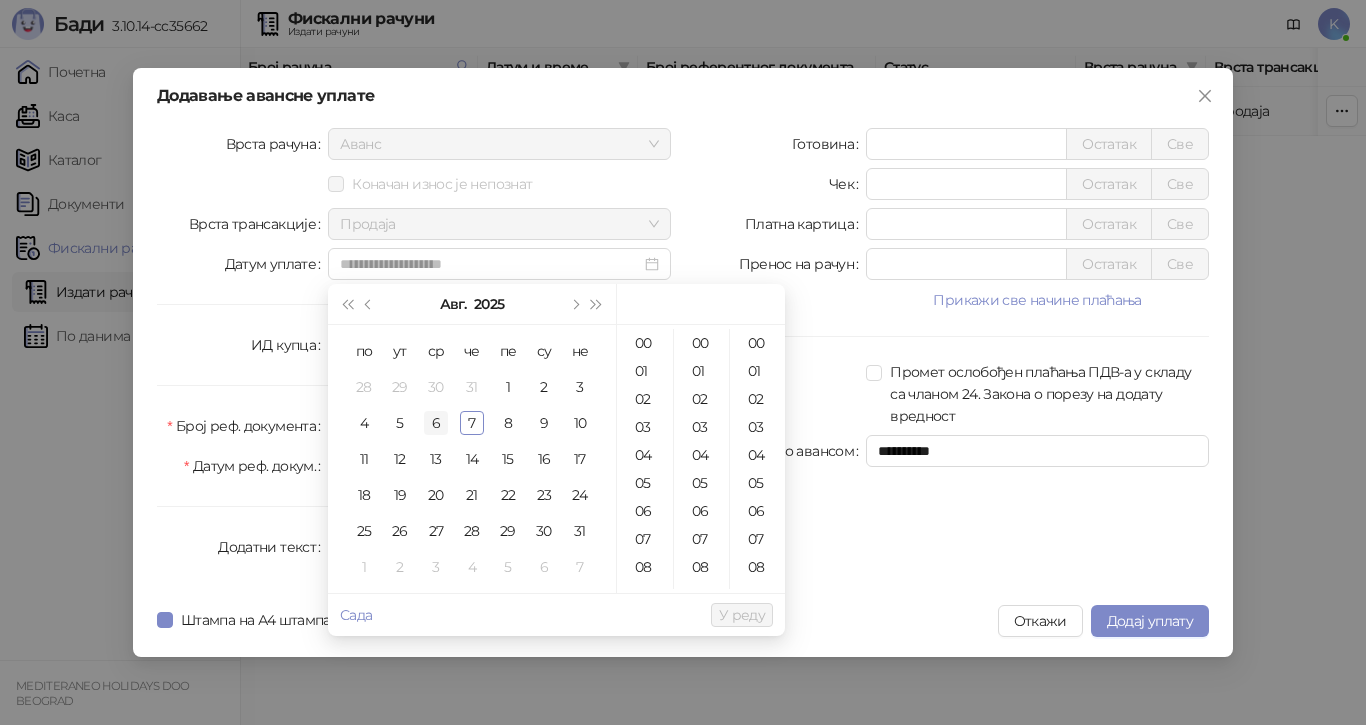 click on "6" at bounding box center [436, 423] 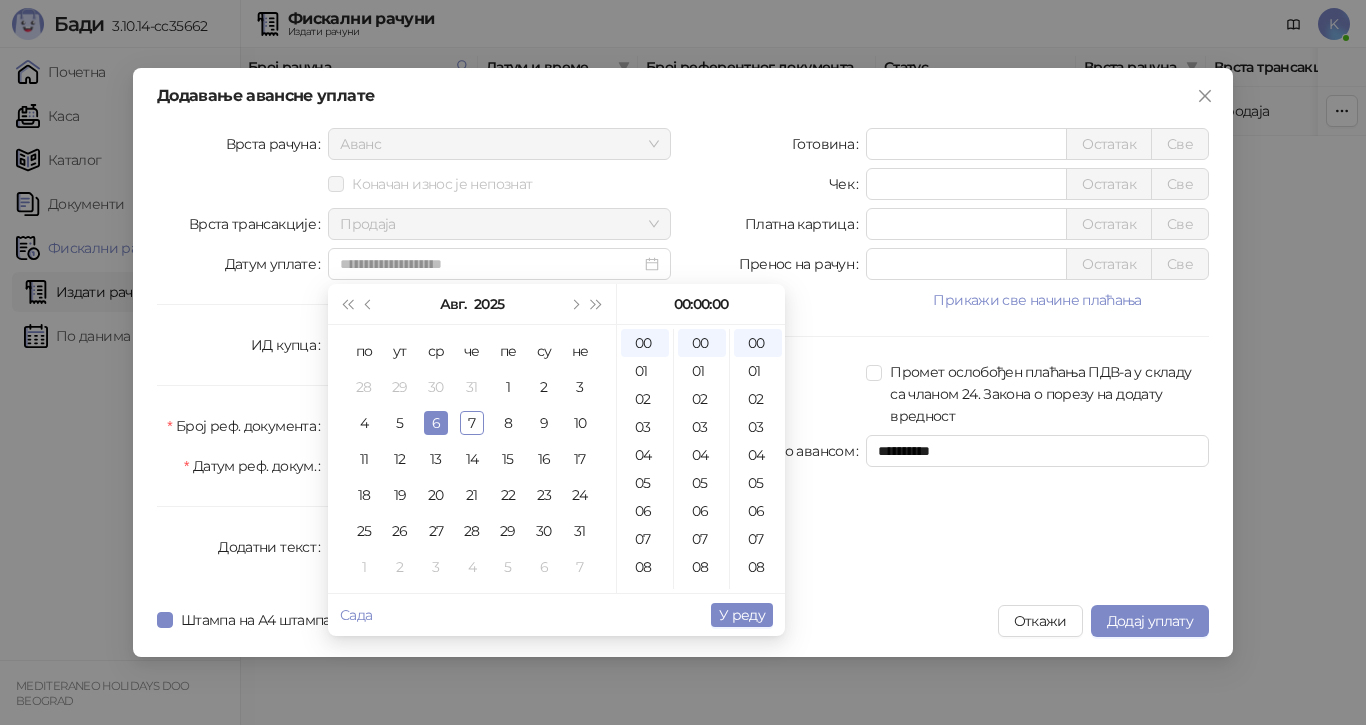 type on "**********" 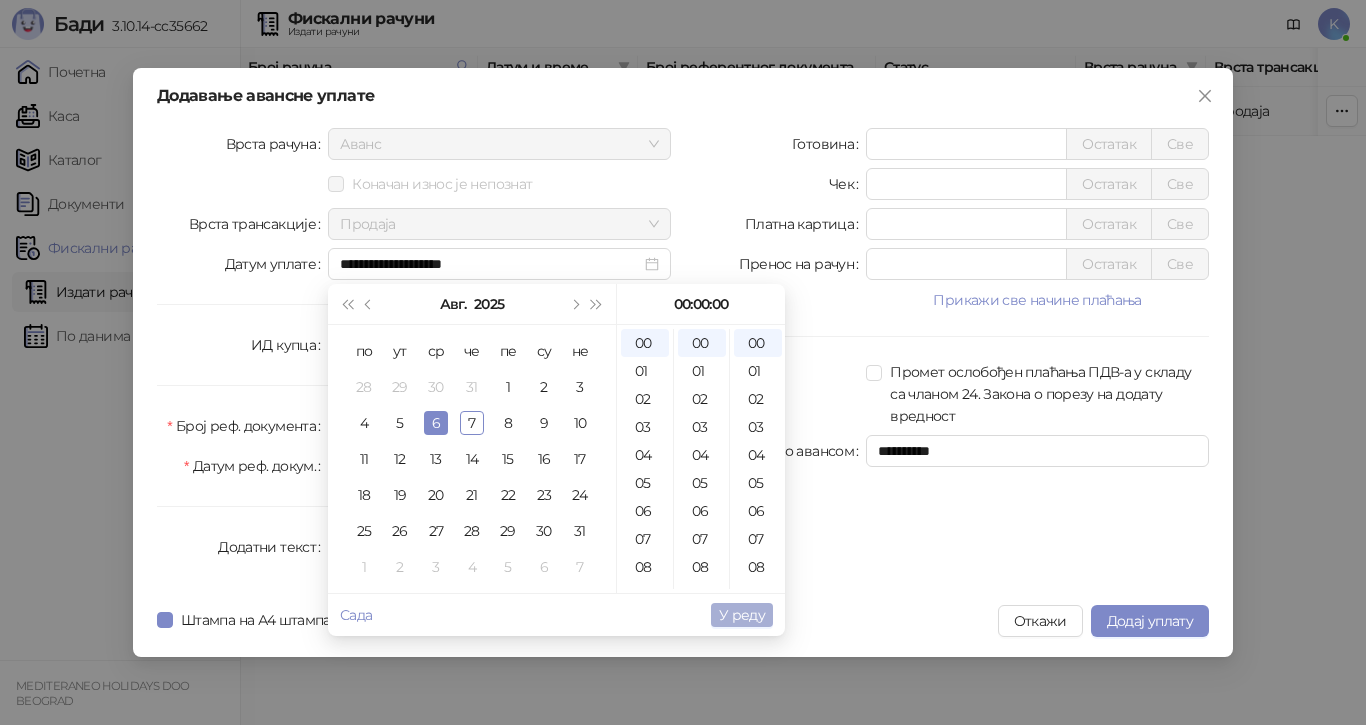 click on "У реду" at bounding box center (742, 615) 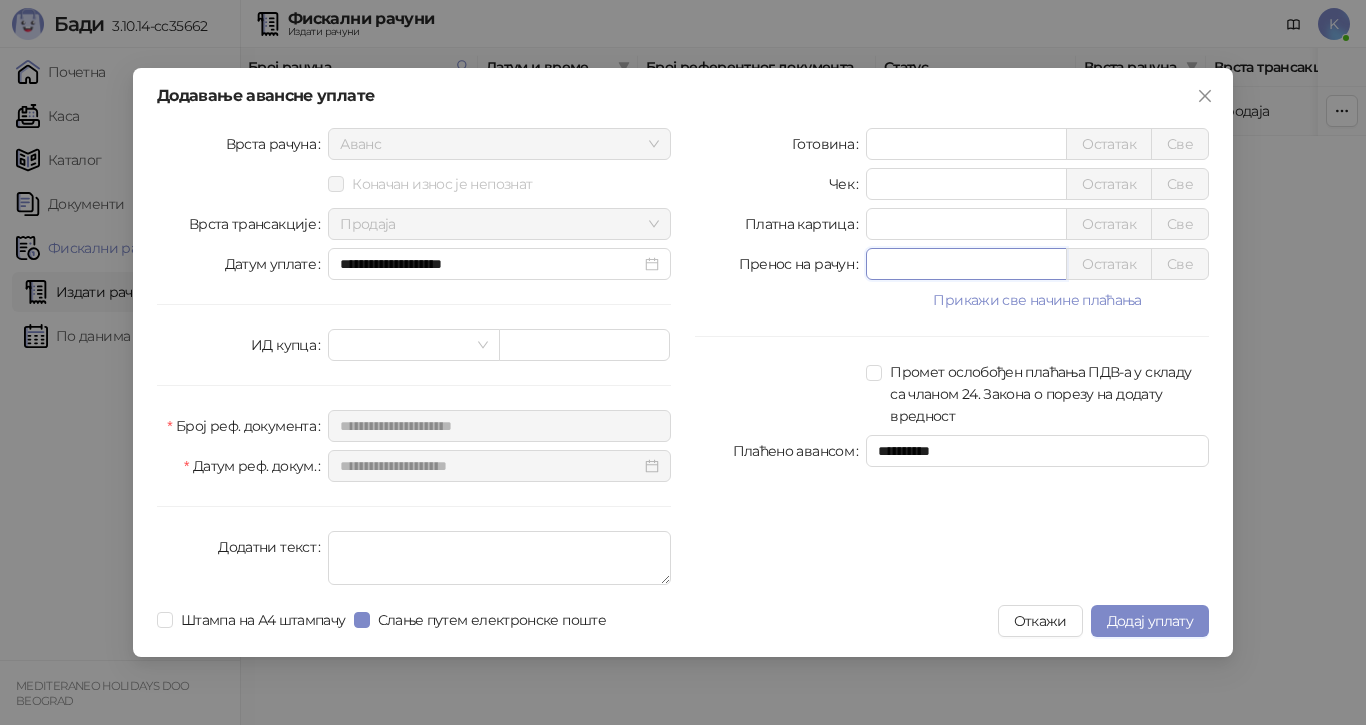 drag, startPoint x: 896, startPoint y: 267, endPoint x: 838, endPoint y: 272, distance: 58.21512 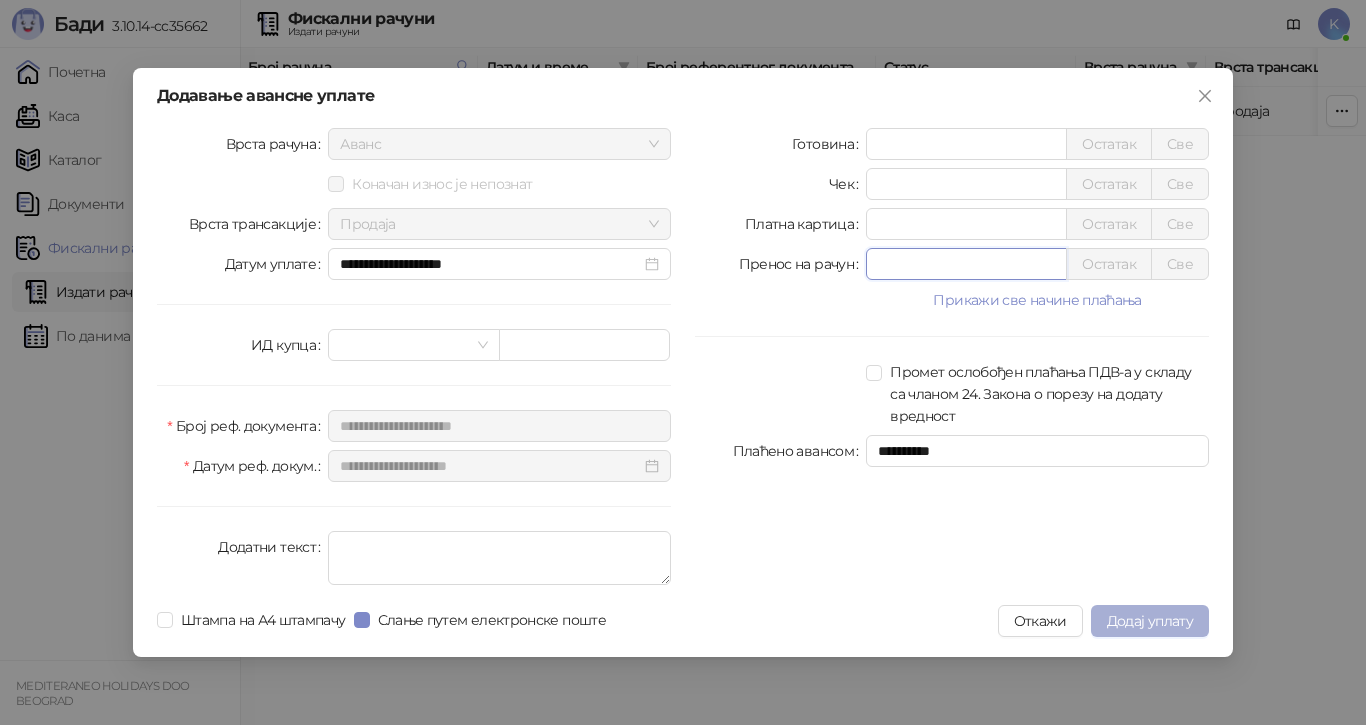 type on "******" 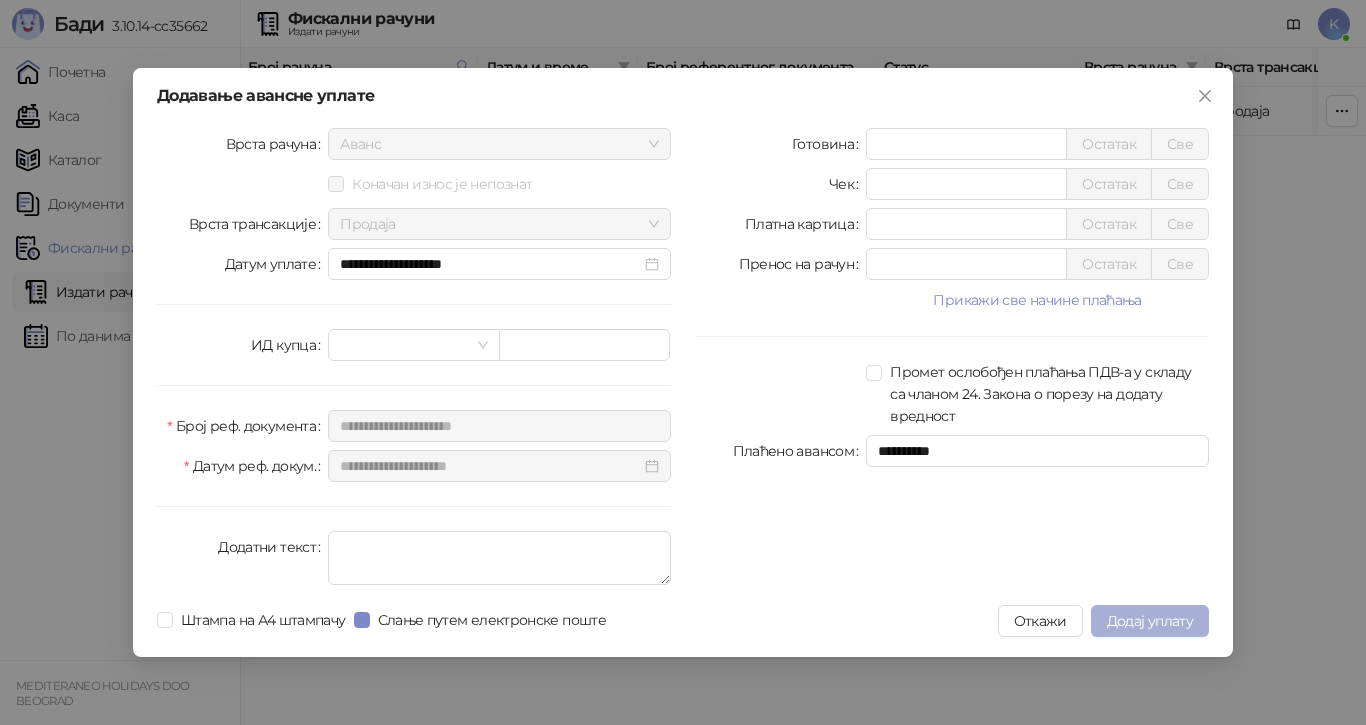 click on "Додај уплату" at bounding box center (1150, 621) 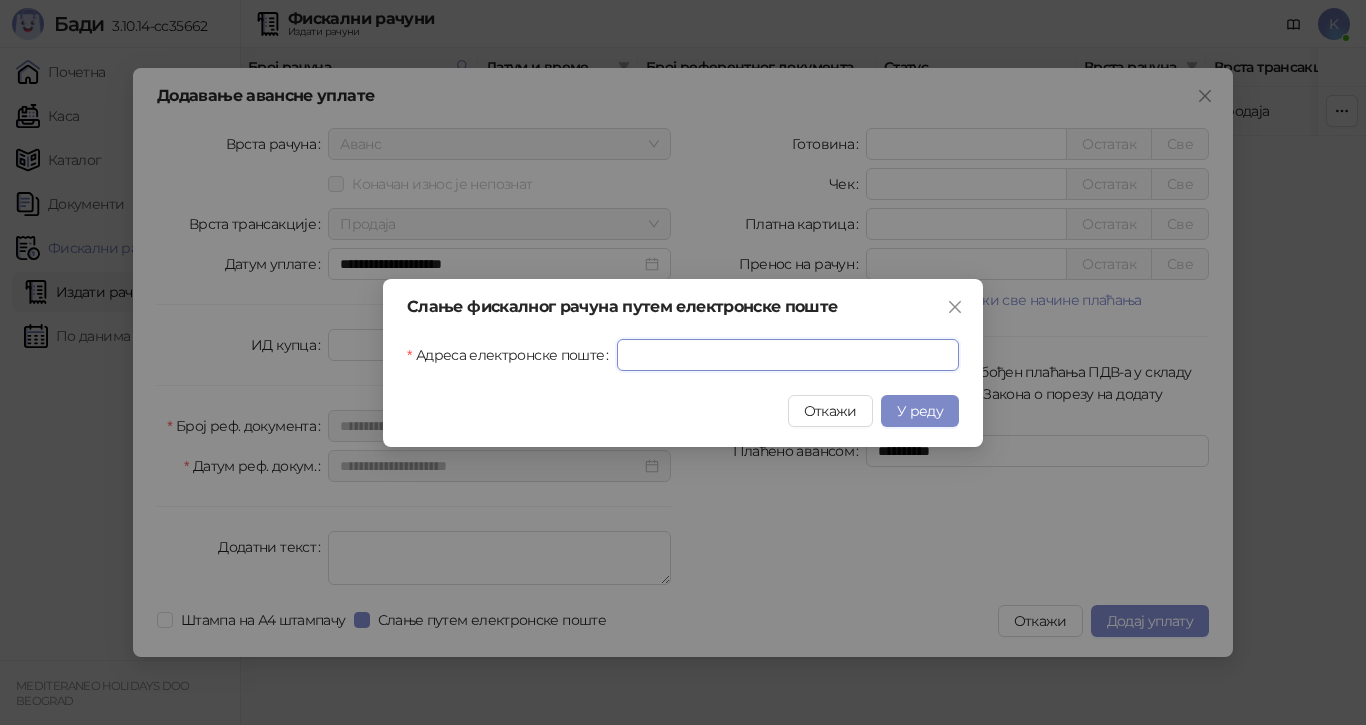 drag, startPoint x: 668, startPoint y: 354, endPoint x: 675, endPoint y: 387, distance: 33.734257 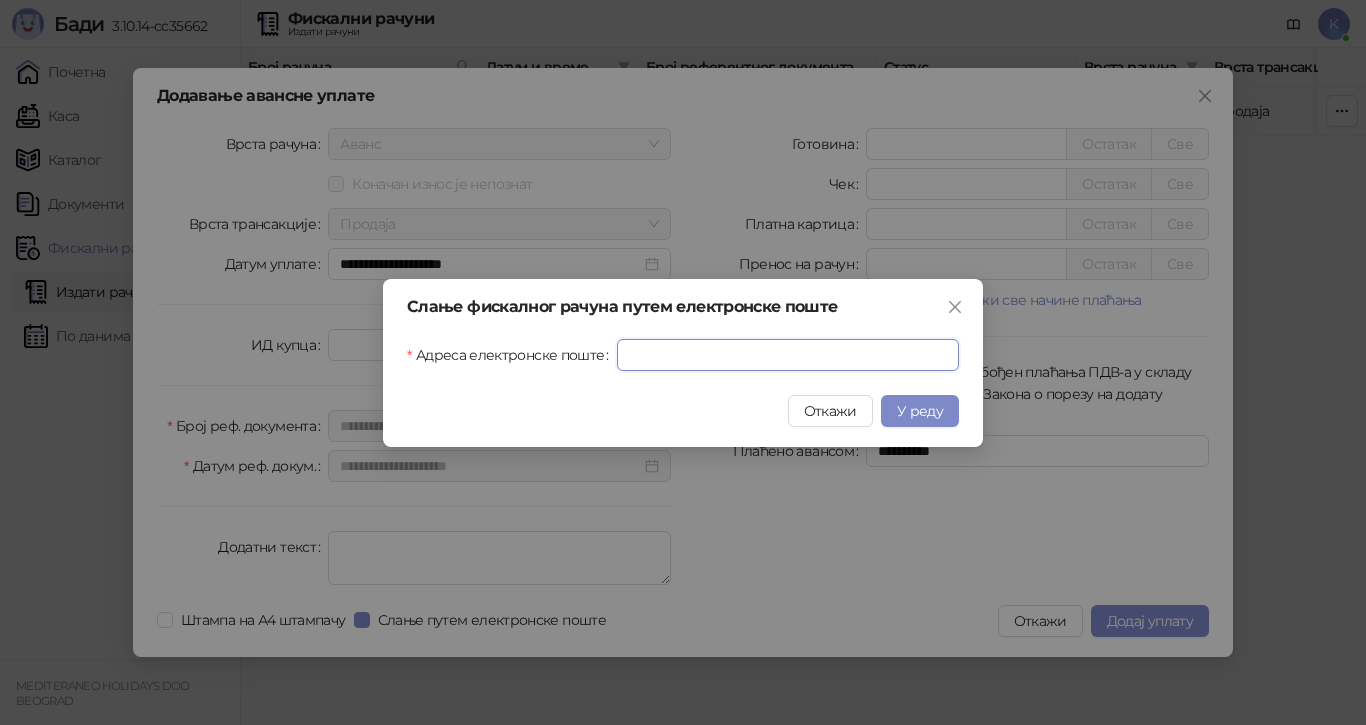 paste on "**********" 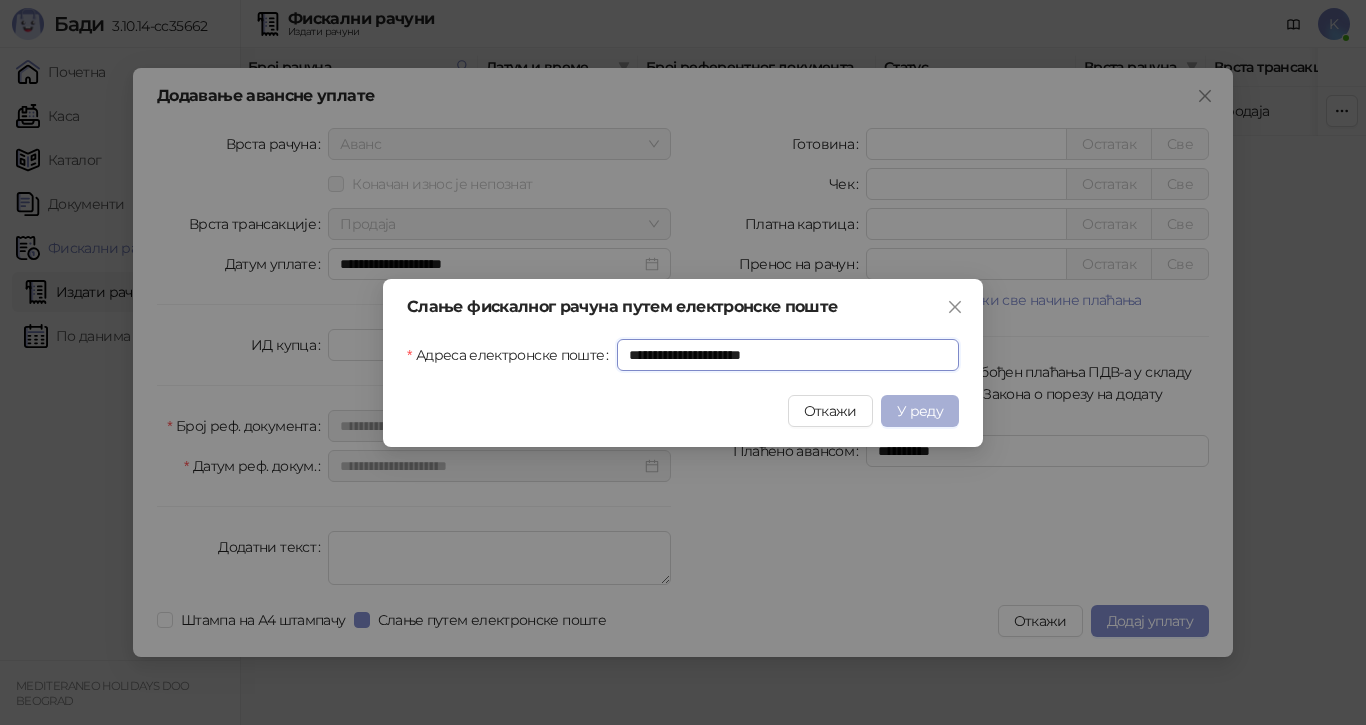 type on "**********" 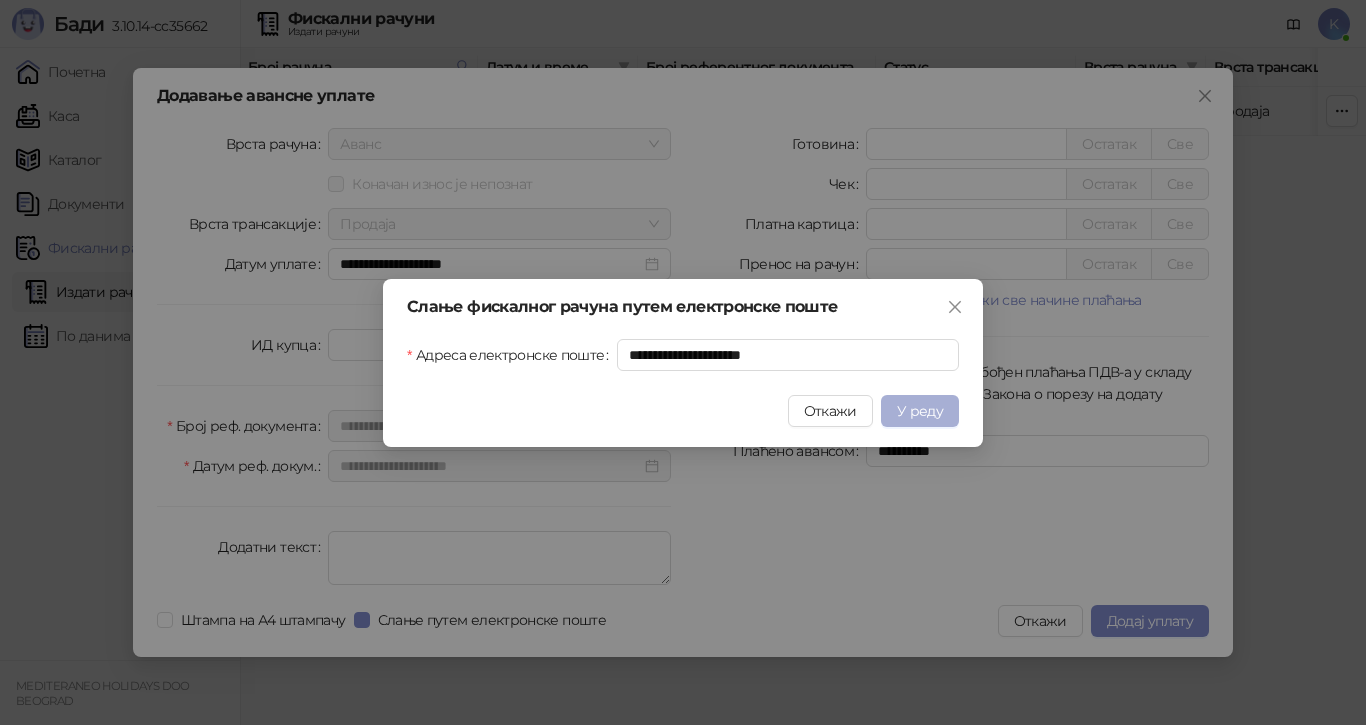 click on "У реду" at bounding box center [920, 411] 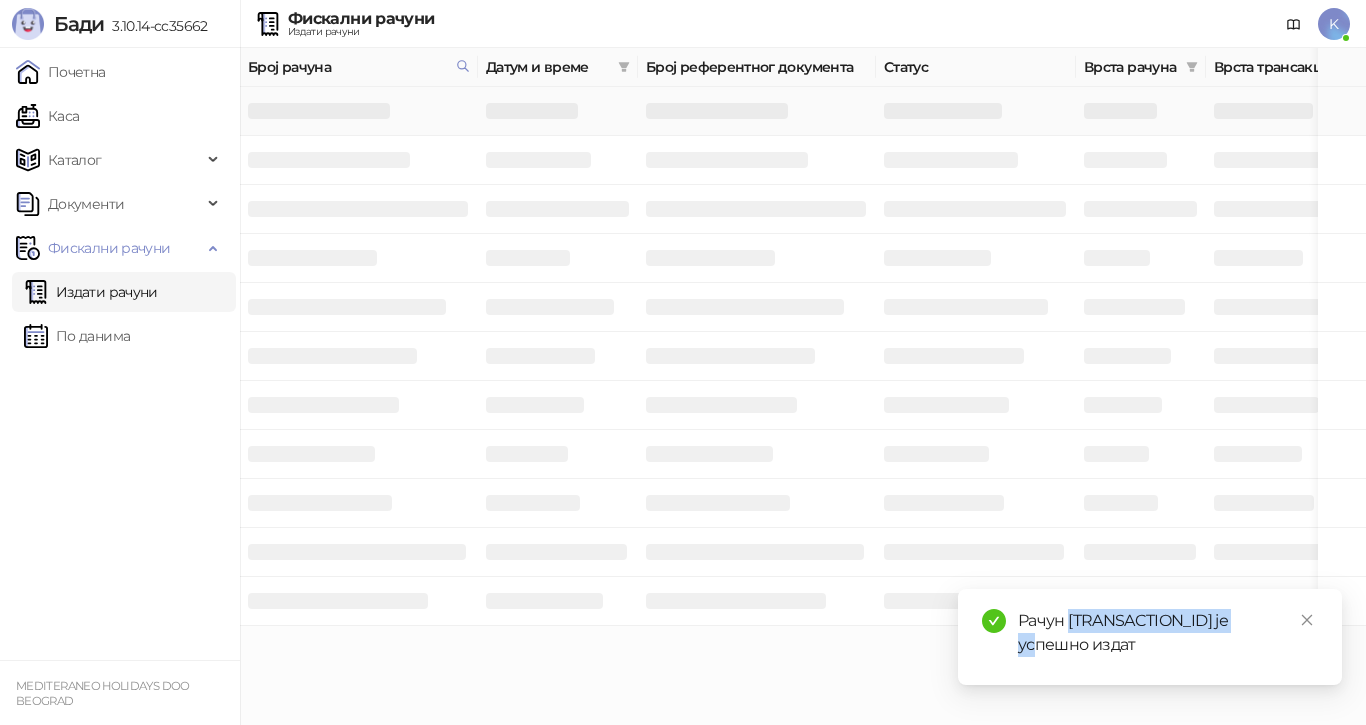 drag, startPoint x: 1269, startPoint y: 623, endPoint x: 1072, endPoint y: 620, distance: 197.02284 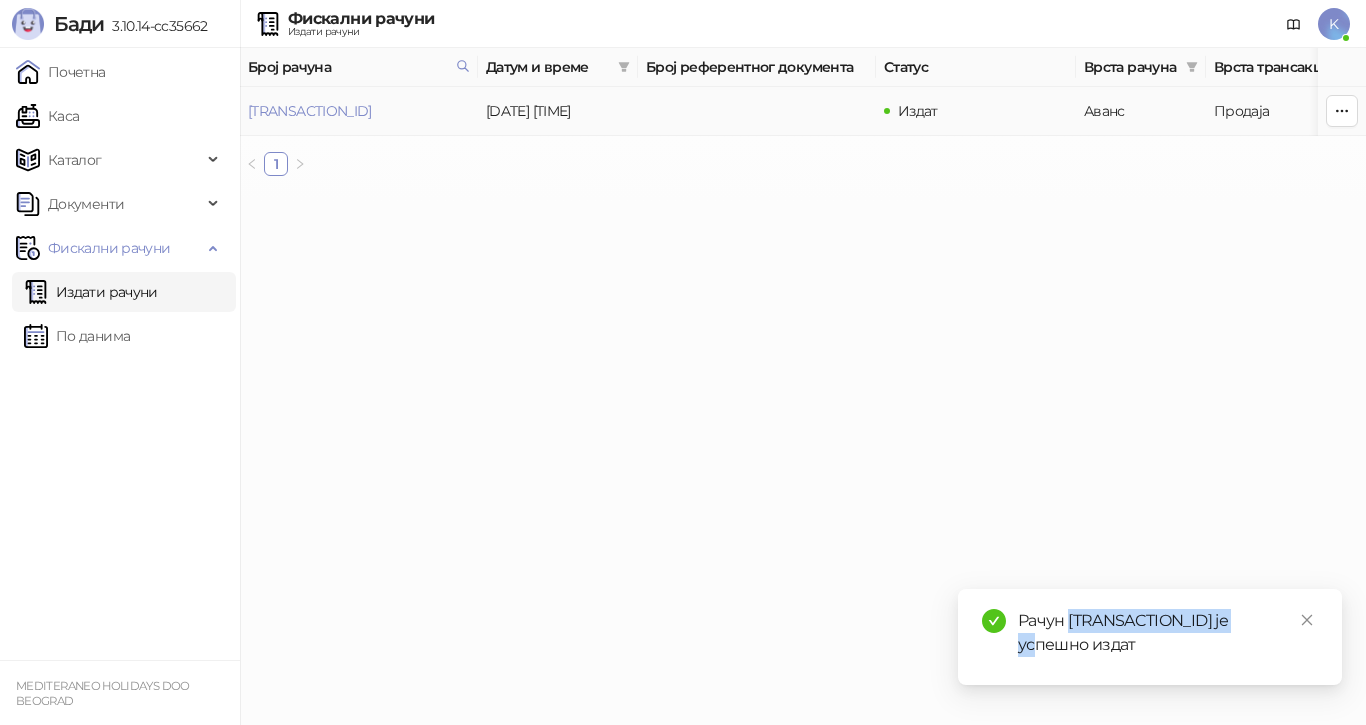 copy on "[TRANSACTION_ID]" 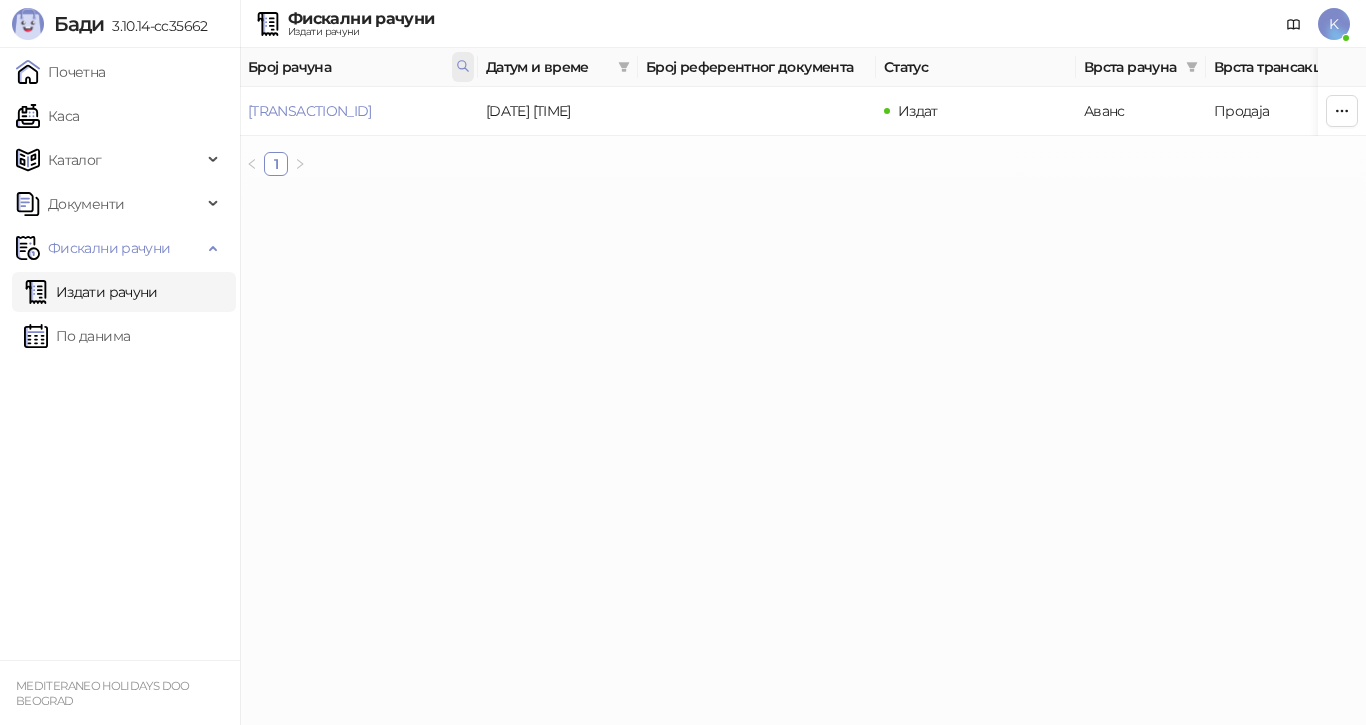 click 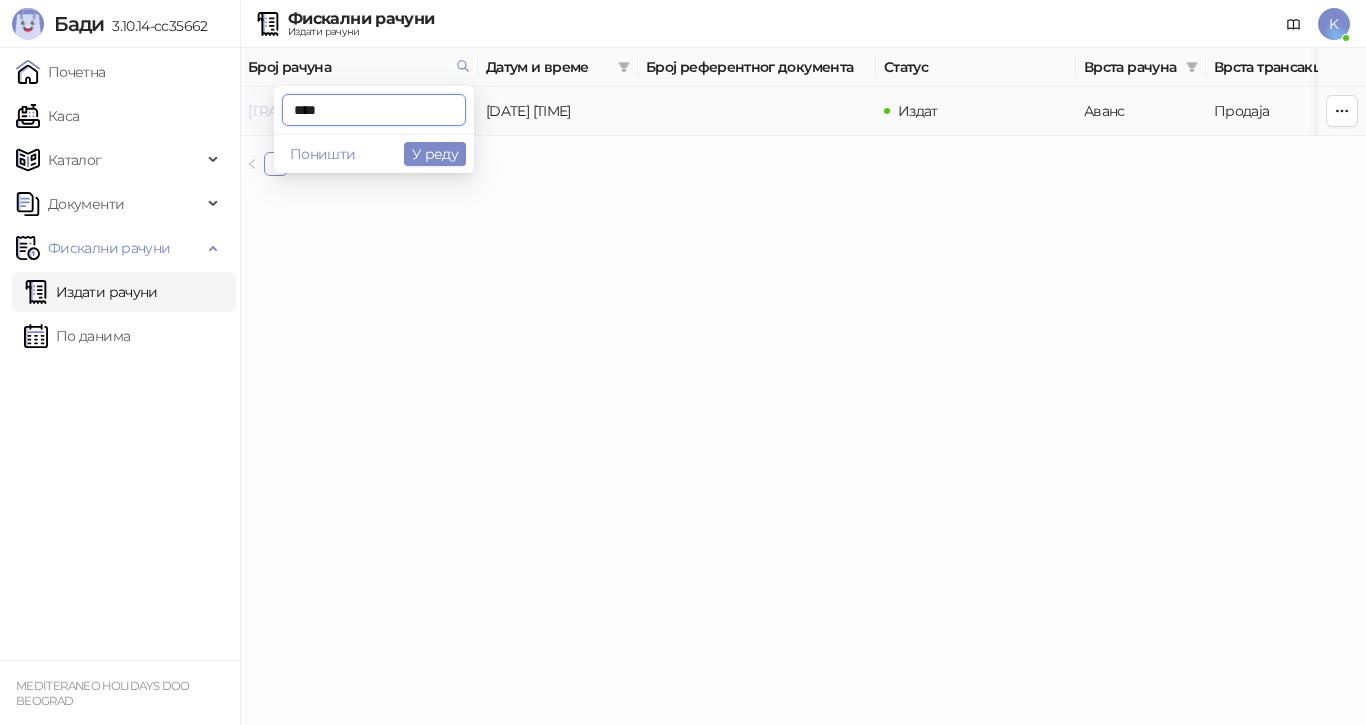 drag, startPoint x: 355, startPoint y: 111, endPoint x: 262, endPoint y: 109, distance: 93.0215 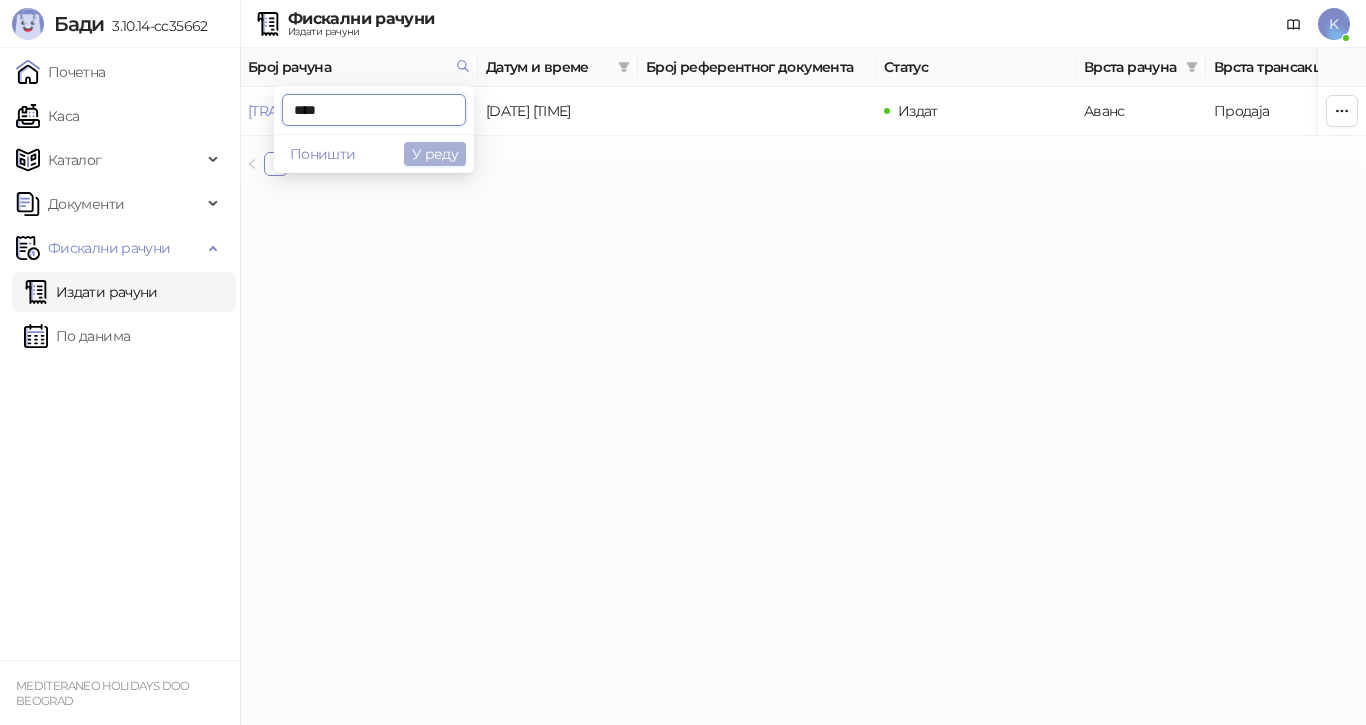 type on "****" 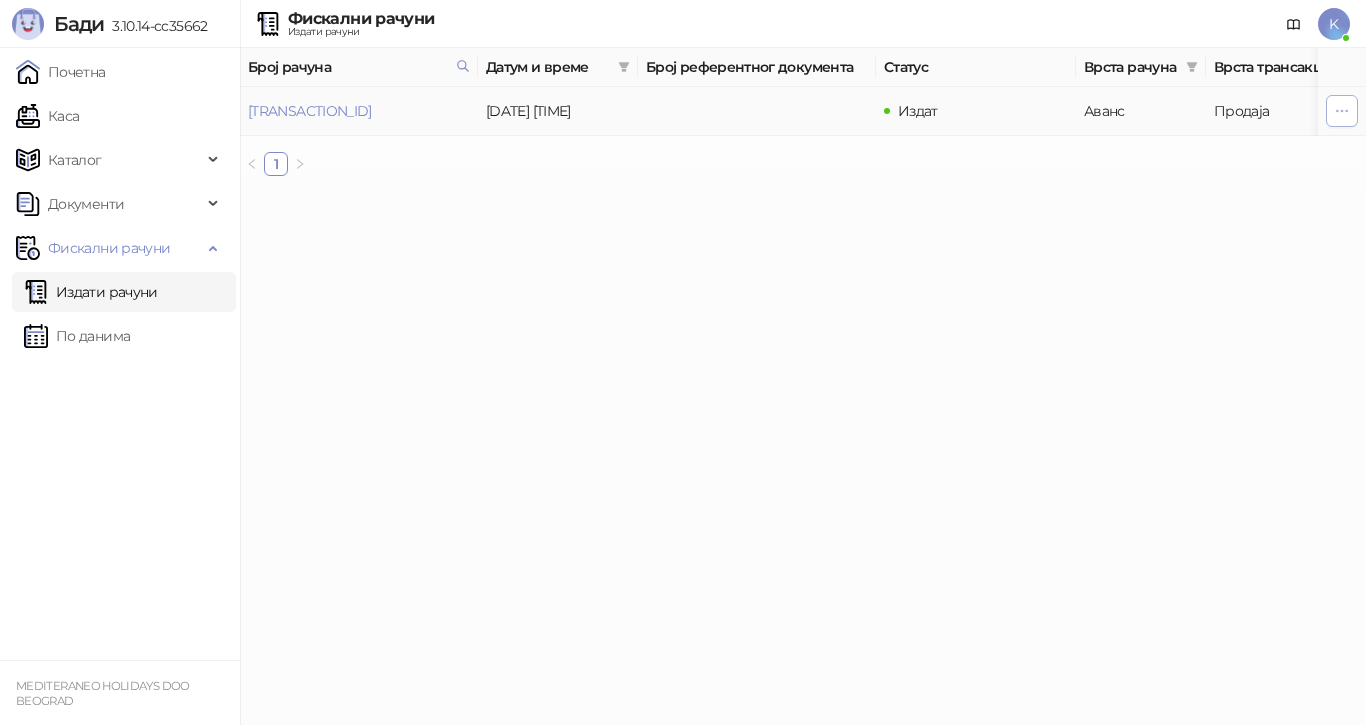 click 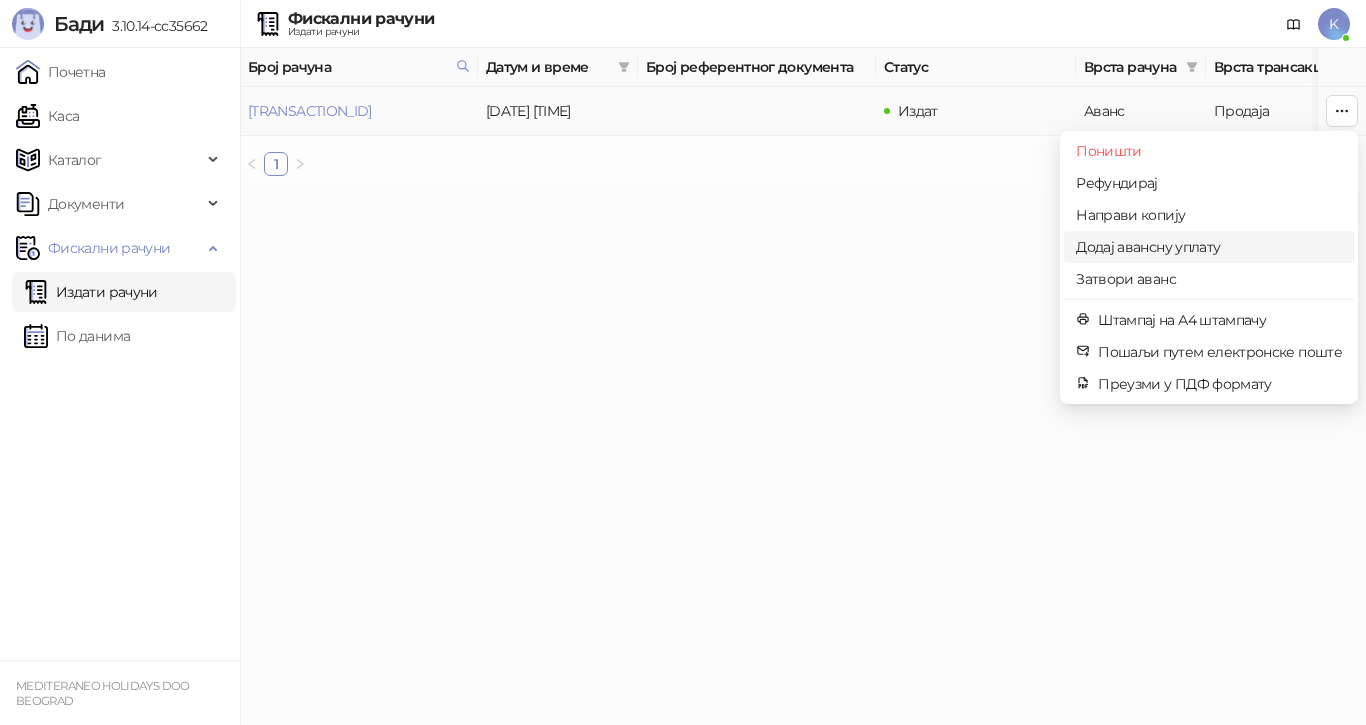 click on "Додај авансну уплату" at bounding box center (1209, 247) 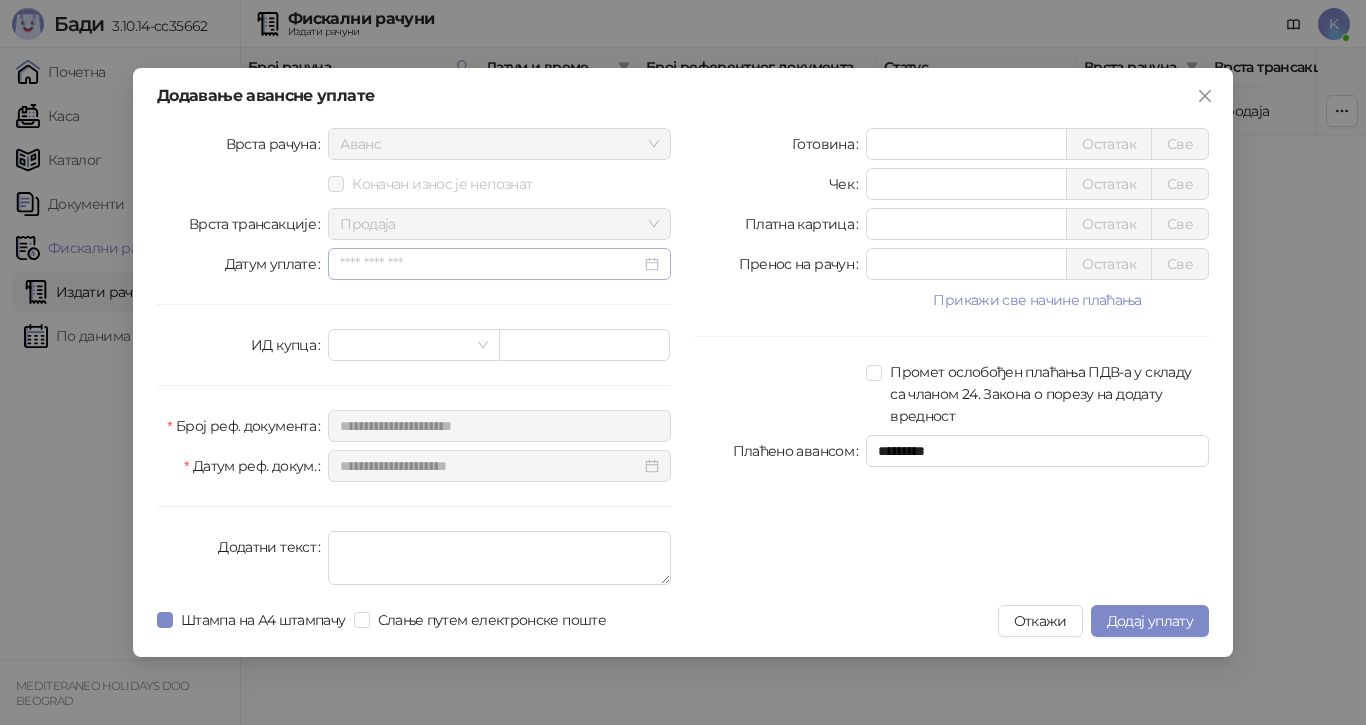 click at bounding box center [499, 264] 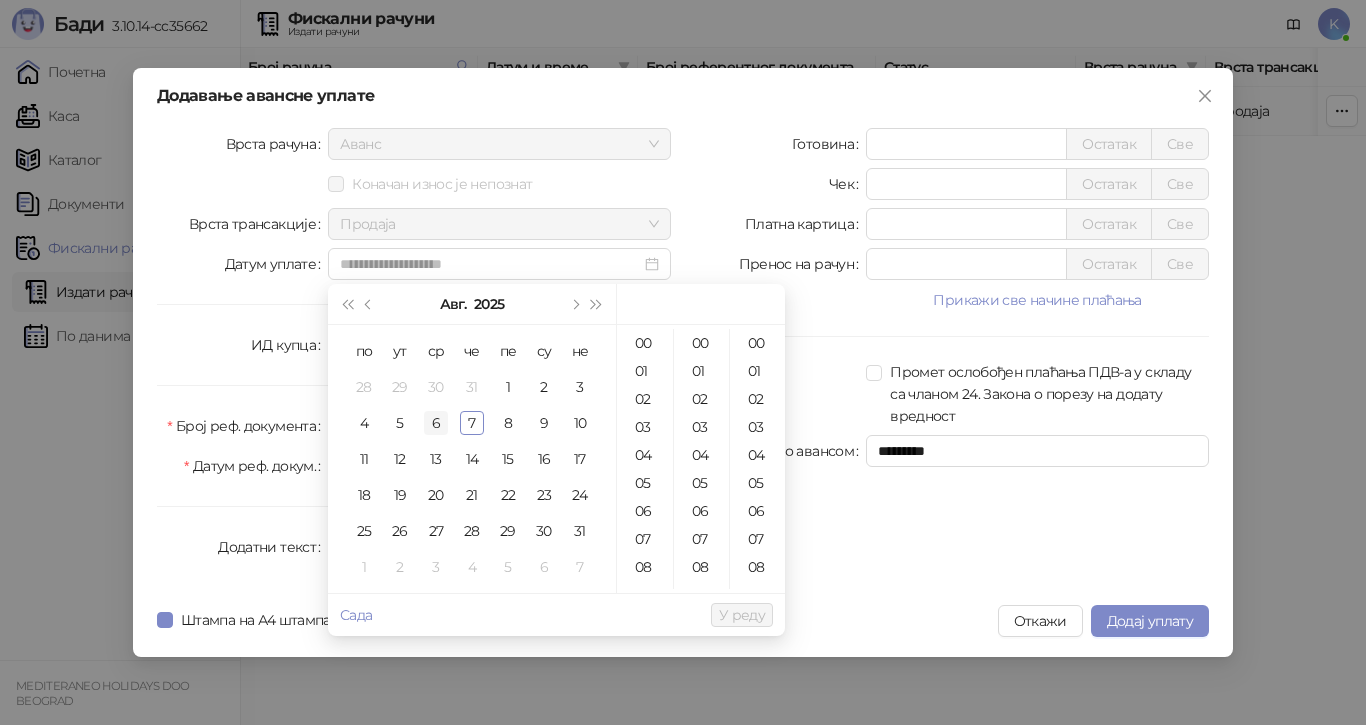 click on "6" at bounding box center [436, 423] 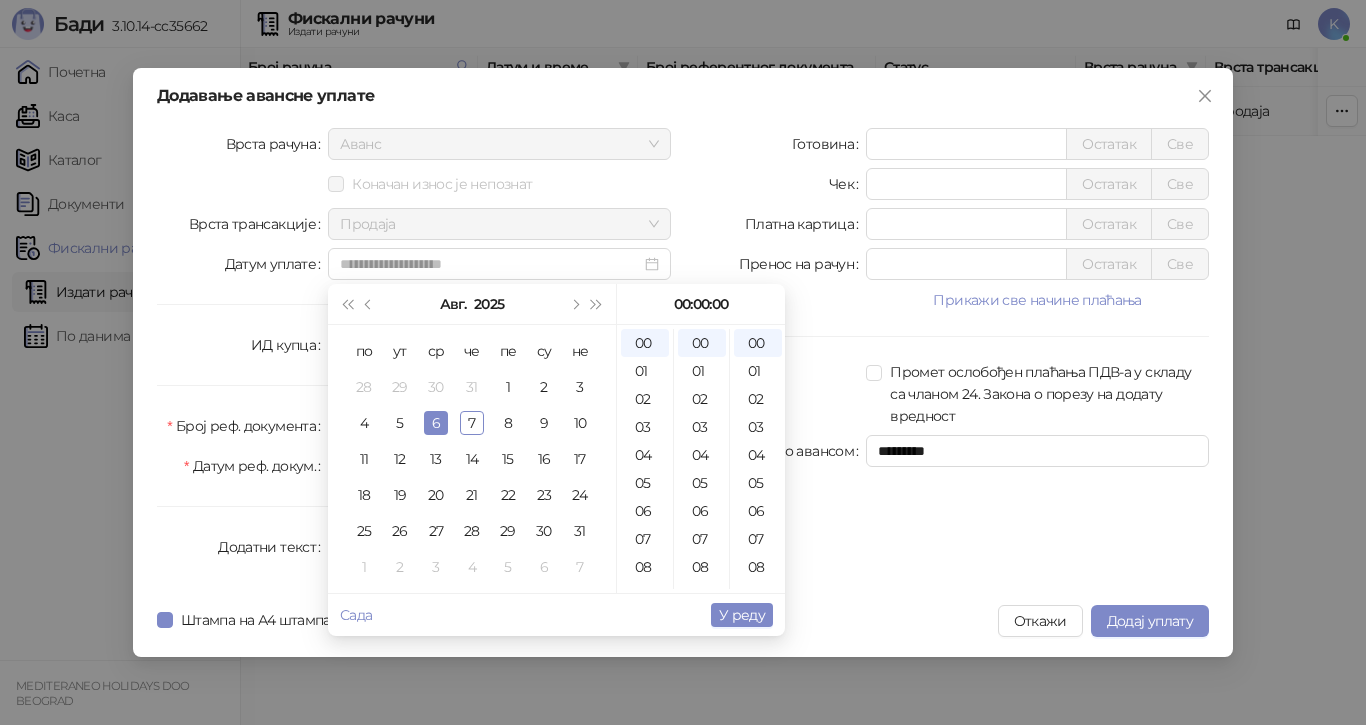 type on "**********" 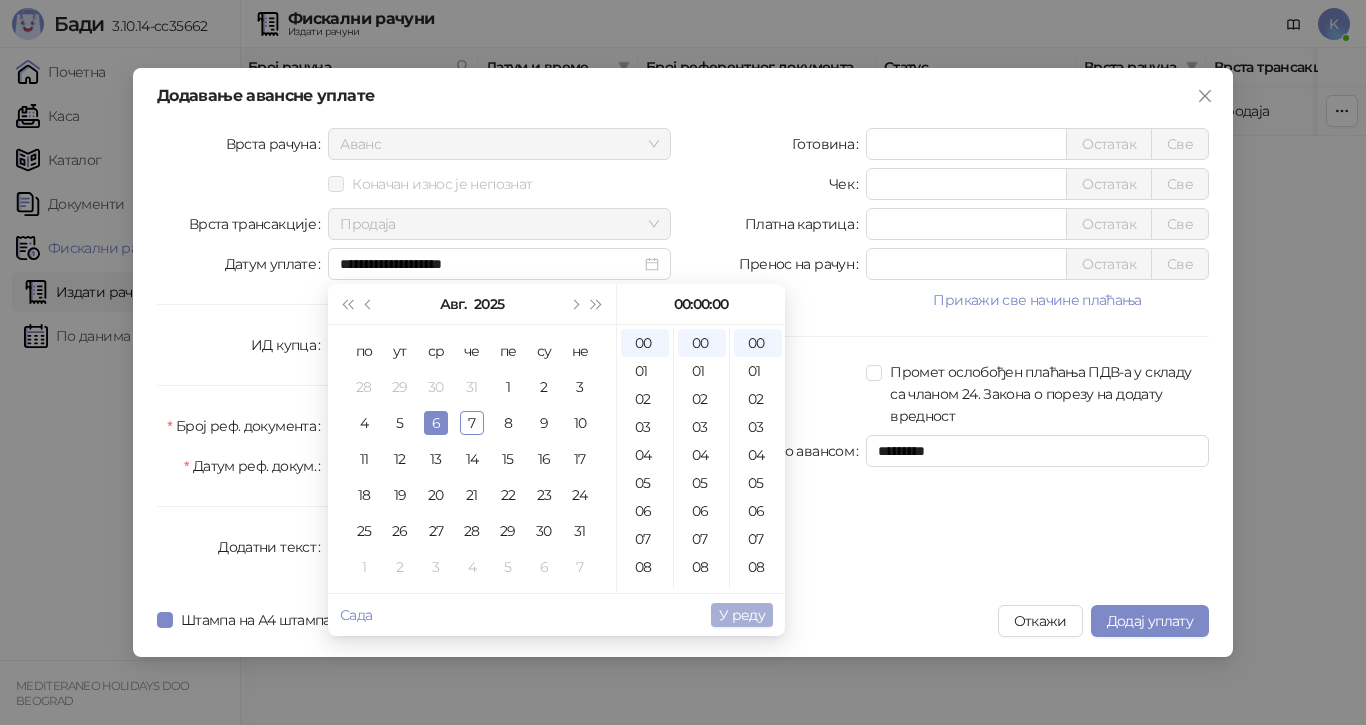 click on "У реду" at bounding box center (742, 615) 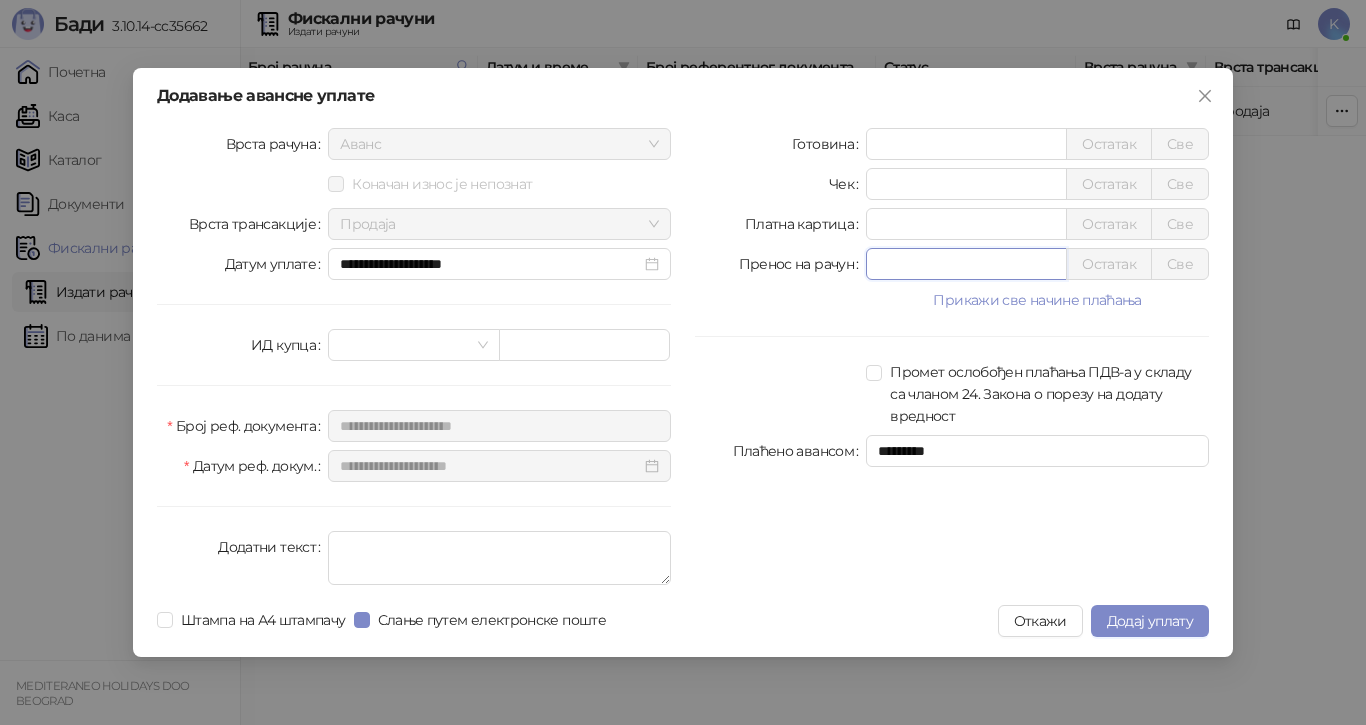 drag, startPoint x: 888, startPoint y: 268, endPoint x: 835, endPoint y: 268, distance: 53 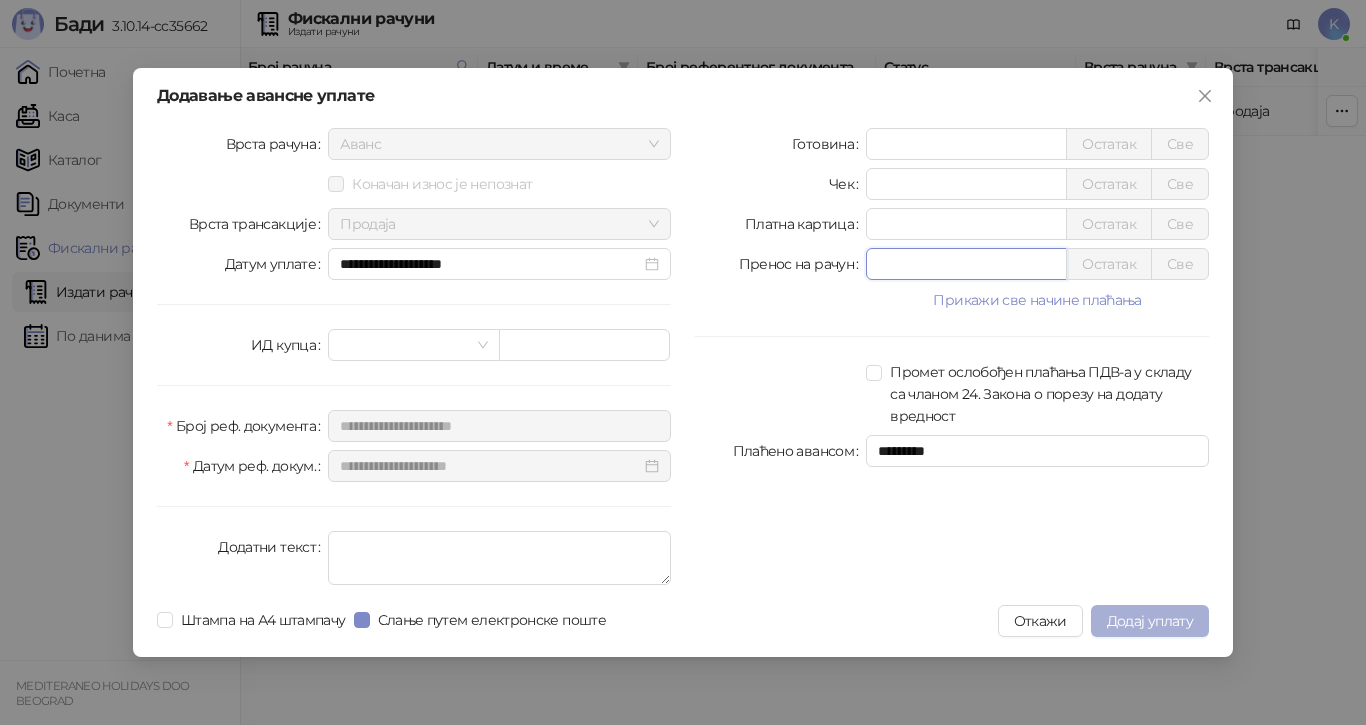 type on "******" 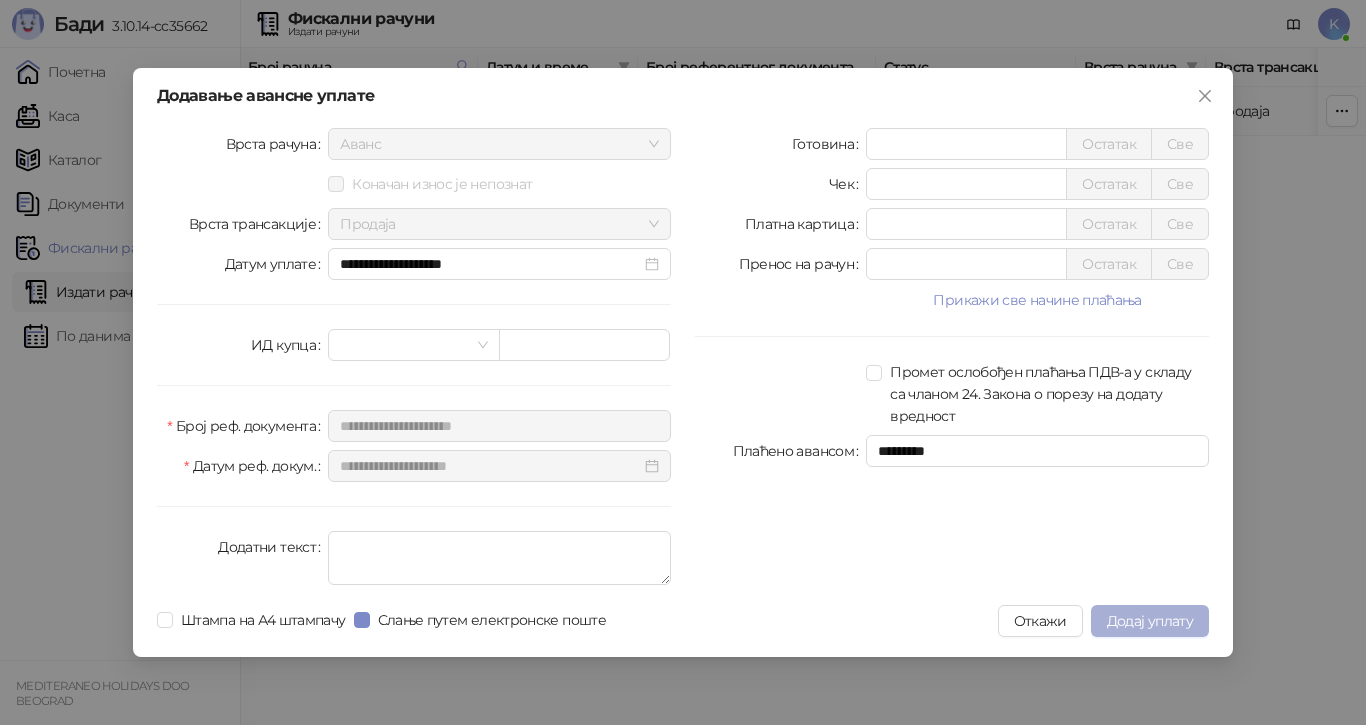 click on "Додај уплату" at bounding box center [1150, 621] 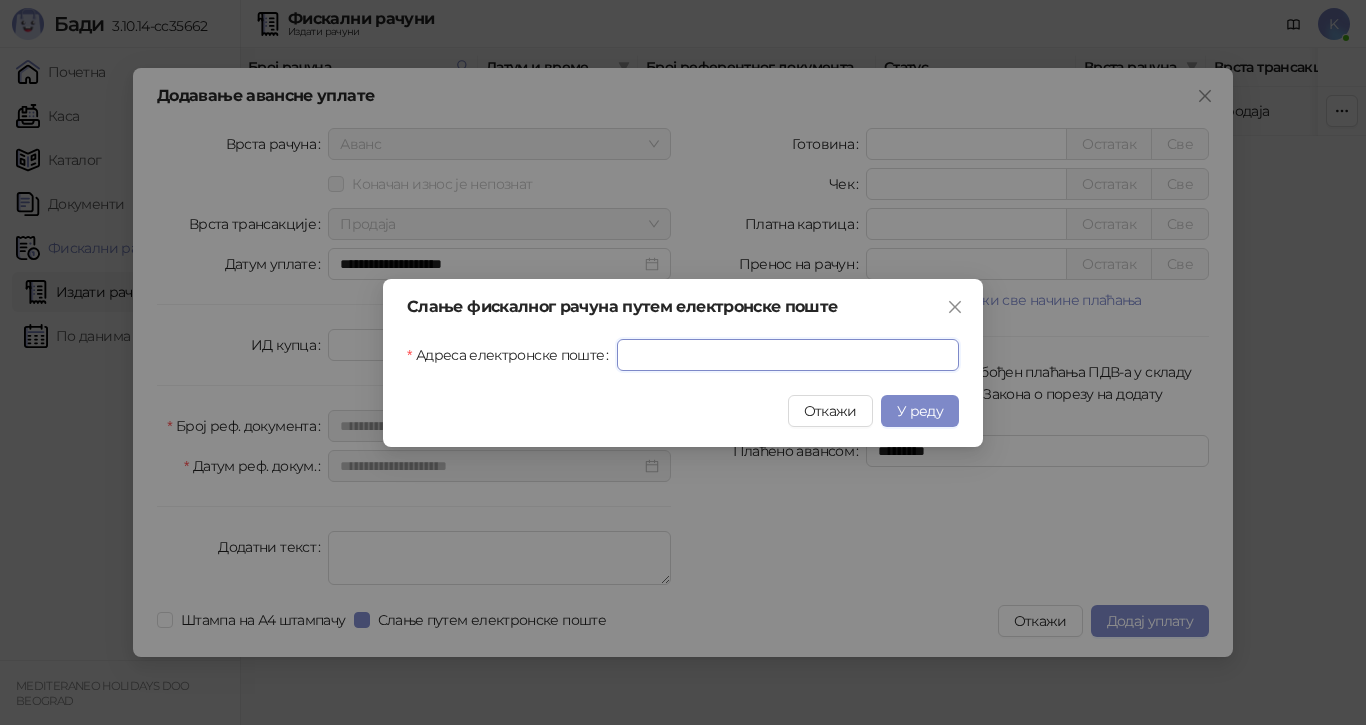 click on "Адреса електронске поште" at bounding box center [788, 355] 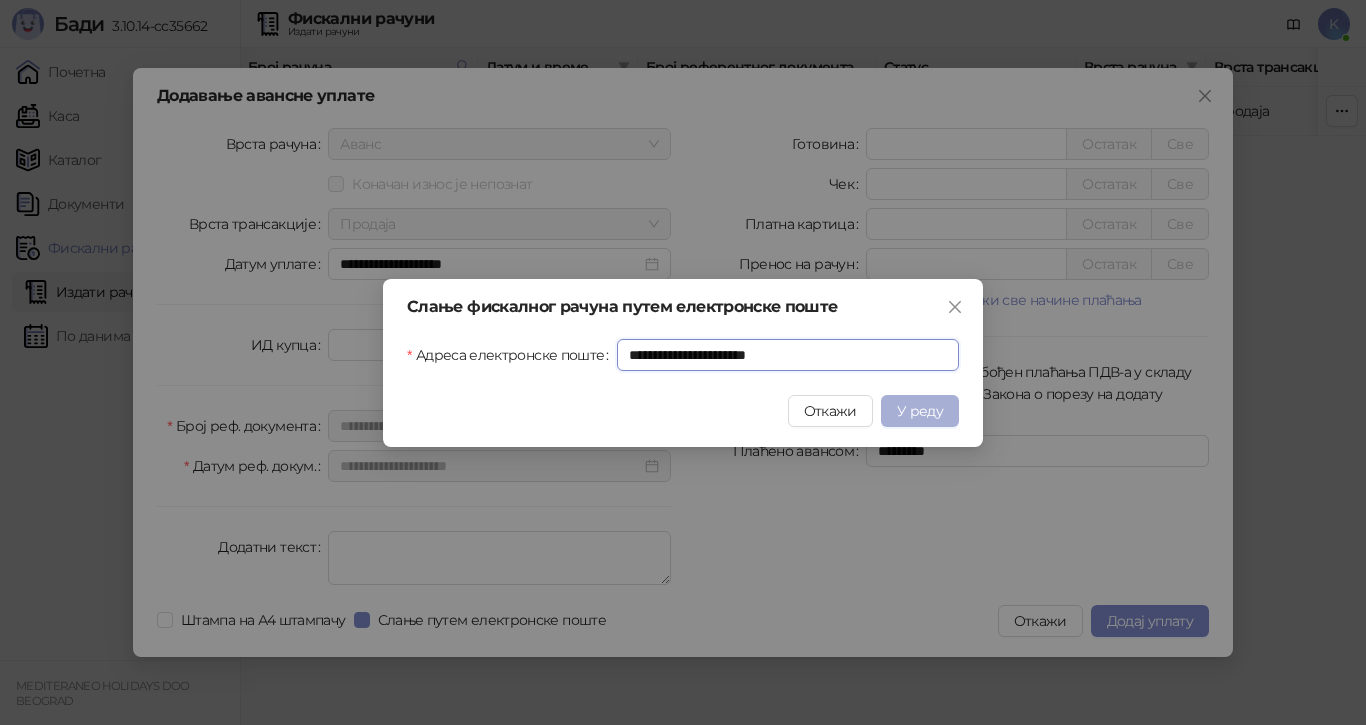 type on "**********" 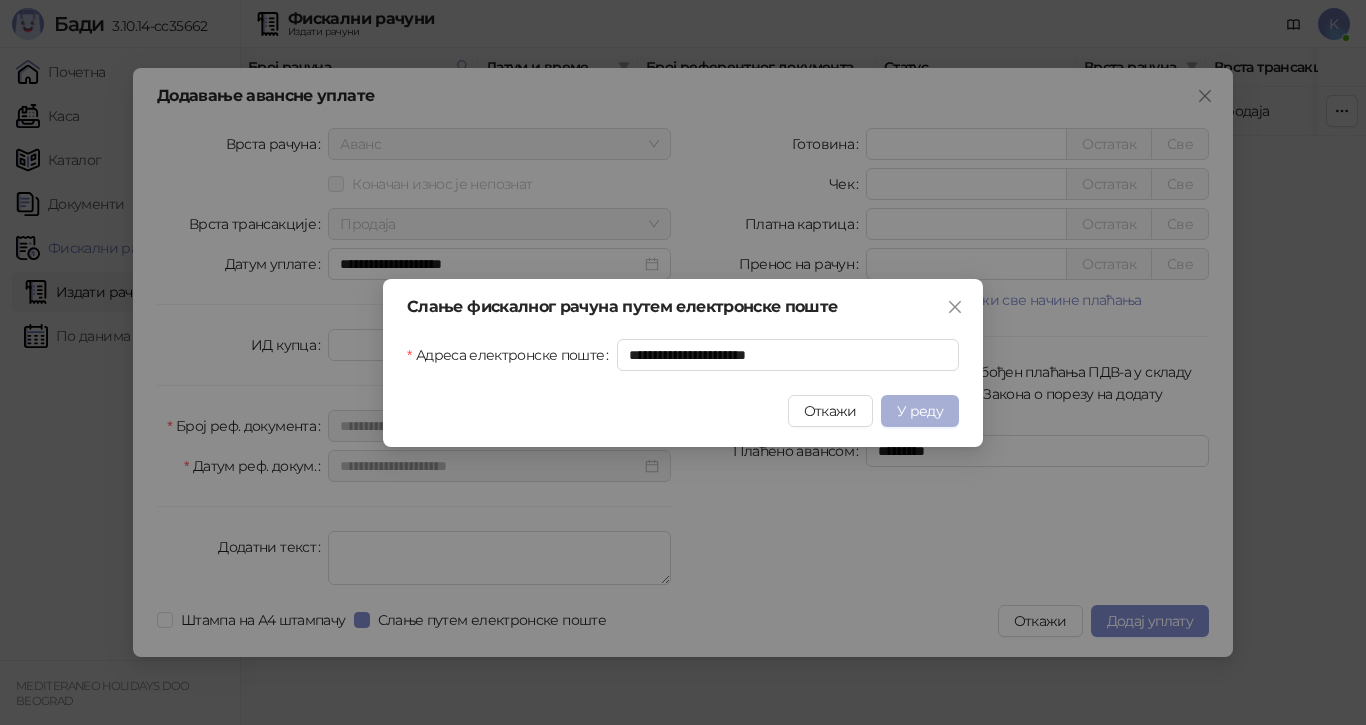 click on "У реду" at bounding box center (920, 411) 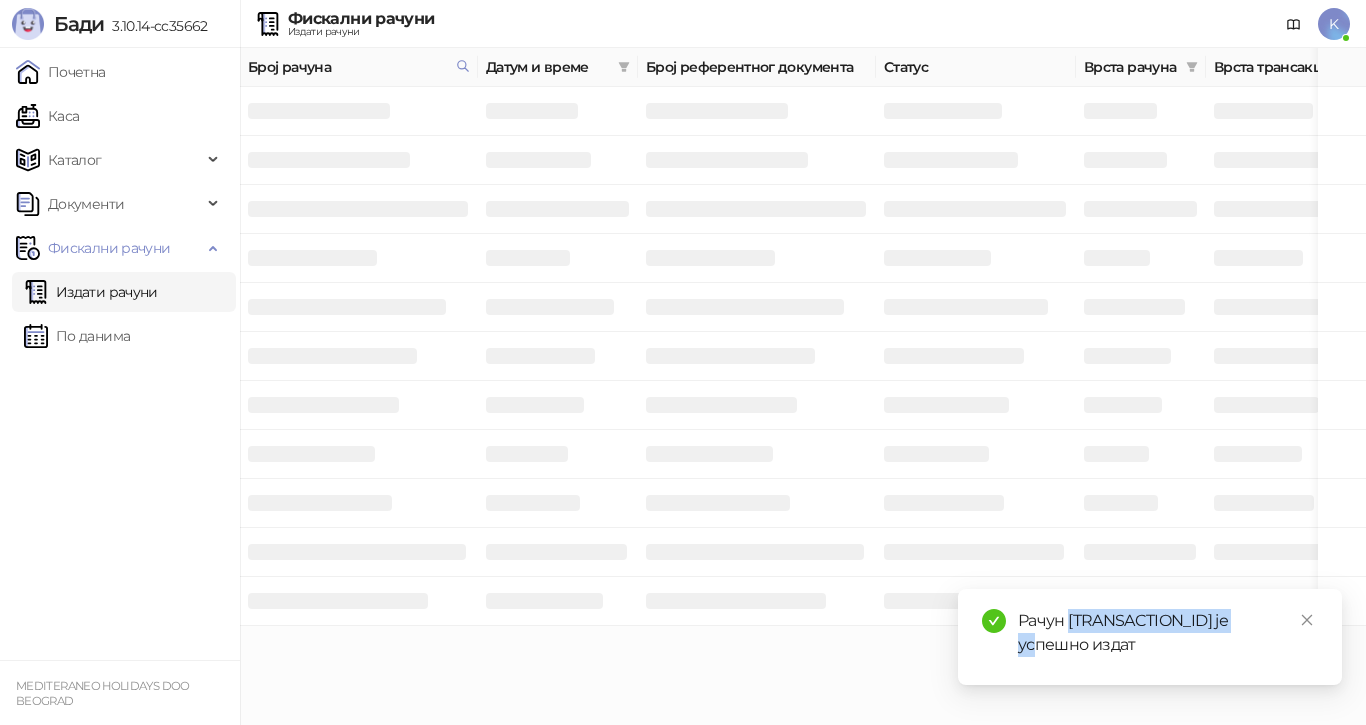 drag, startPoint x: 1269, startPoint y: 620, endPoint x: 1070, endPoint y: 618, distance: 199.01006 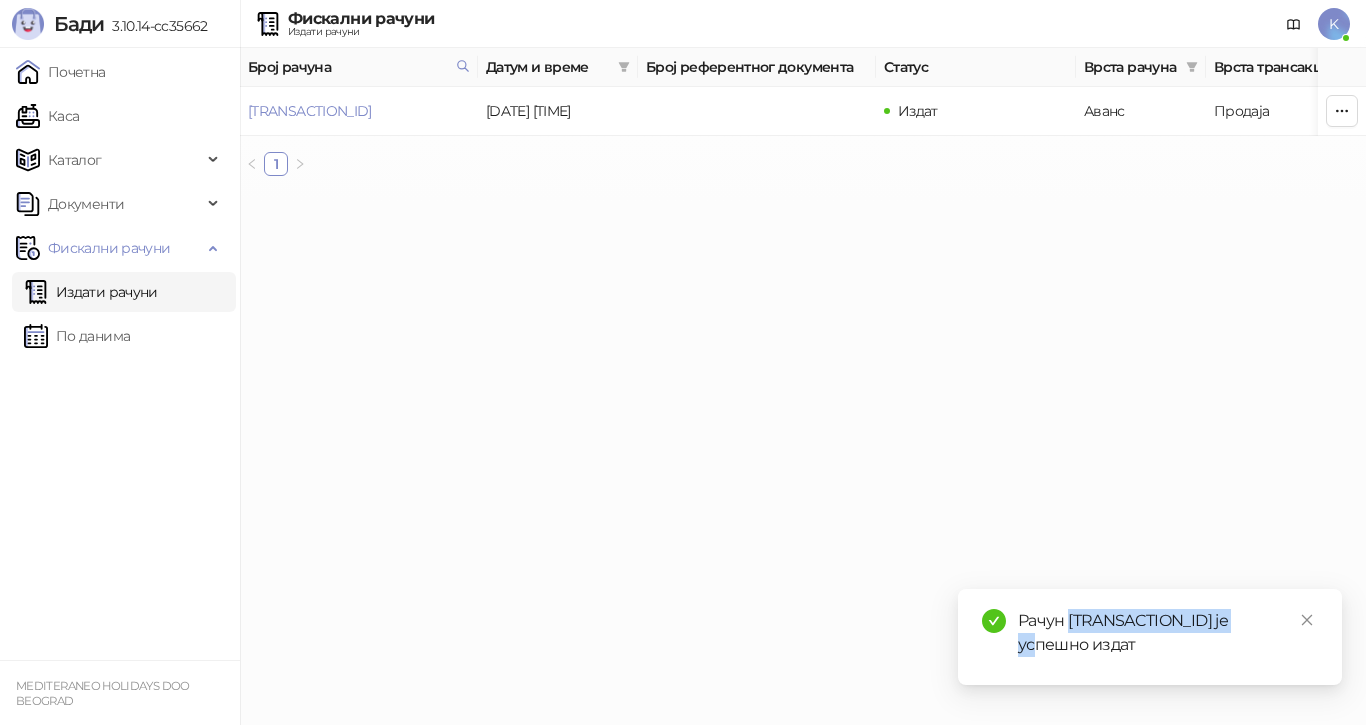 copy on "[TRANSACTION_ID]" 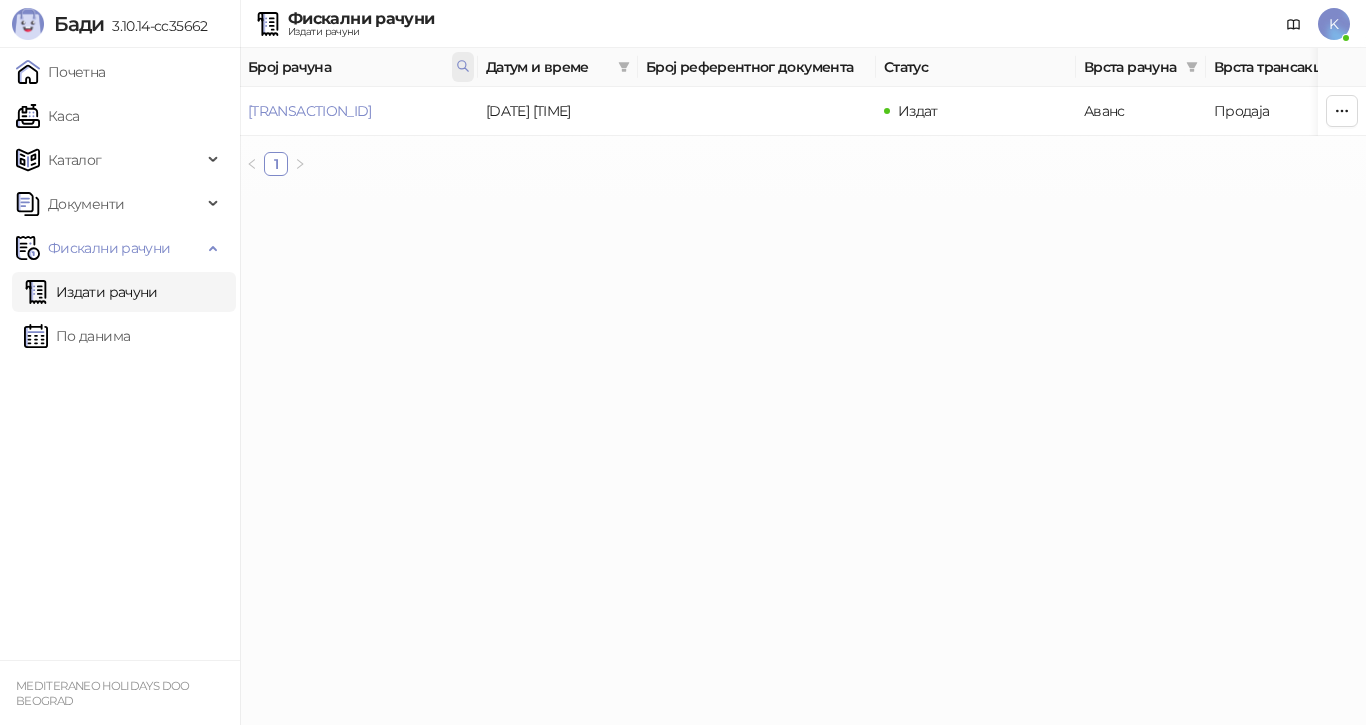click 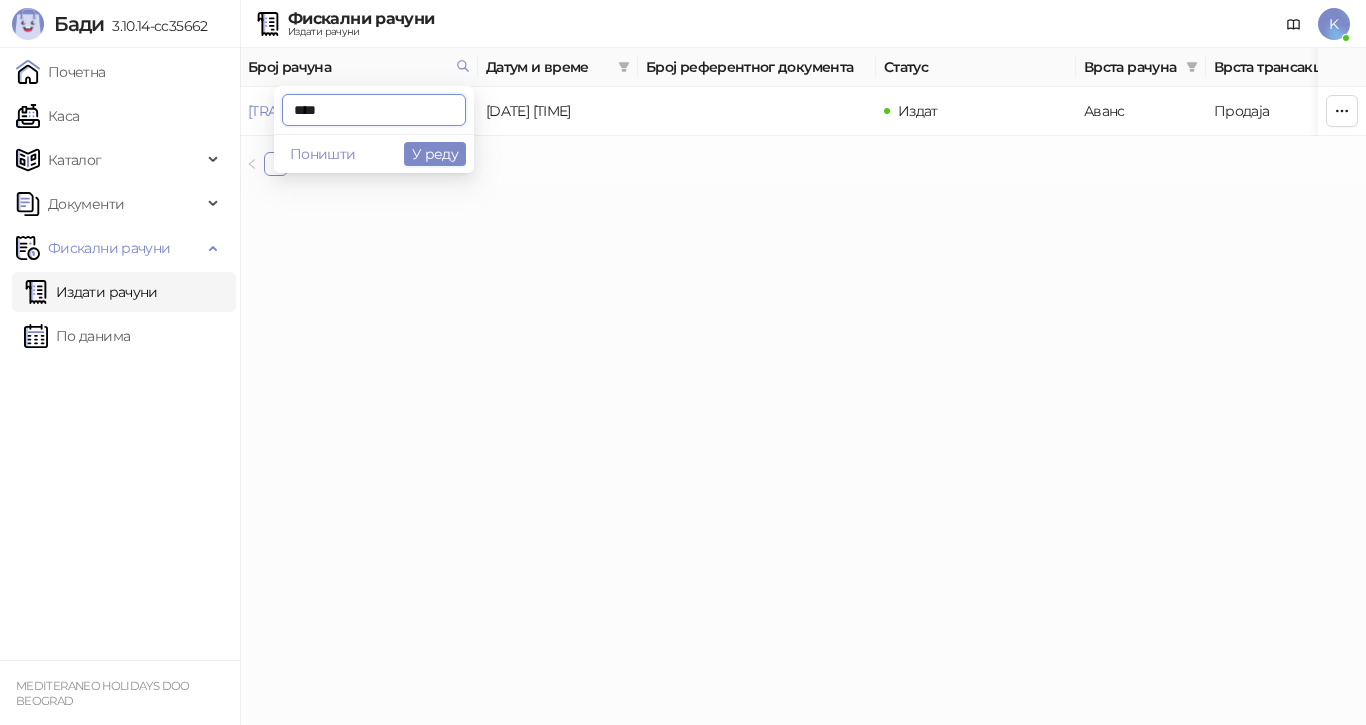 drag, startPoint x: 329, startPoint y: 108, endPoint x: 271, endPoint y: 110, distance: 58.034473 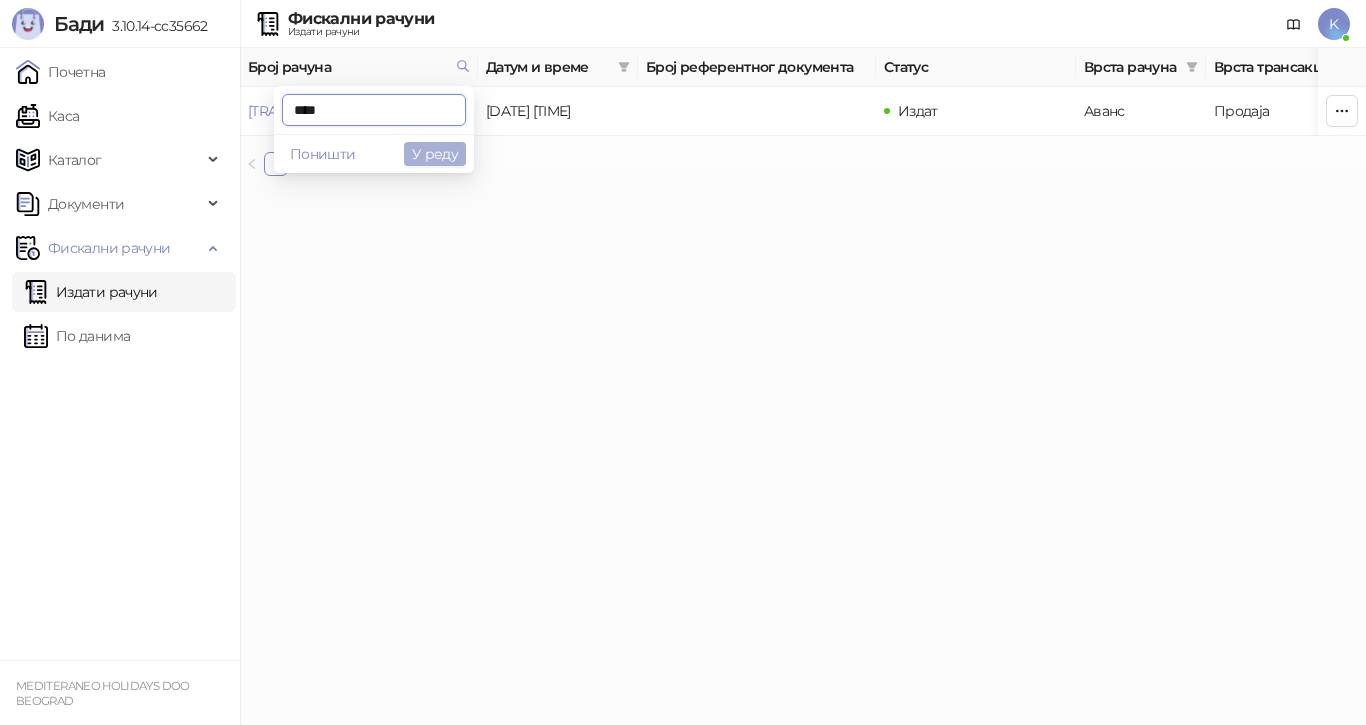type on "****" 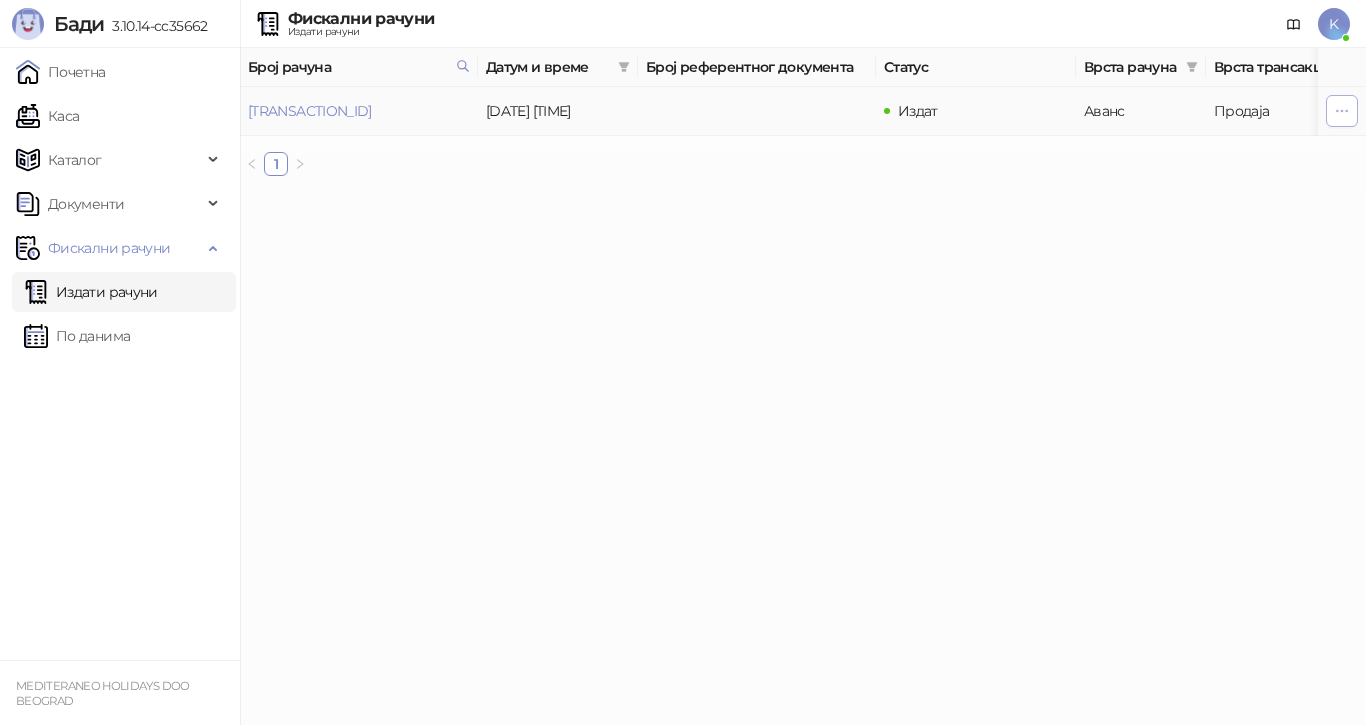click 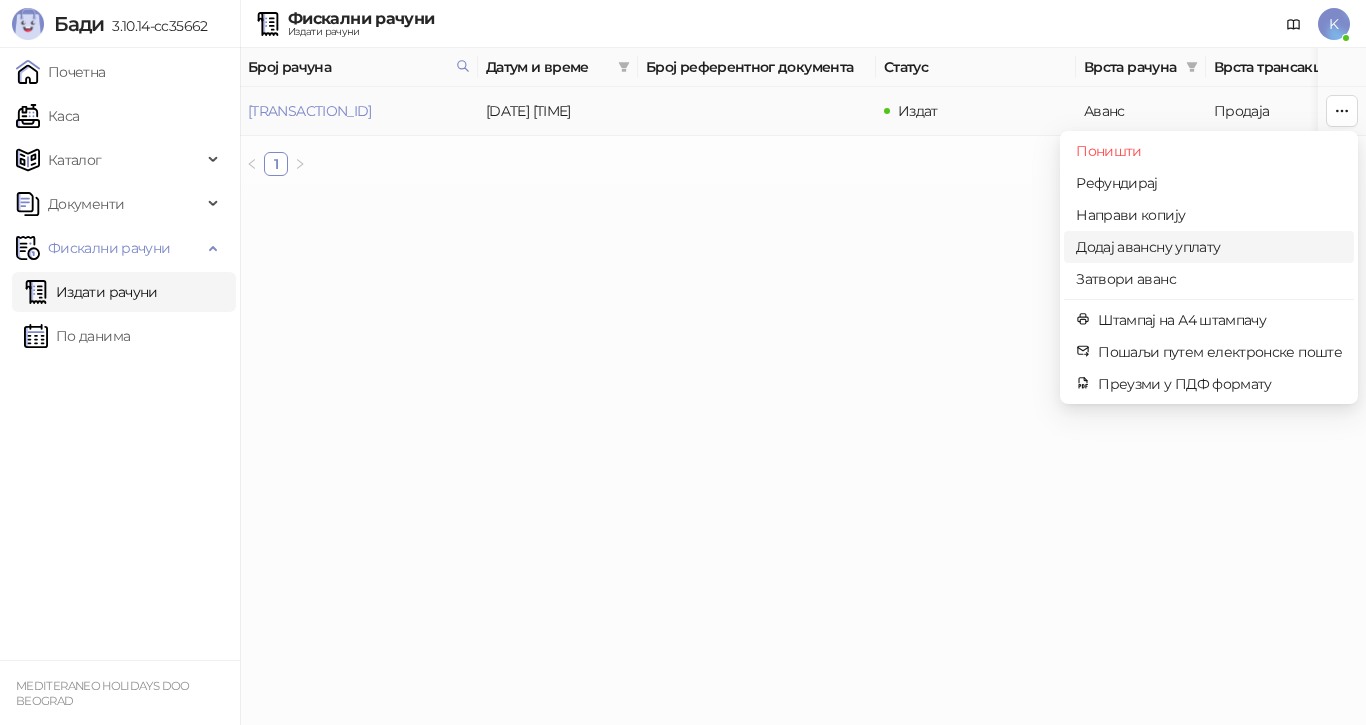 click on "Додај авансну уплату" at bounding box center [1209, 247] 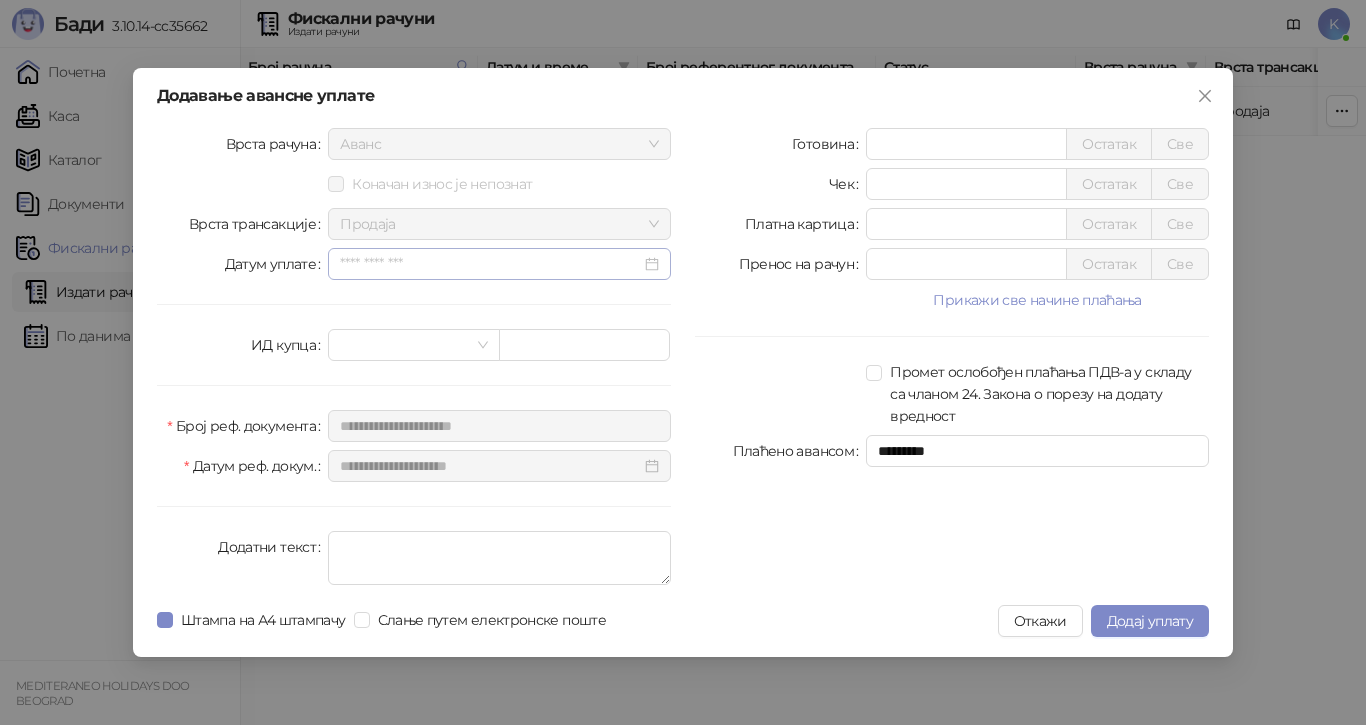 click at bounding box center [499, 264] 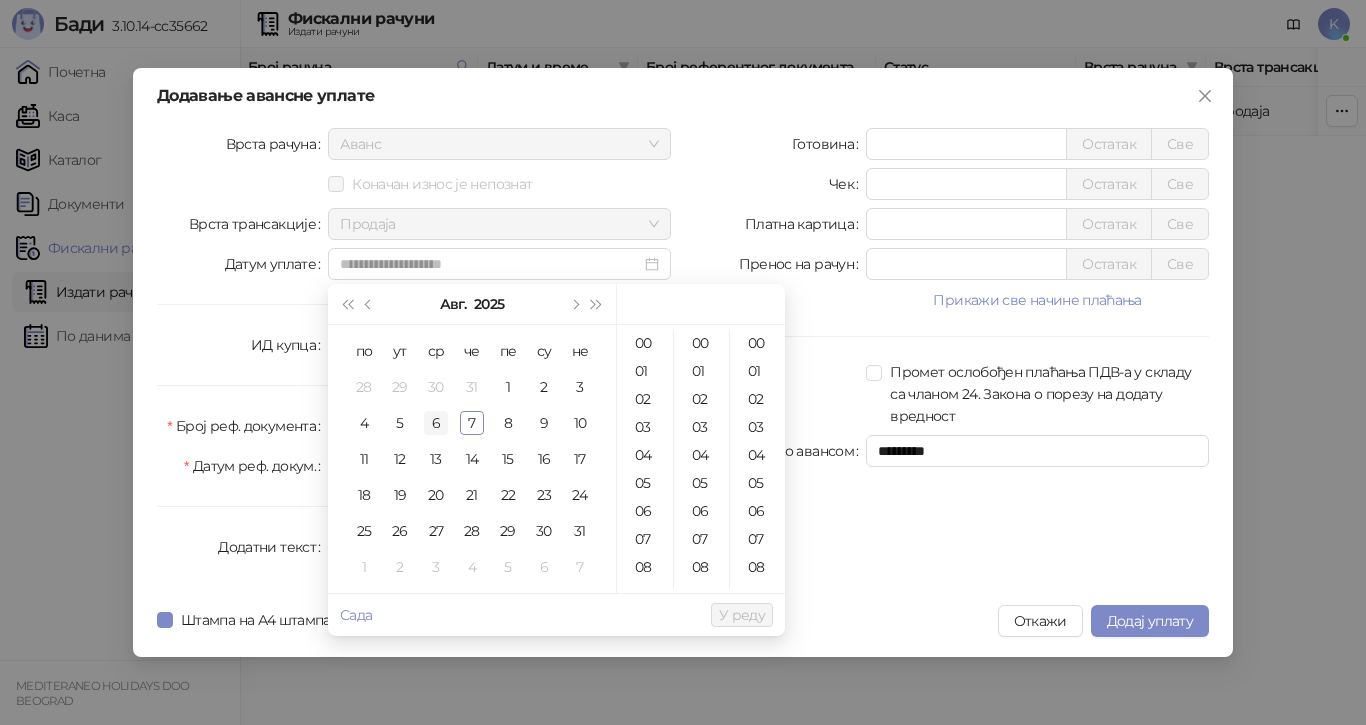click on "6" at bounding box center (436, 423) 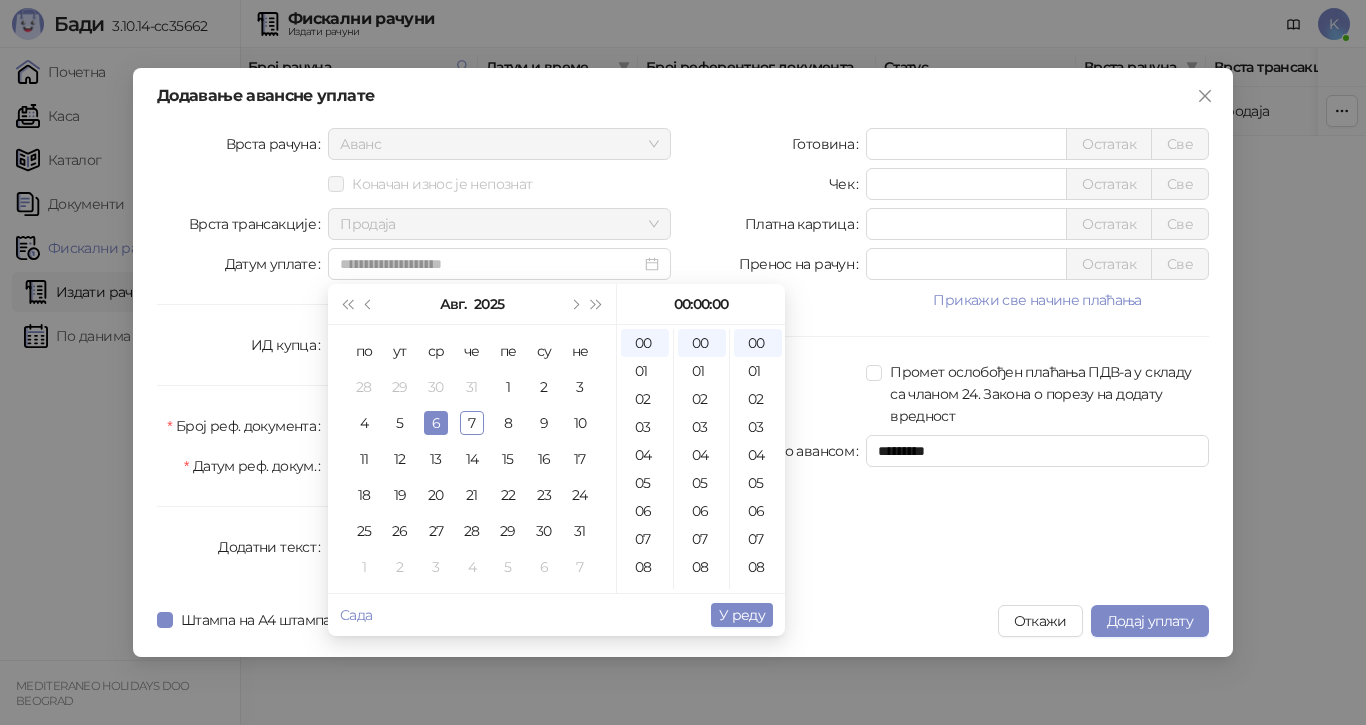 type on "**********" 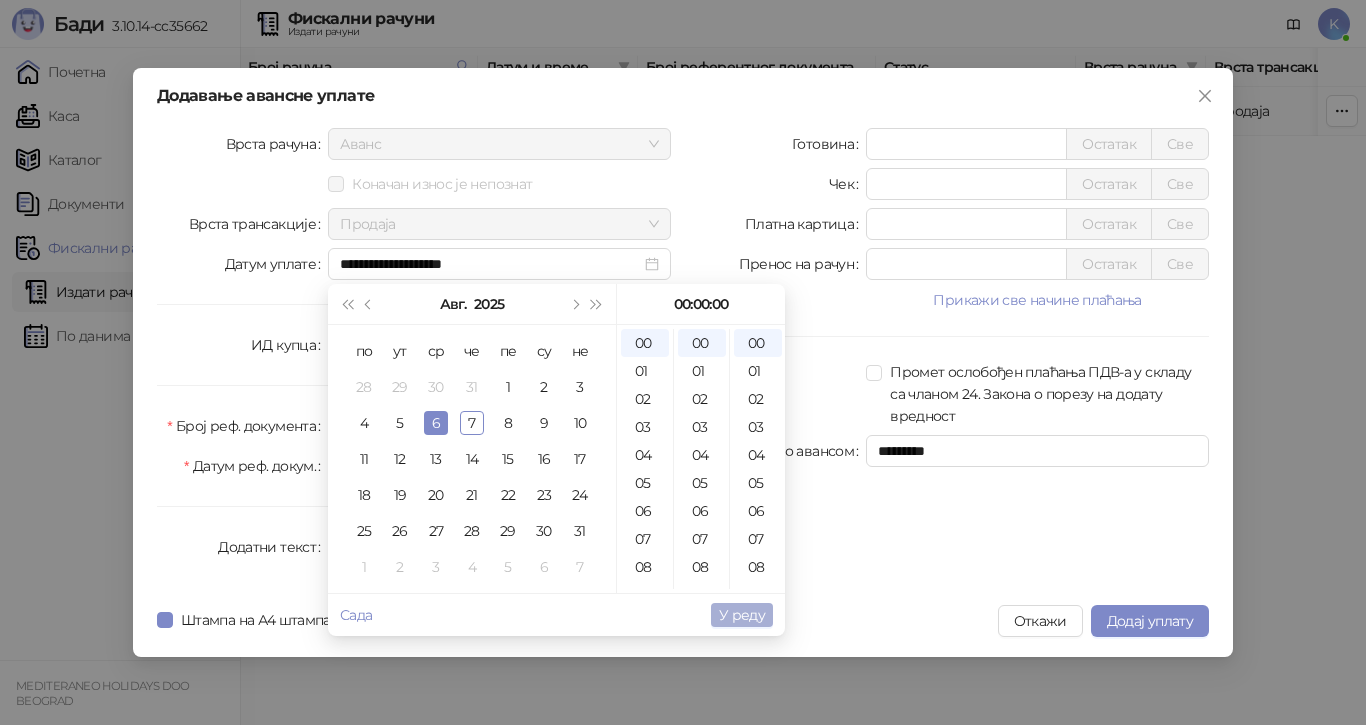 click on "У реду" at bounding box center [742, 615] 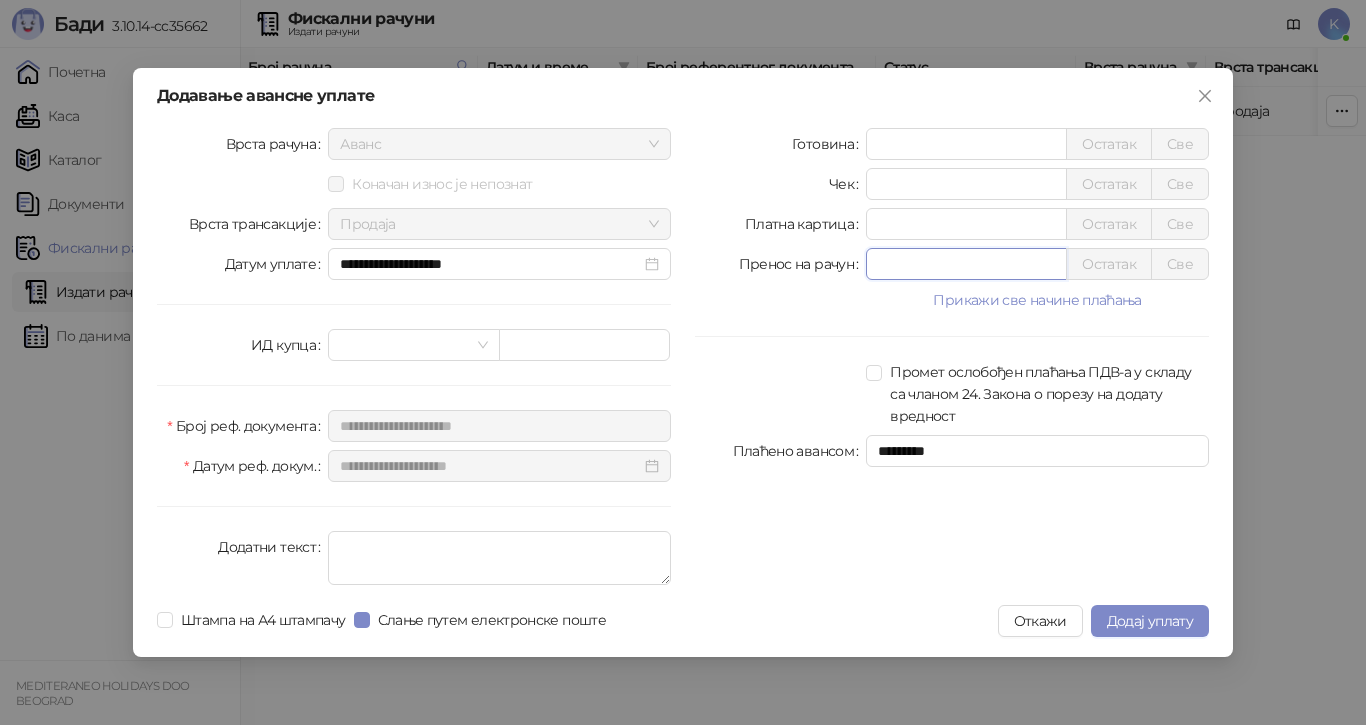 drag, startPoint x: 891, startPoint y: 268, endPoint x: 851, endPoint y: 273, distance: 40.311287 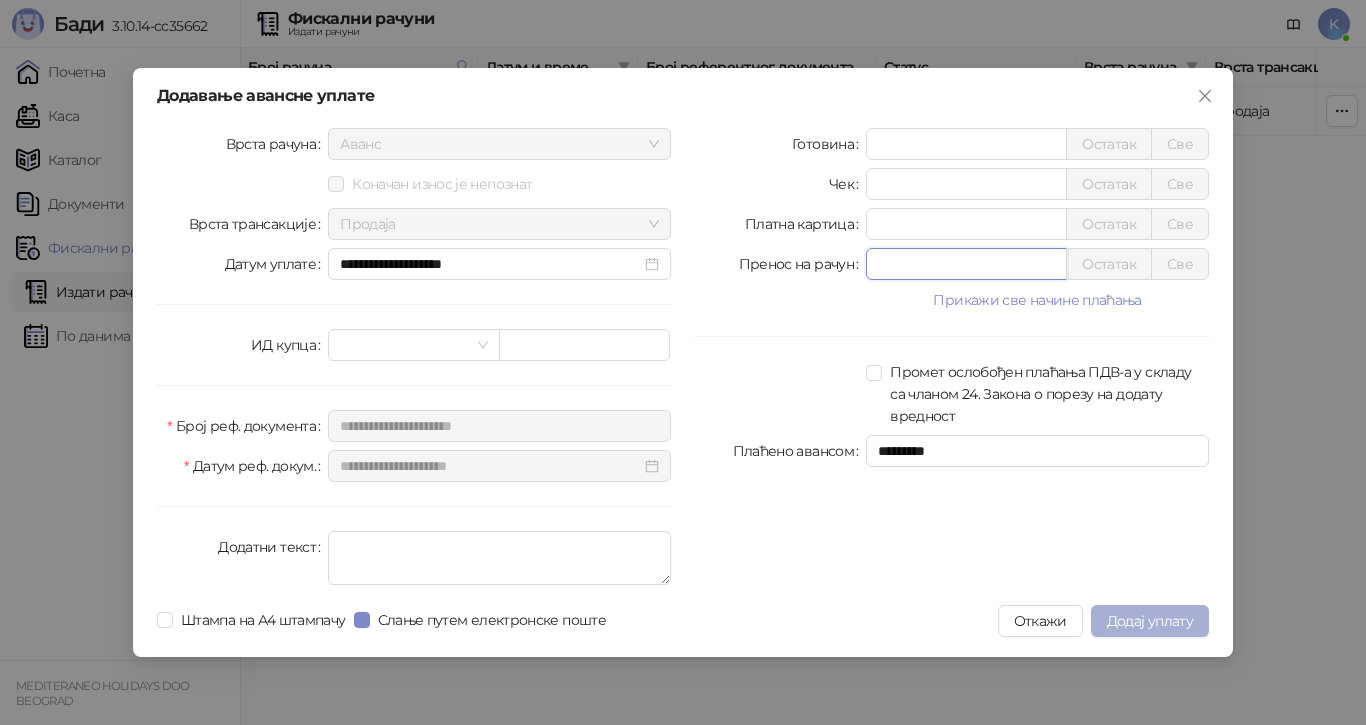 type on "******" 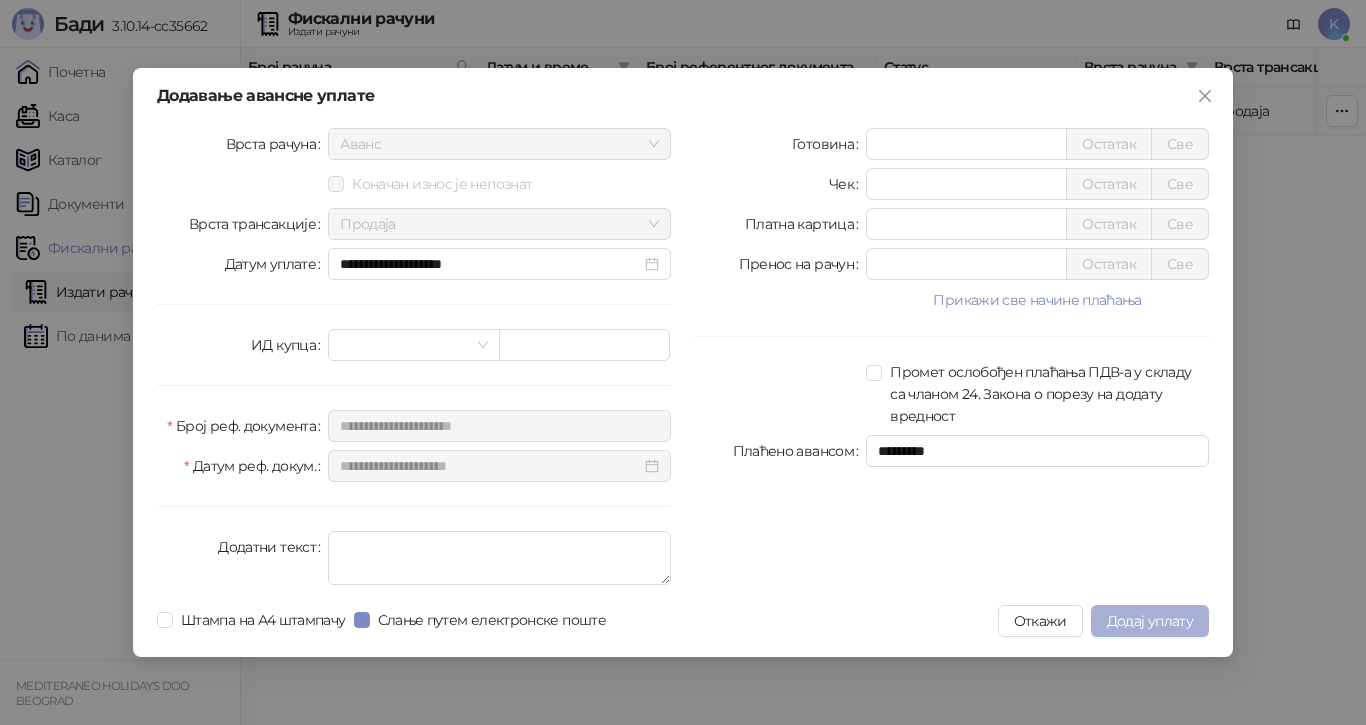 click on "Додај уплату" at bounding box center [1150, 621] 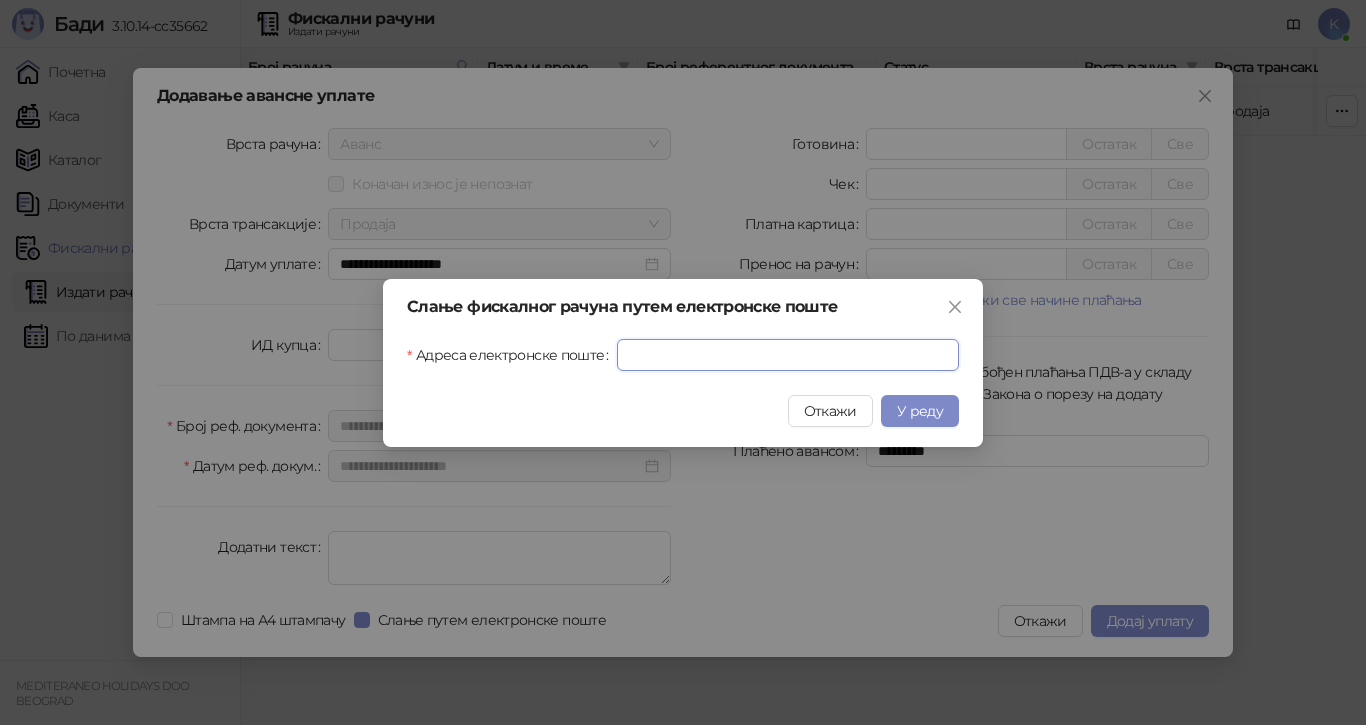 drag, startPoint x: 774, startPoint y: 358, endPoint x: 757, endPoint y: 390, distance: 36.23534 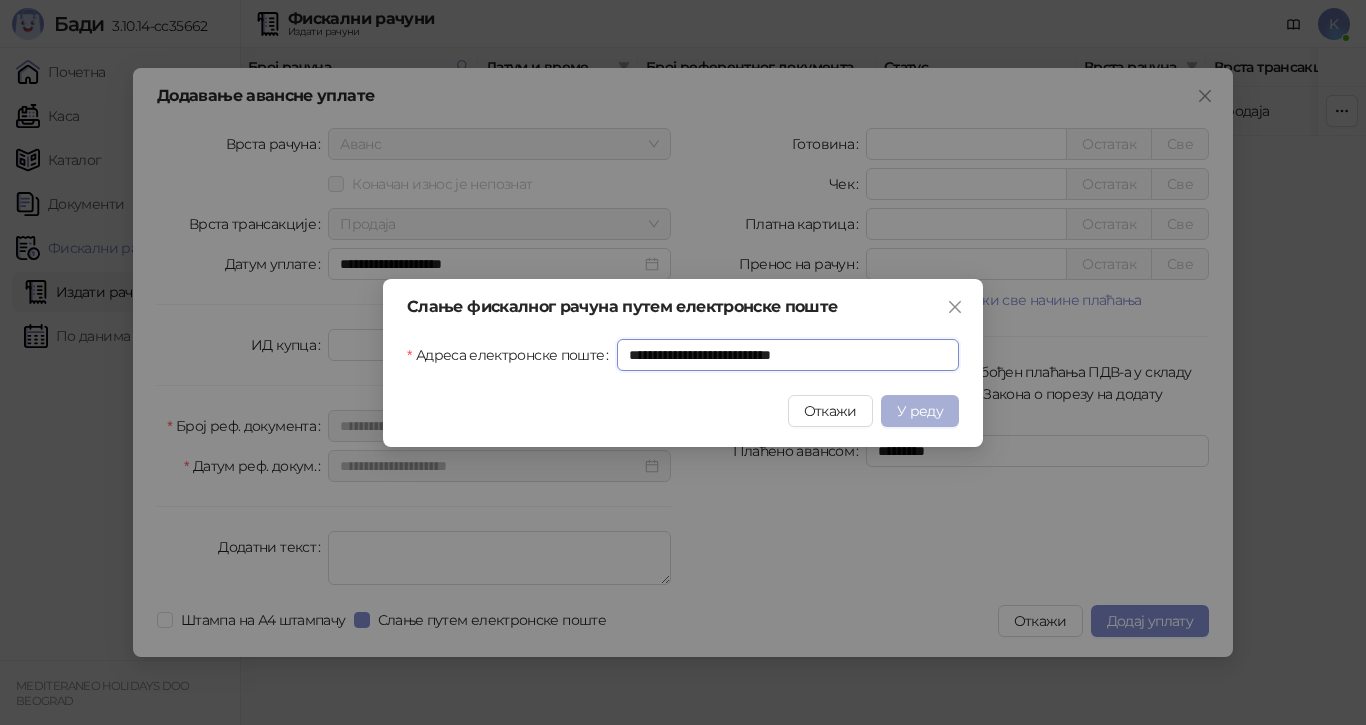 type on "**********" 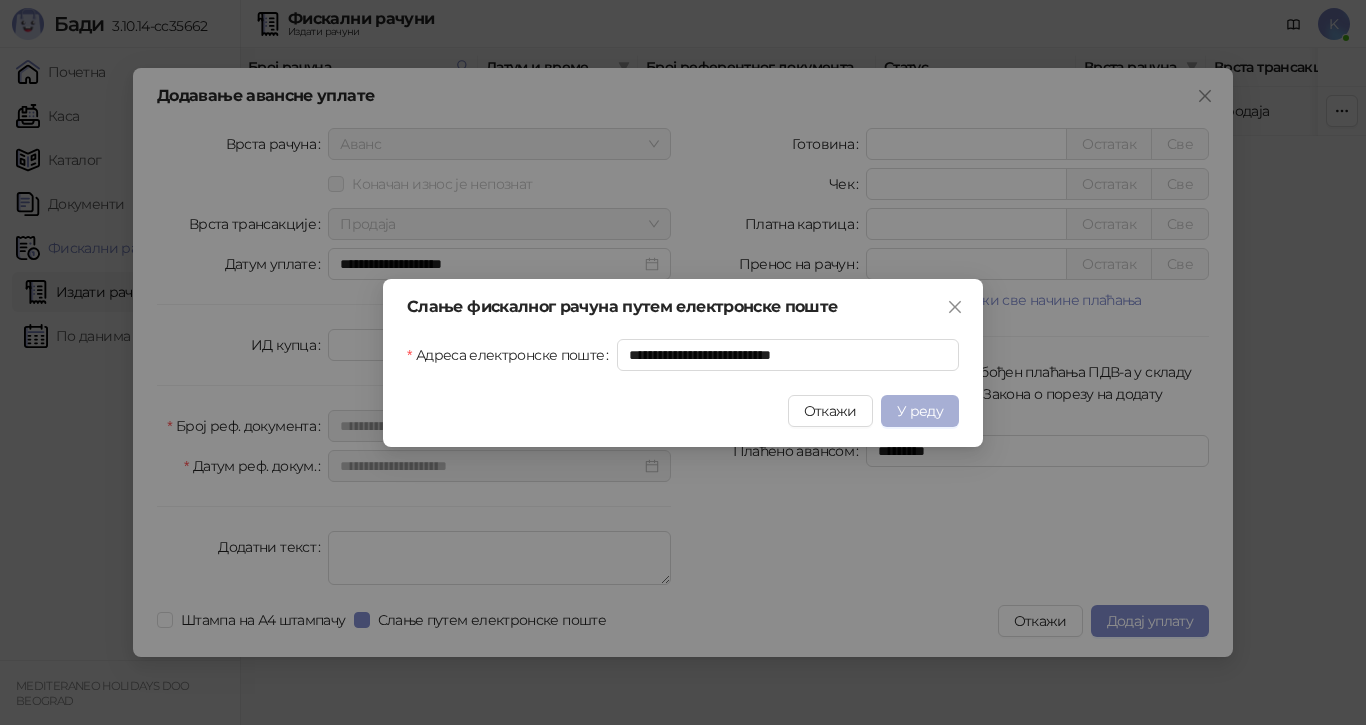 click on "У реду" at bounding box center [920, 411] 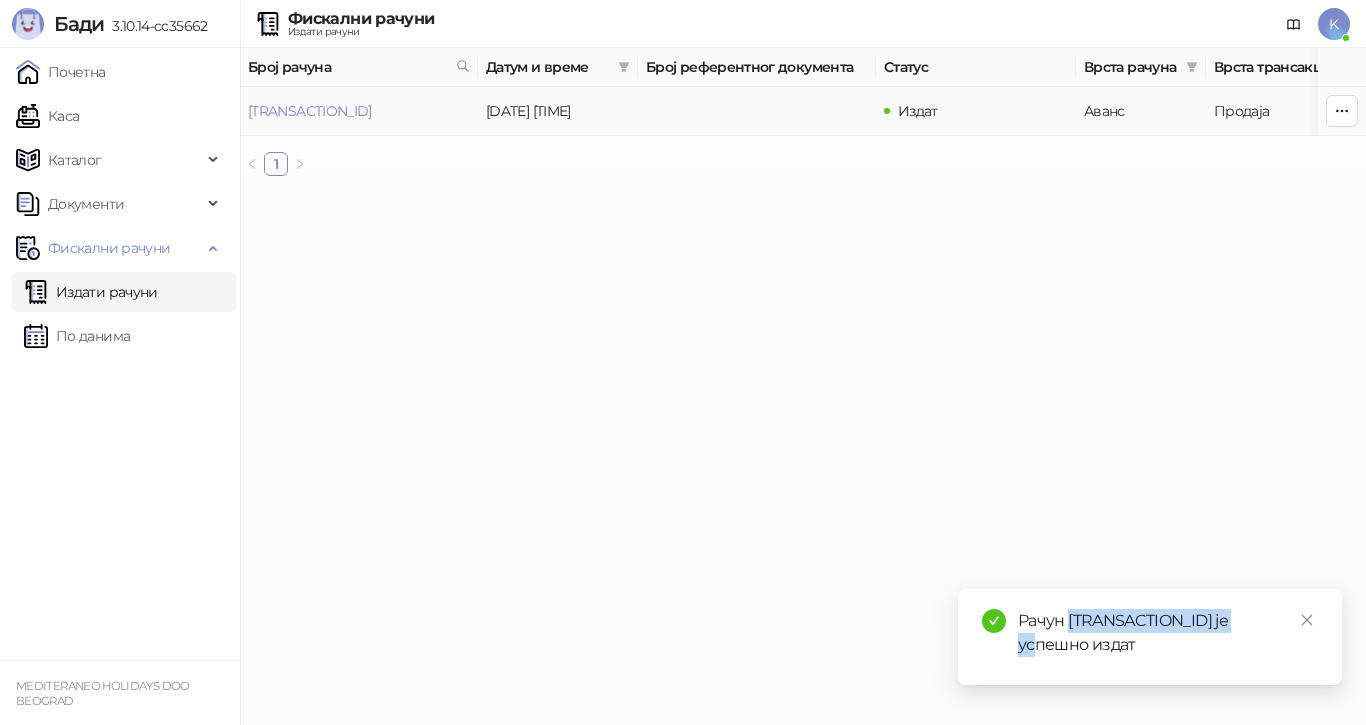 drag, startPoint x: 1271, startPoint y: 618, endPoint x: 1070, endPoint y: 618, distance: 201 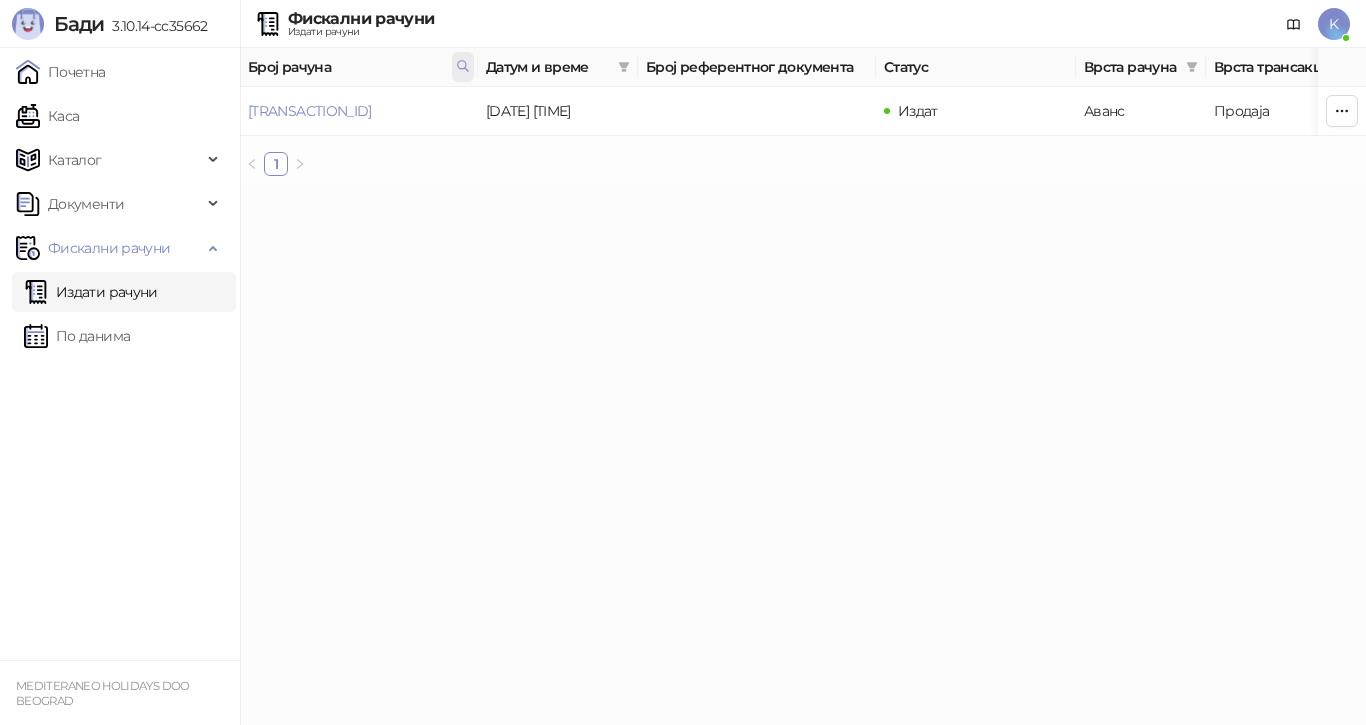 click 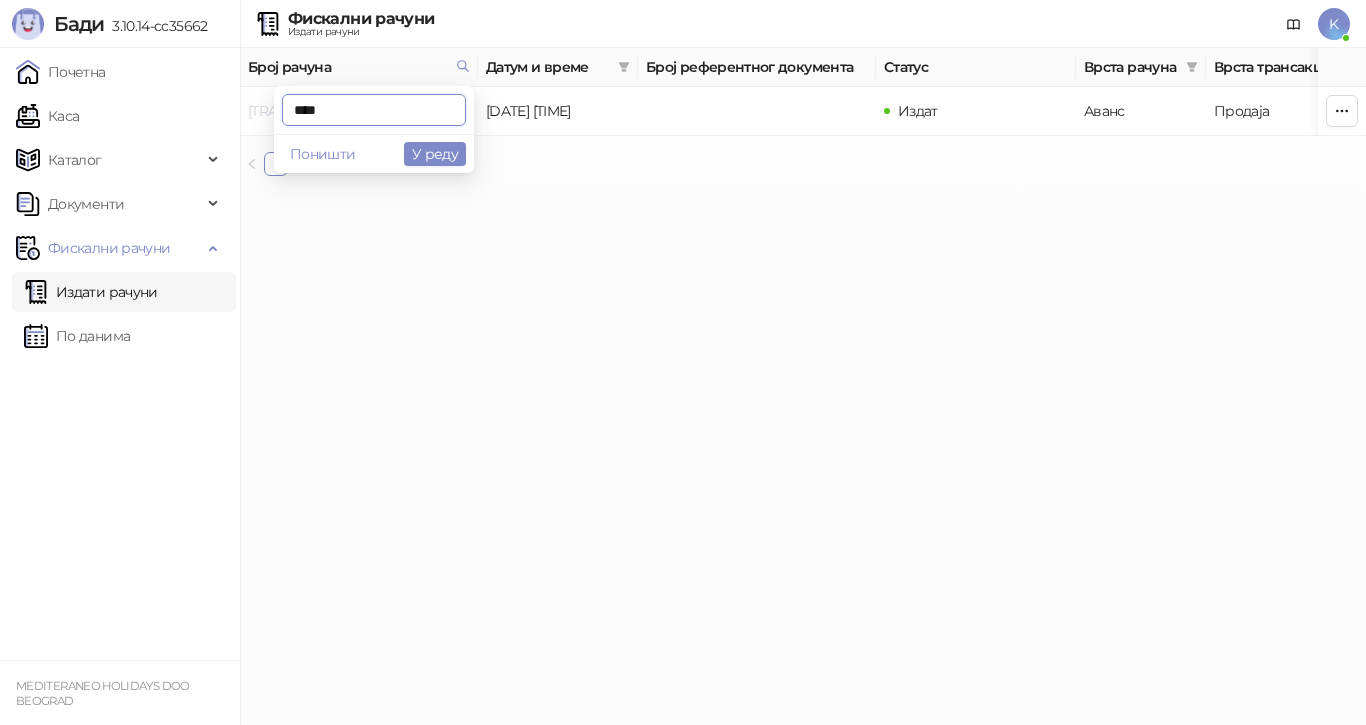 drag, startPoint x: 352, startPoint y: 110, endPoint x: 261, endPoint y: 110, distance: 91 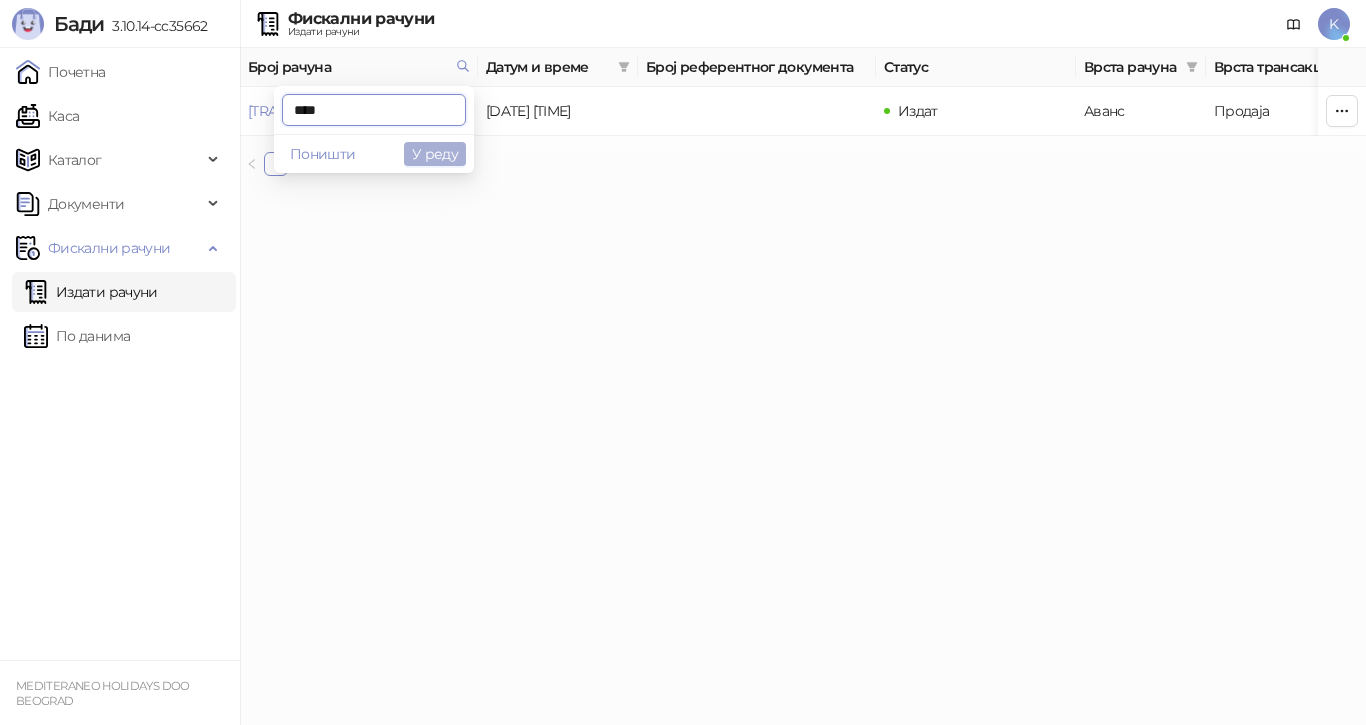 type on "****" 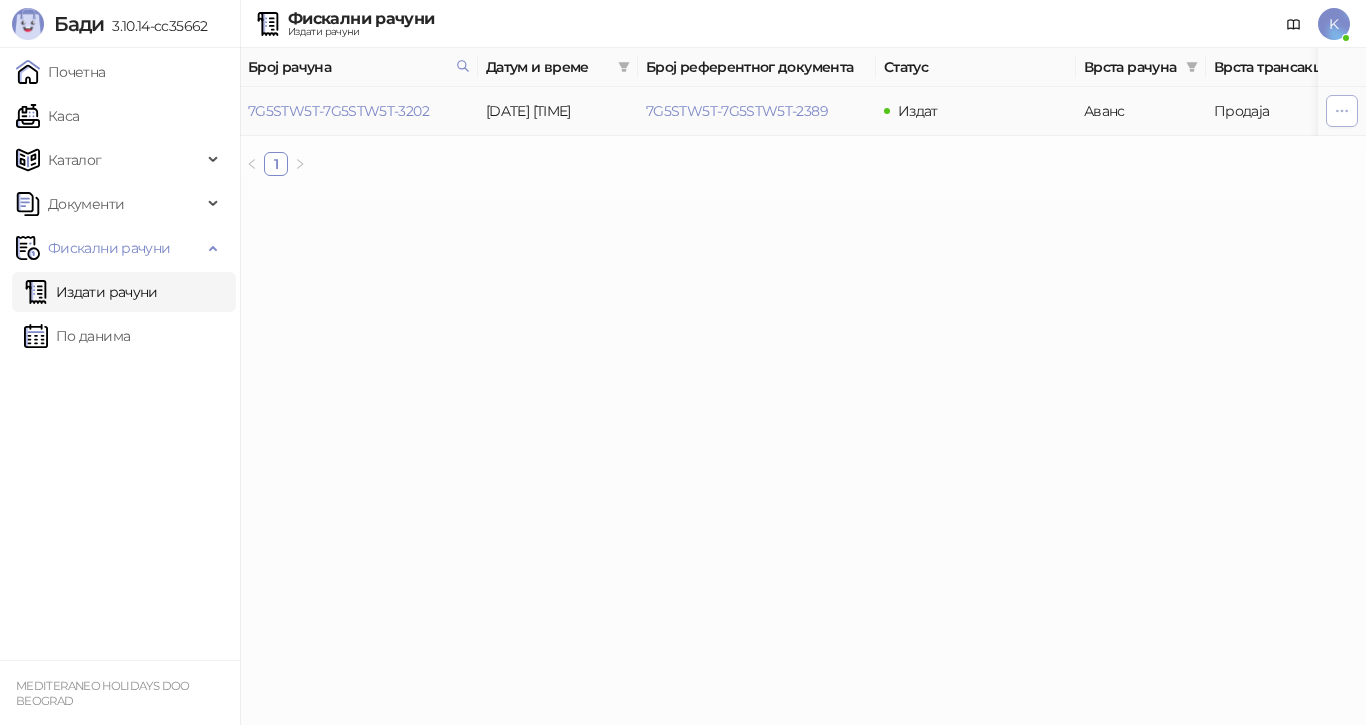 click 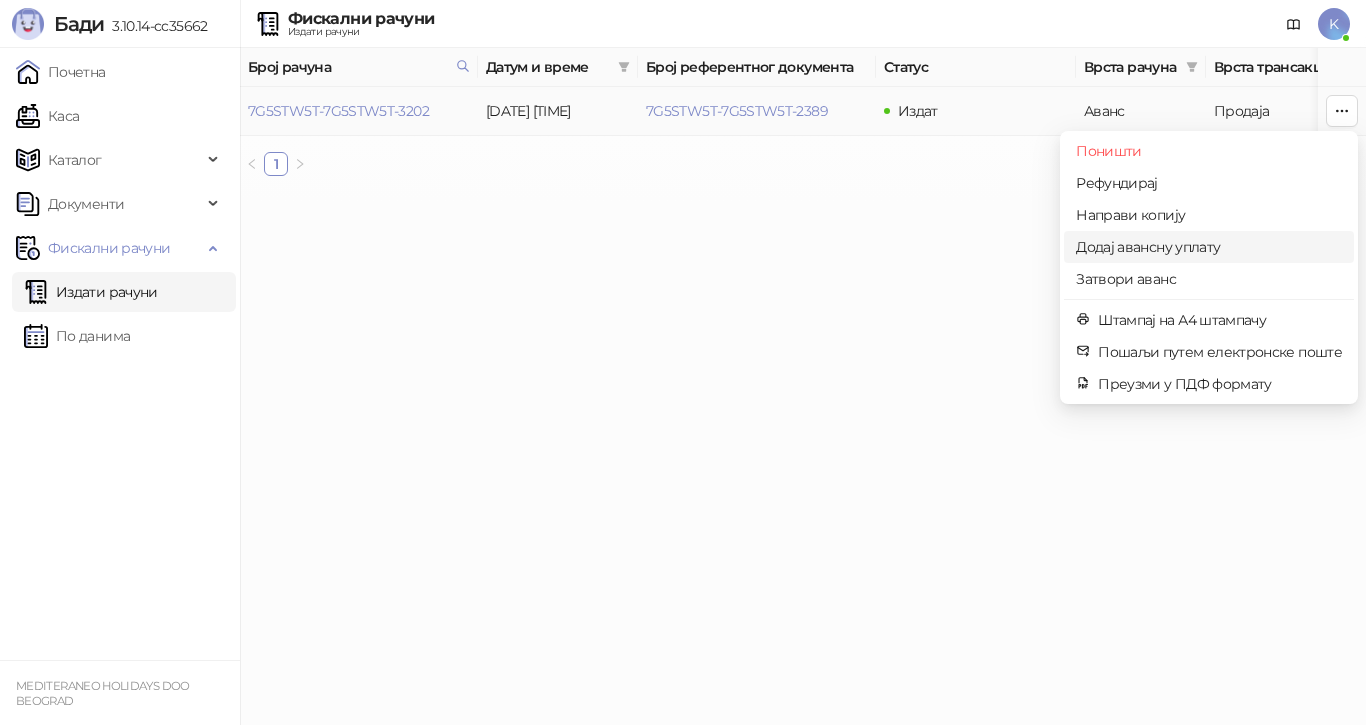 click on "Додај авансну уплату" at bounding box center (1209, 247) 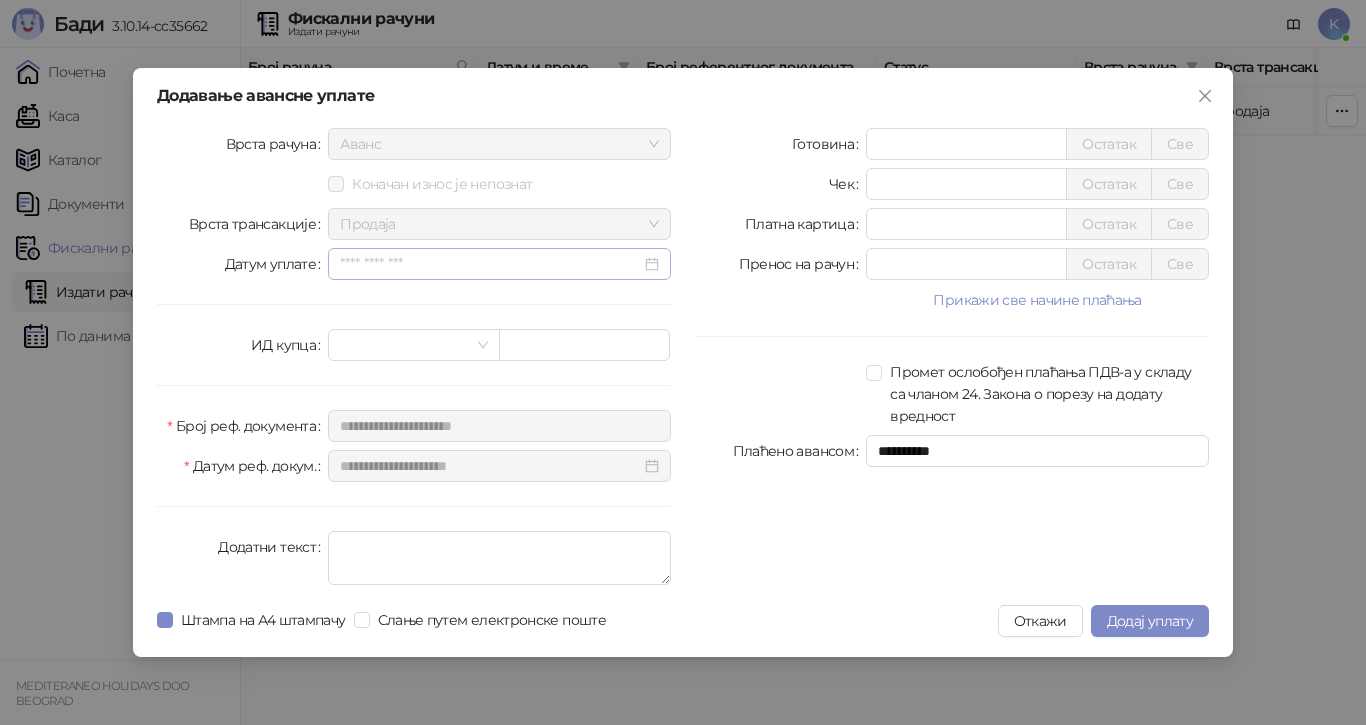click at bounding box center (499, 264) 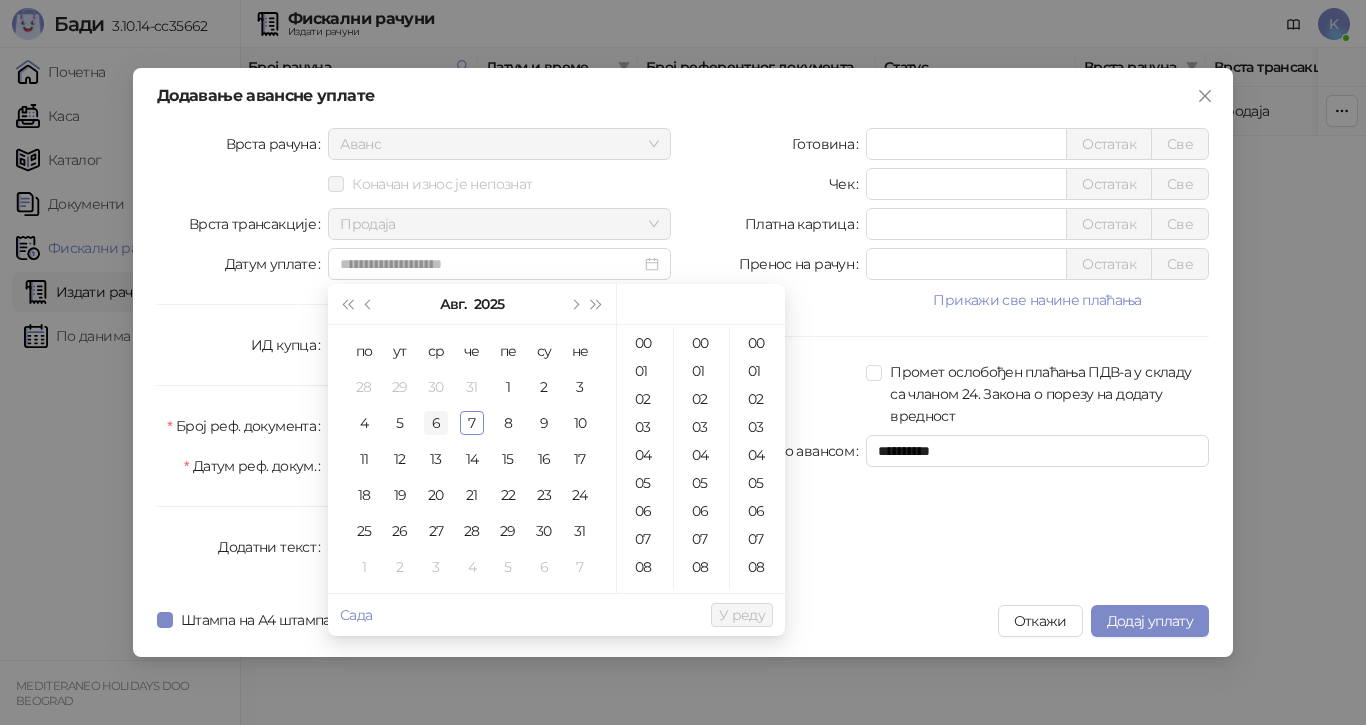 click on "6" at bounding box center (436, 423) 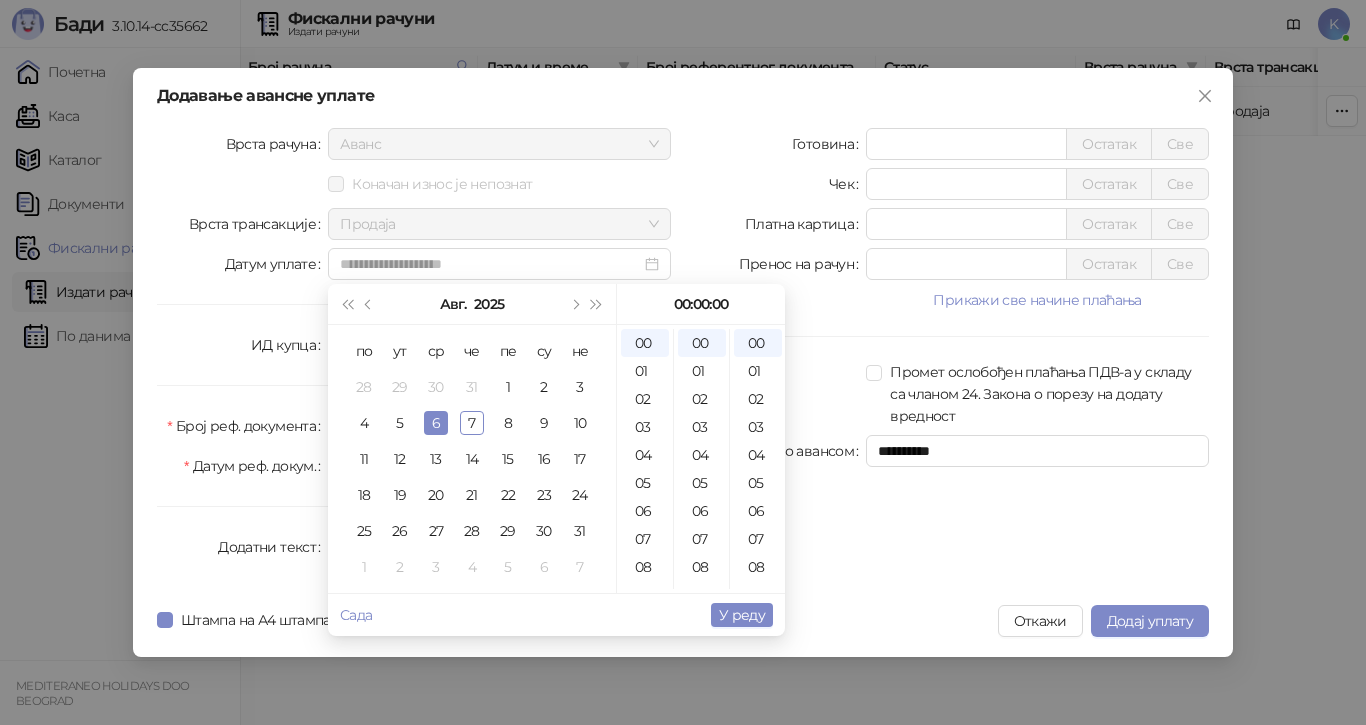 type on "**********" 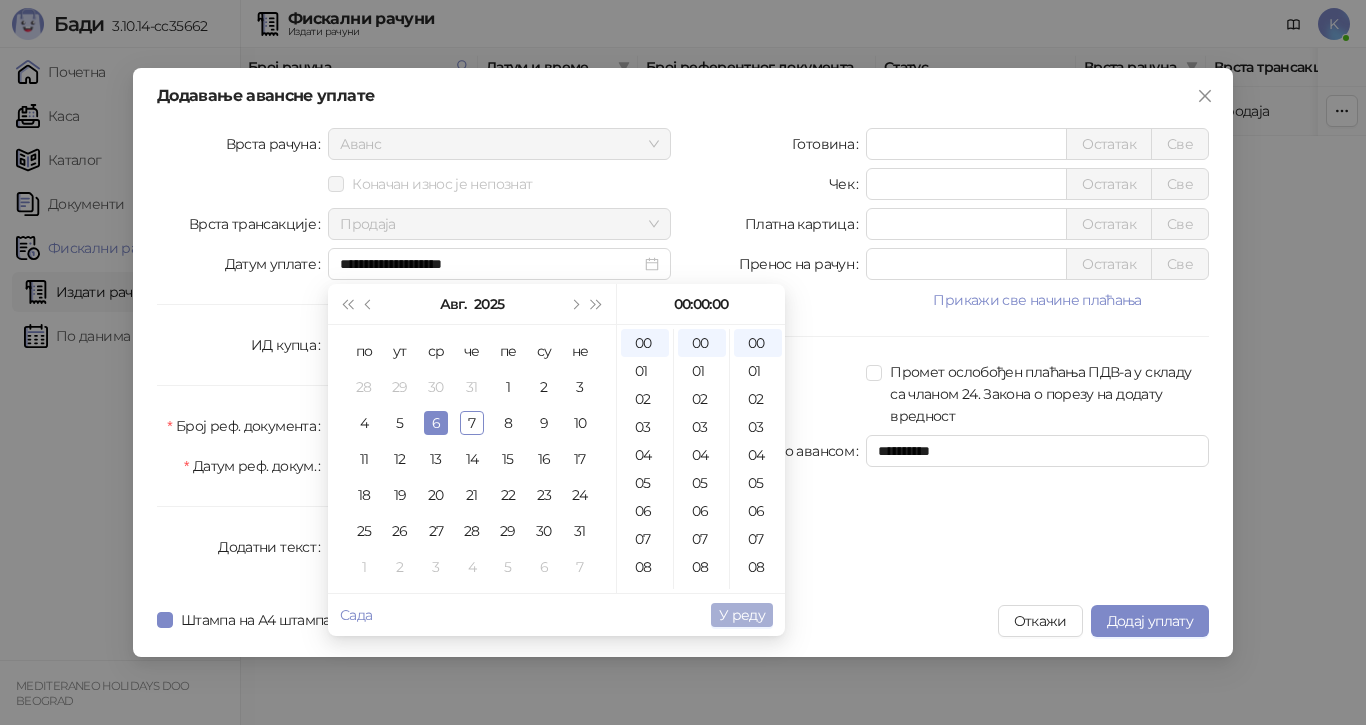 click on "У реду" at bounding box center [742, 615] 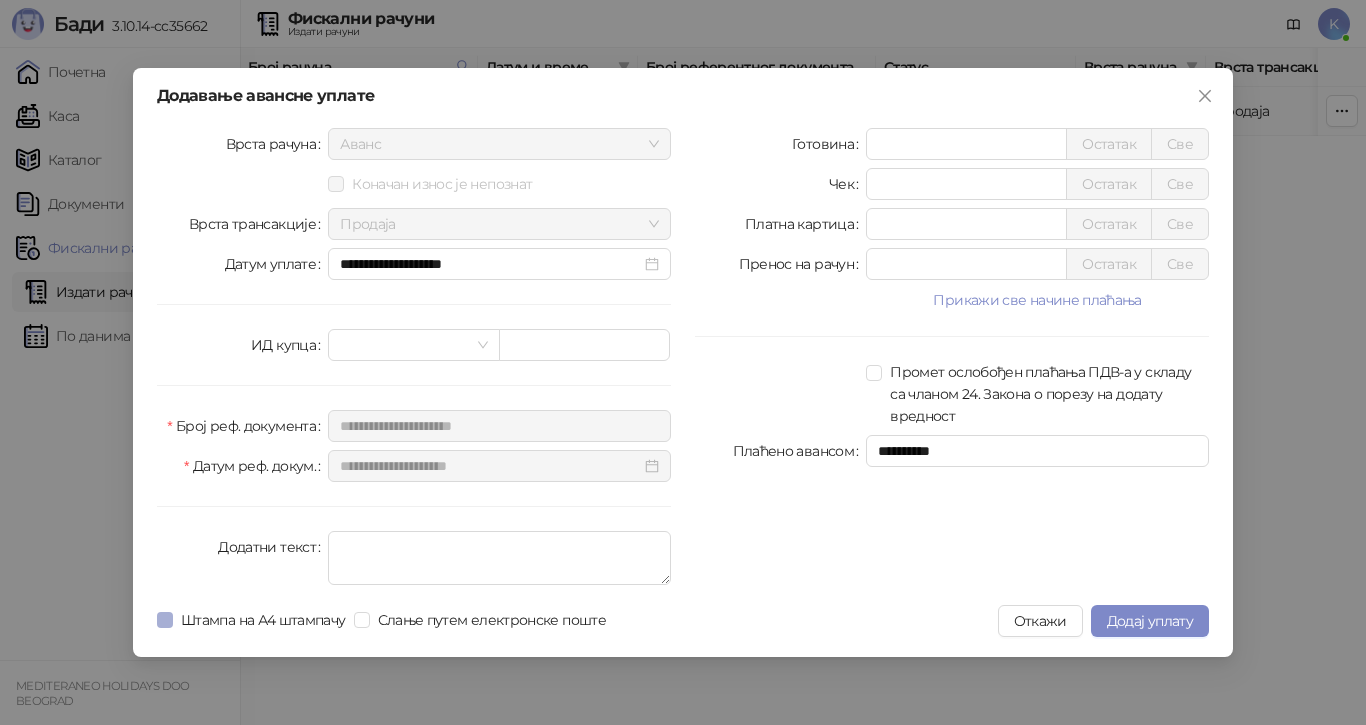 click on "Штампа на А4 штампачу" at bounding box center [263, 620] 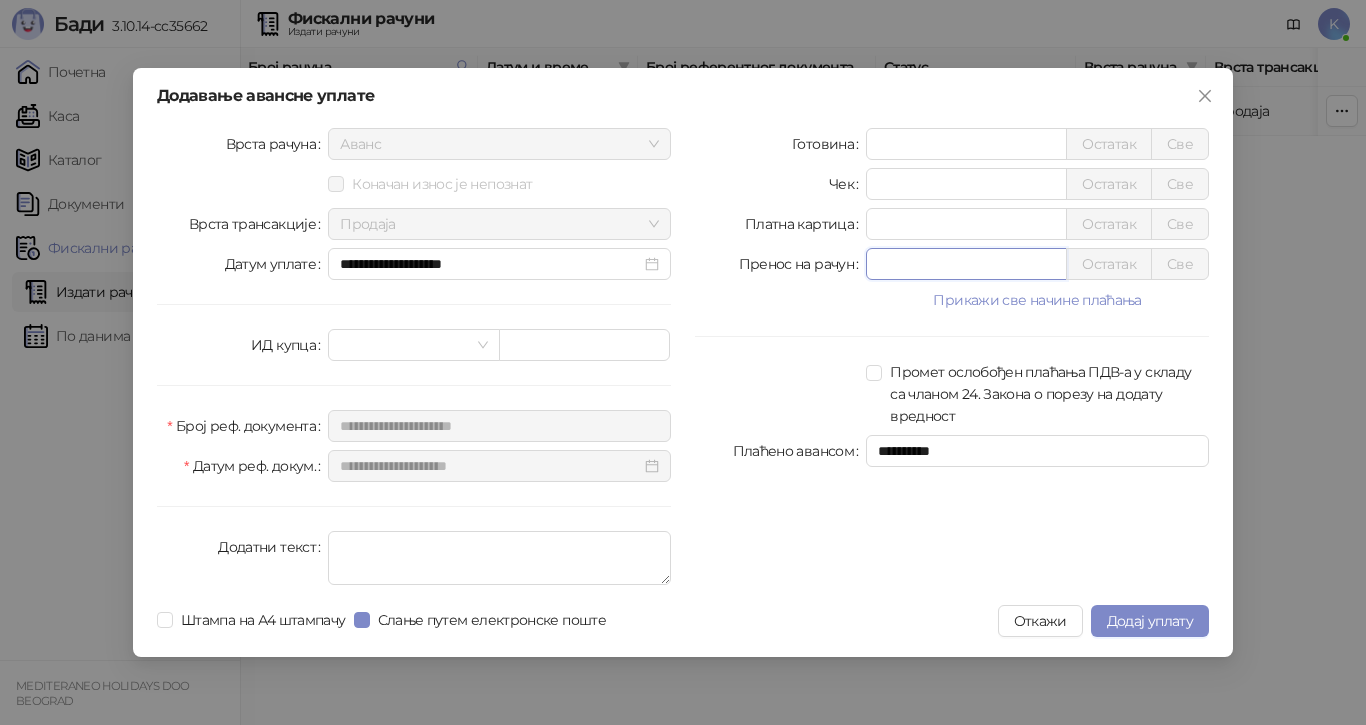 click on "Пренос на рачун * Остатак Све" at bounding box center (952, 264) 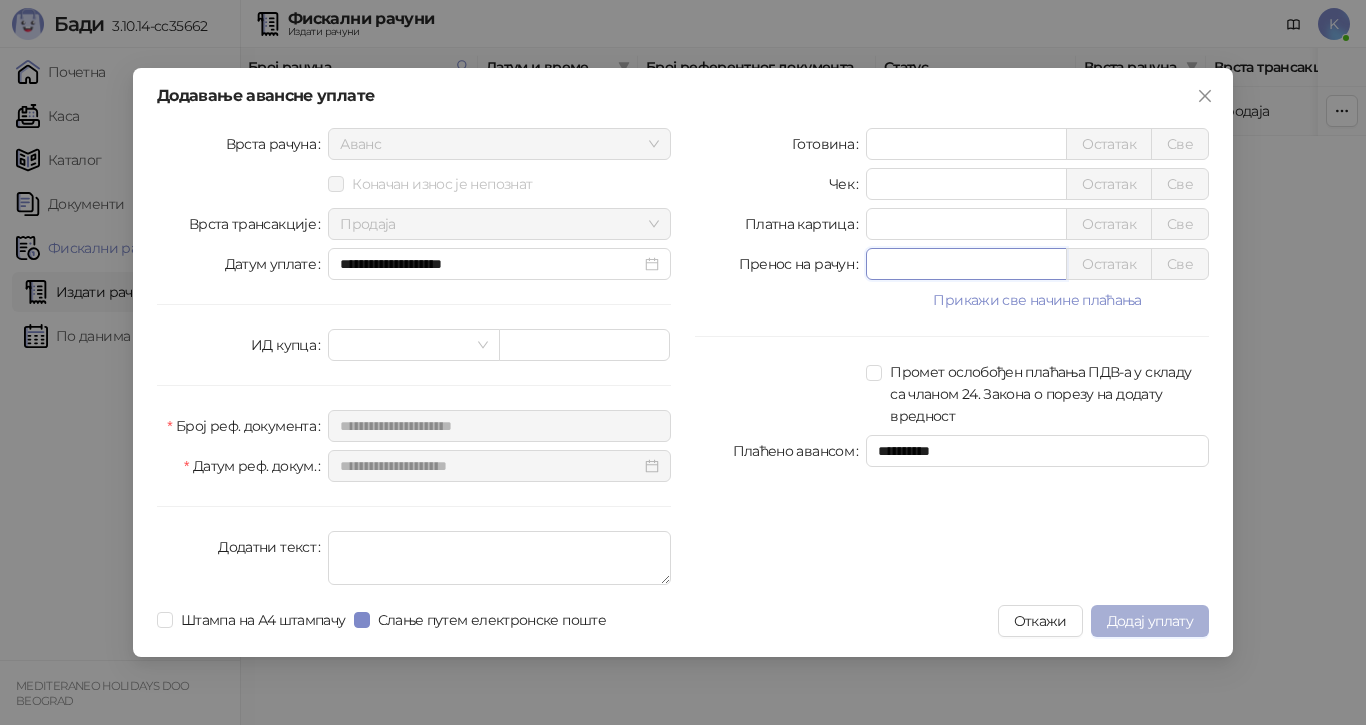 type on "*****" 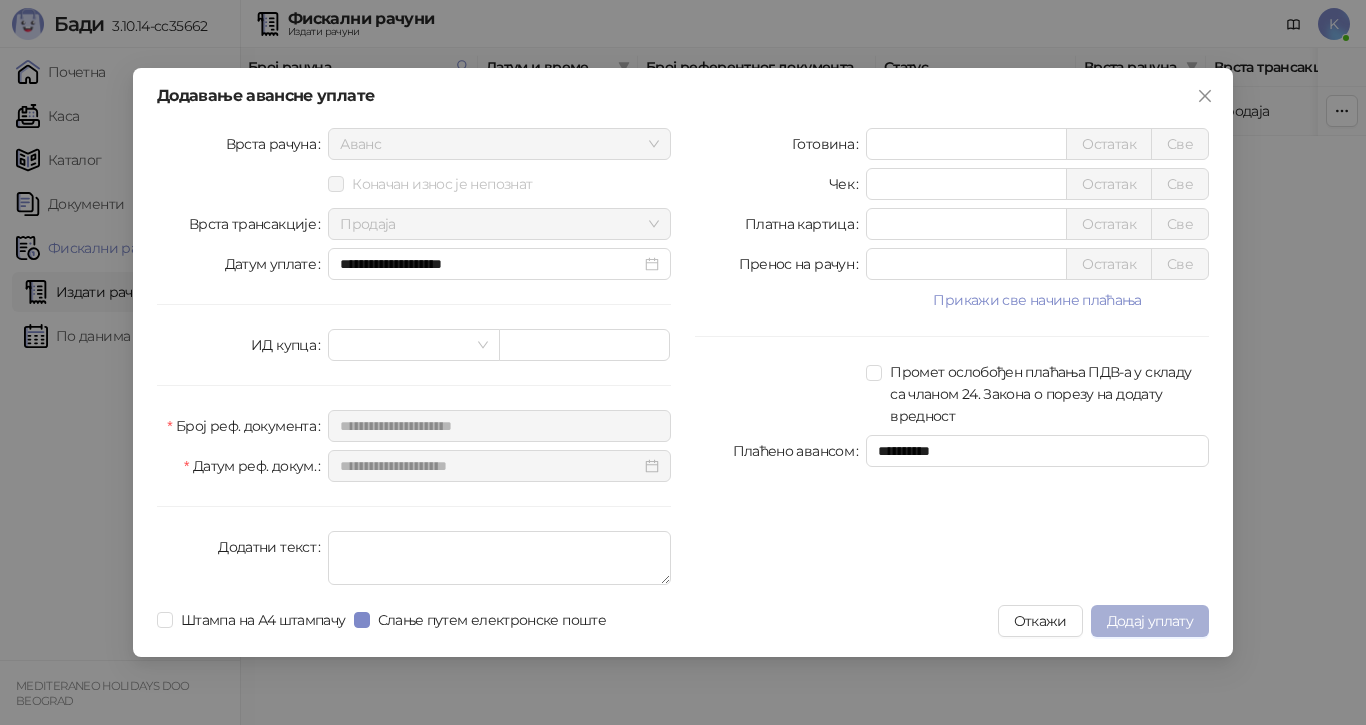 click on "Додај уплату" at bounding box center (1150, 621) 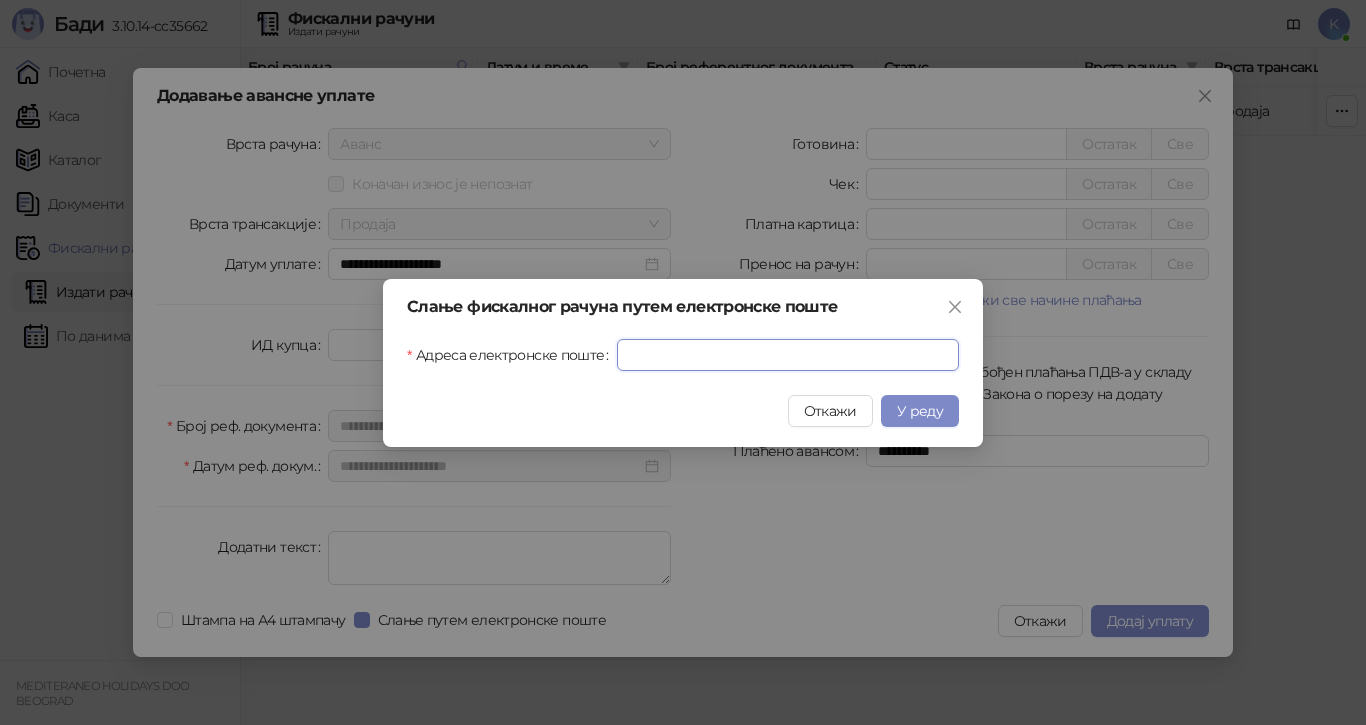 drag, startPoint x: 700, startPoint y: 355, endPoint x: 753, endPoint y: 467, distance: 123.90723 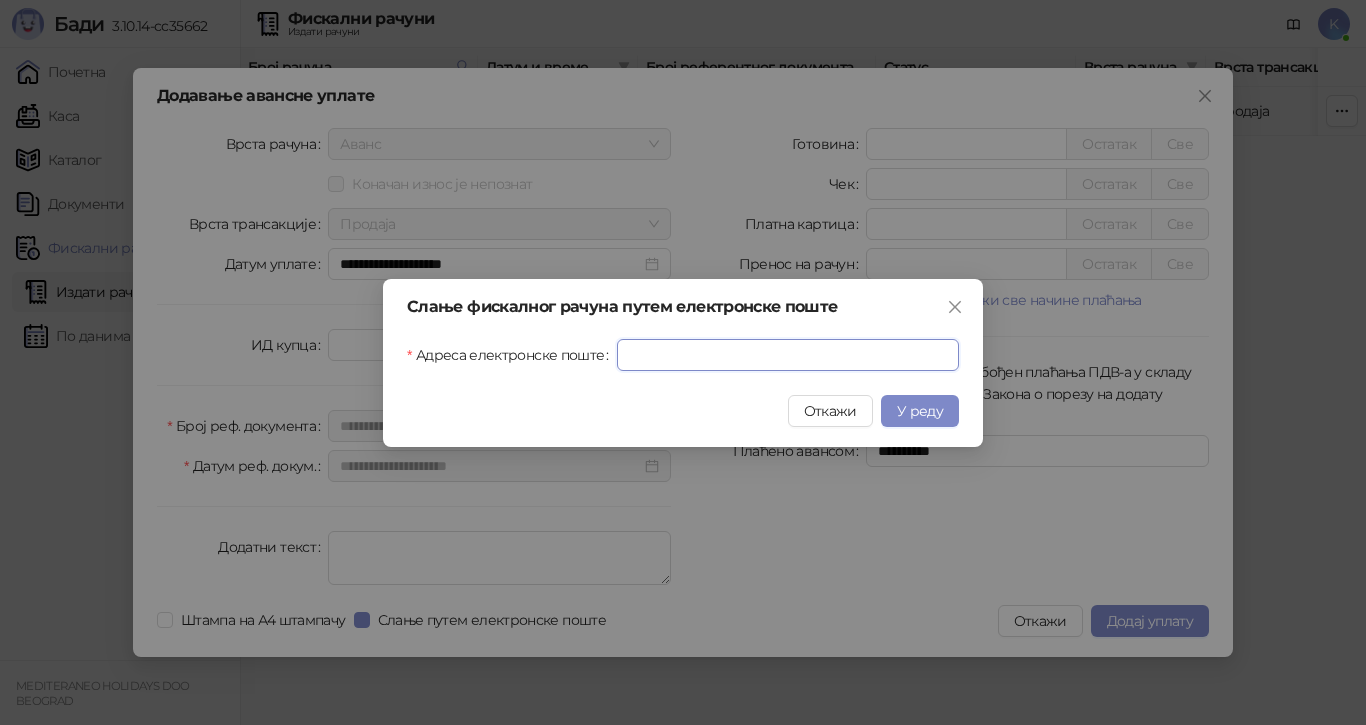 paste on "**********" 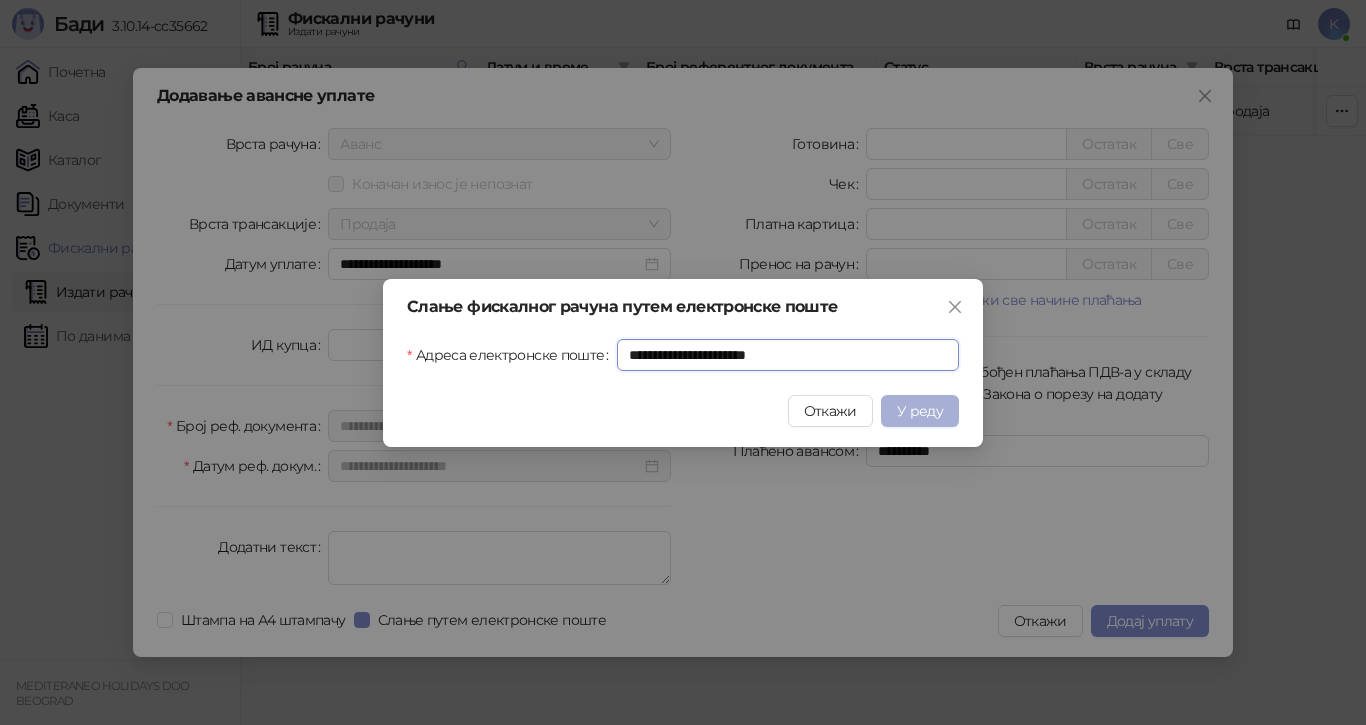 type on "**********" 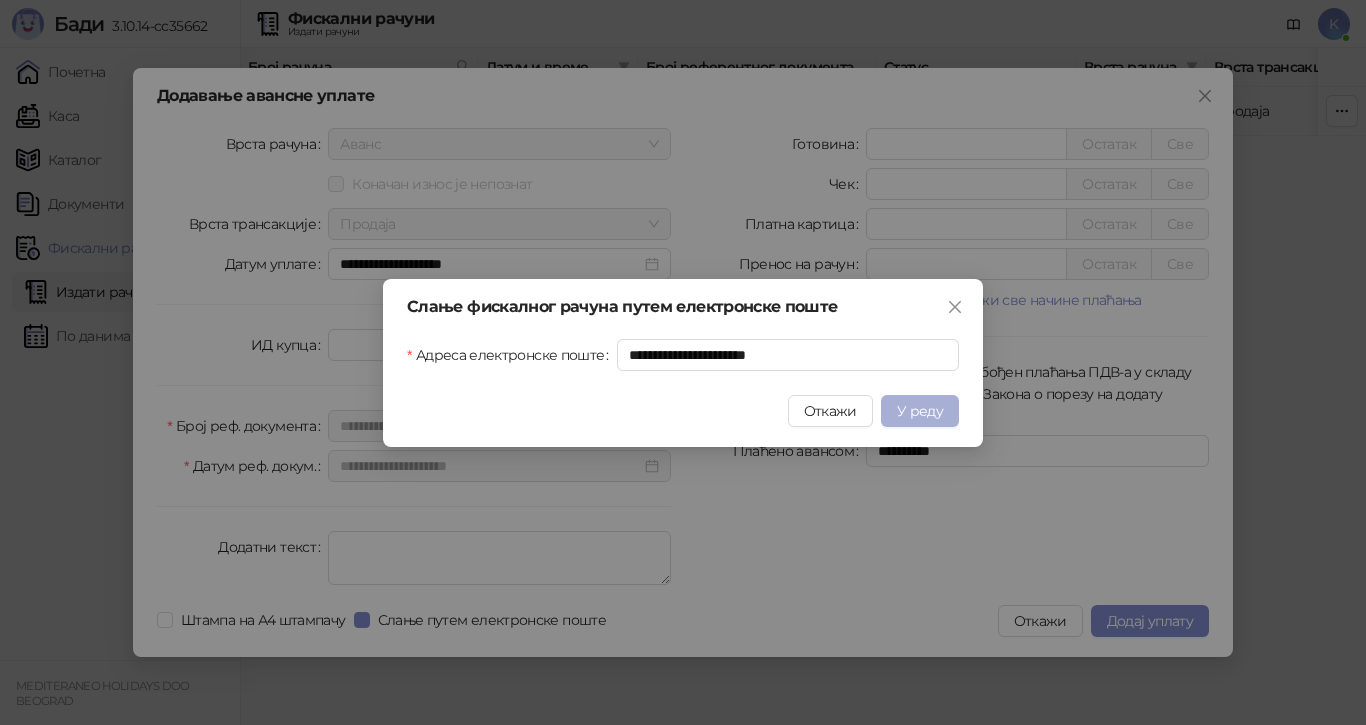 click on "У реду" at bounding box center [920, 411] 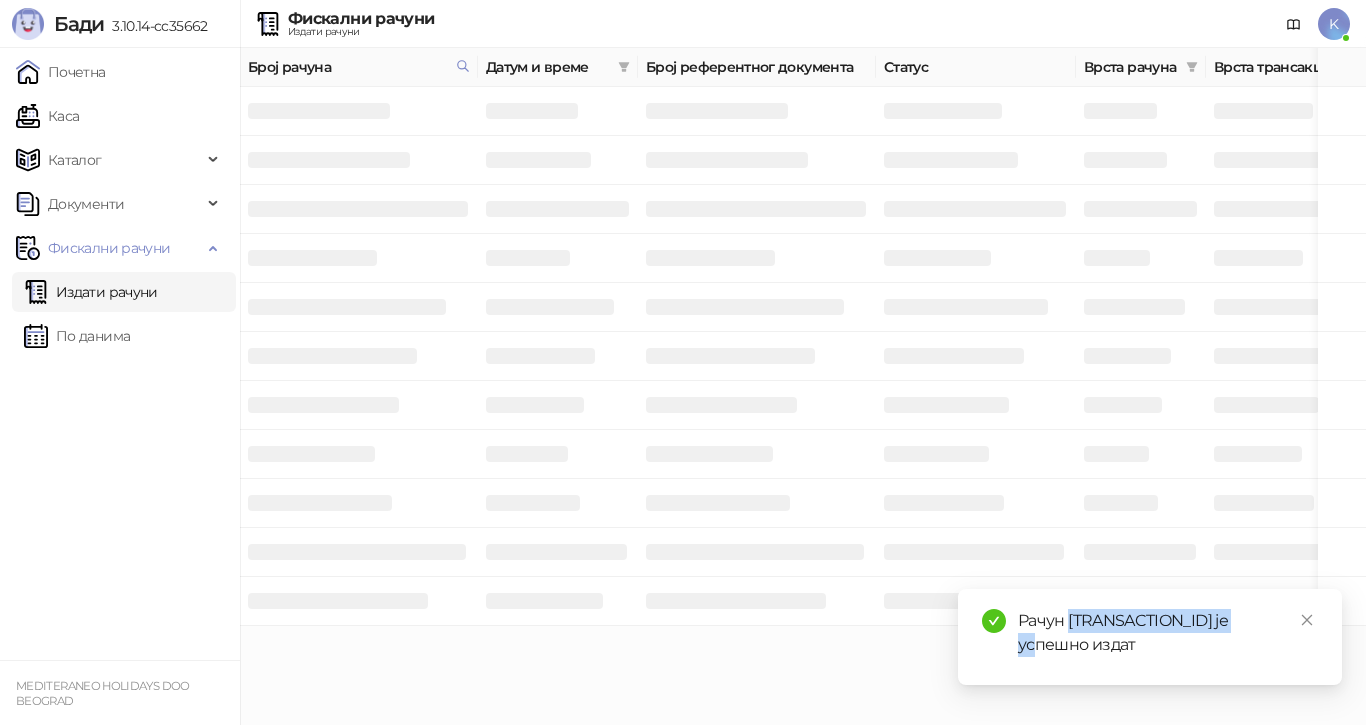 drag, startPoint x: 1244, startPoint y: 618, endPoint x: 1070, endPoint y: 619, distance: 174.00287 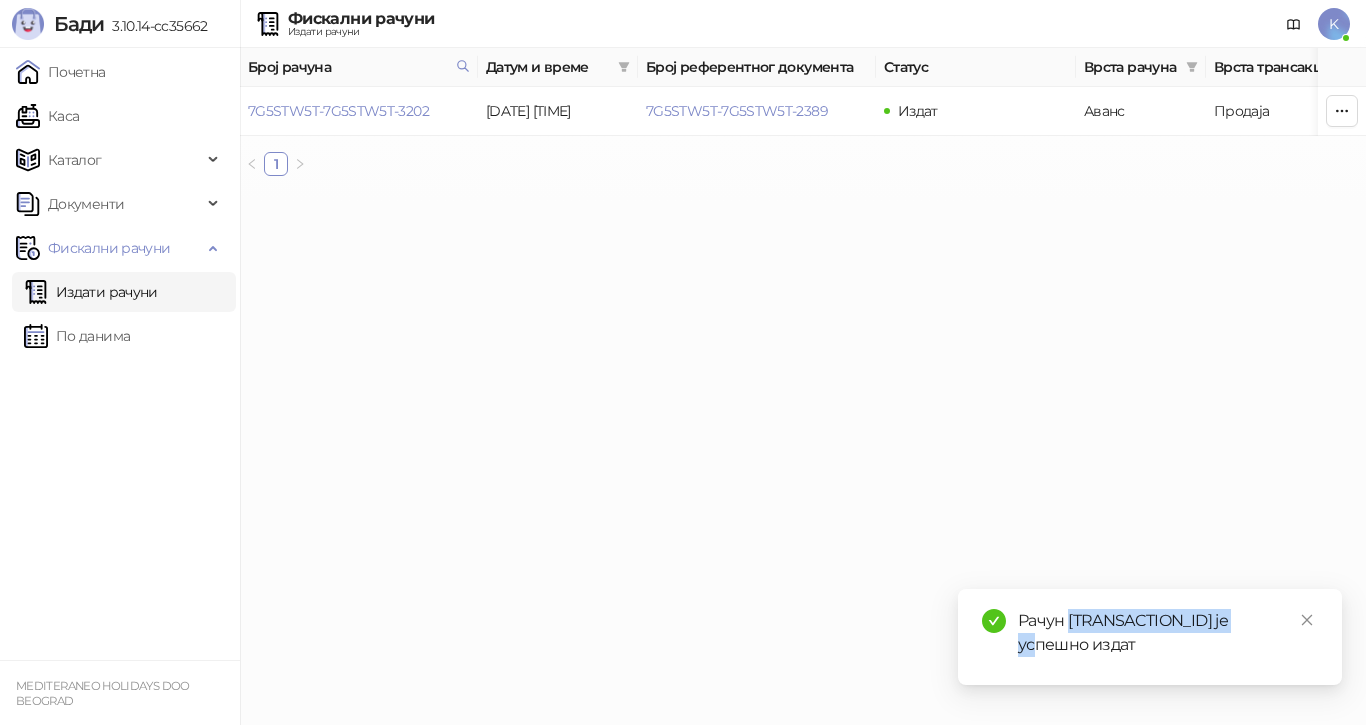 copy on "[TRANSACTION_ID]" 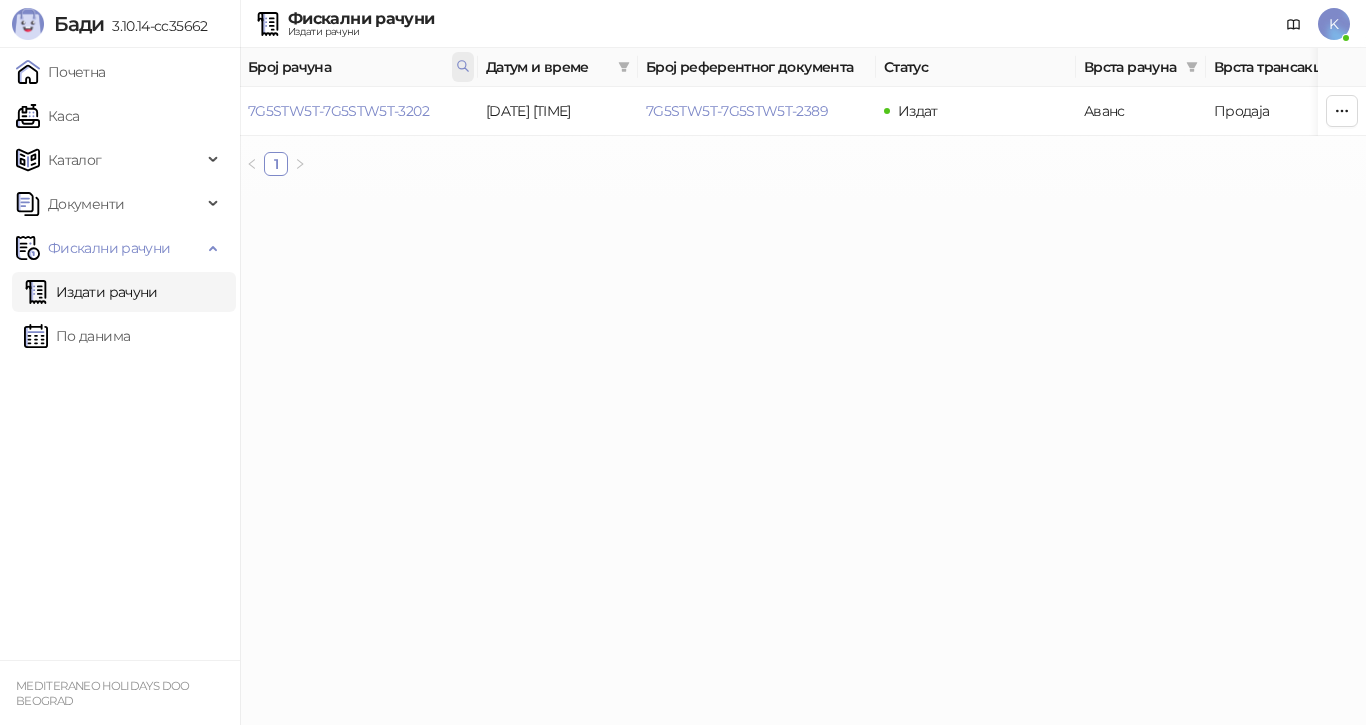 click 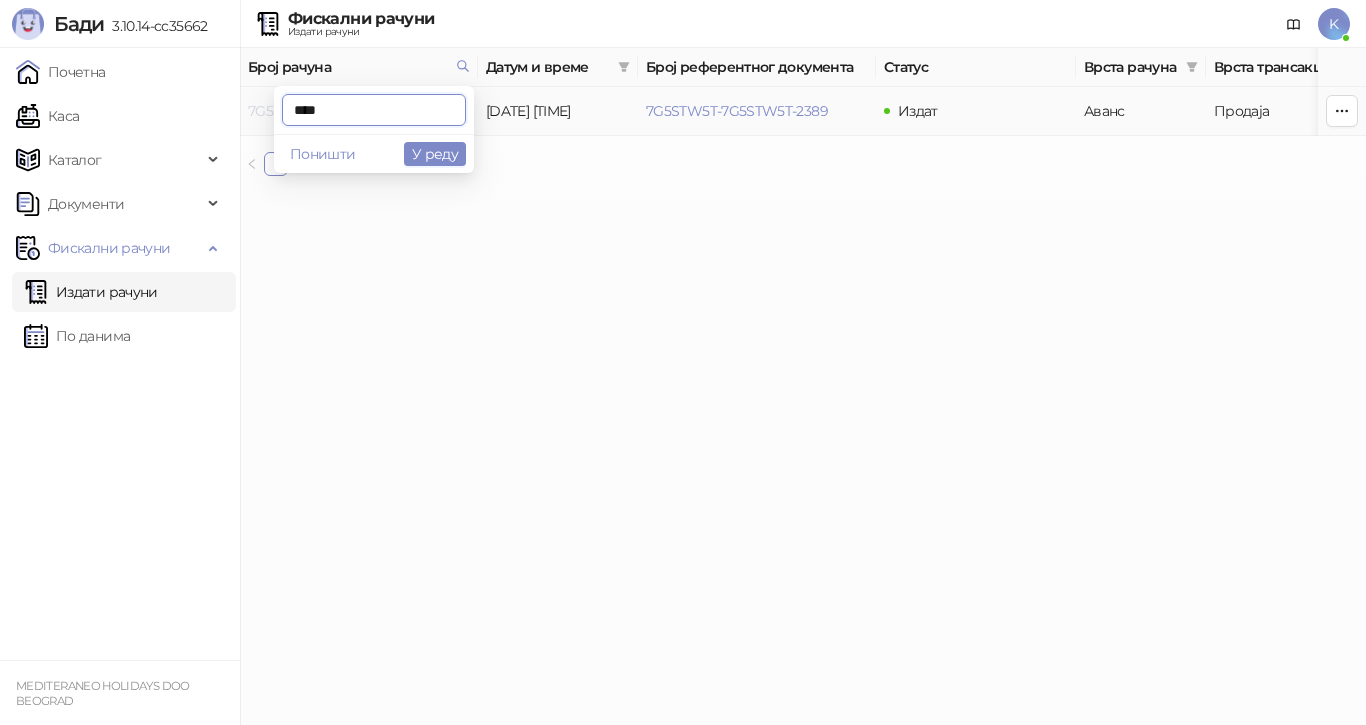 drag, startPoint x: 347, startPoint y: 108, endPoint x: 255, endPoint y: 108, distance: 92 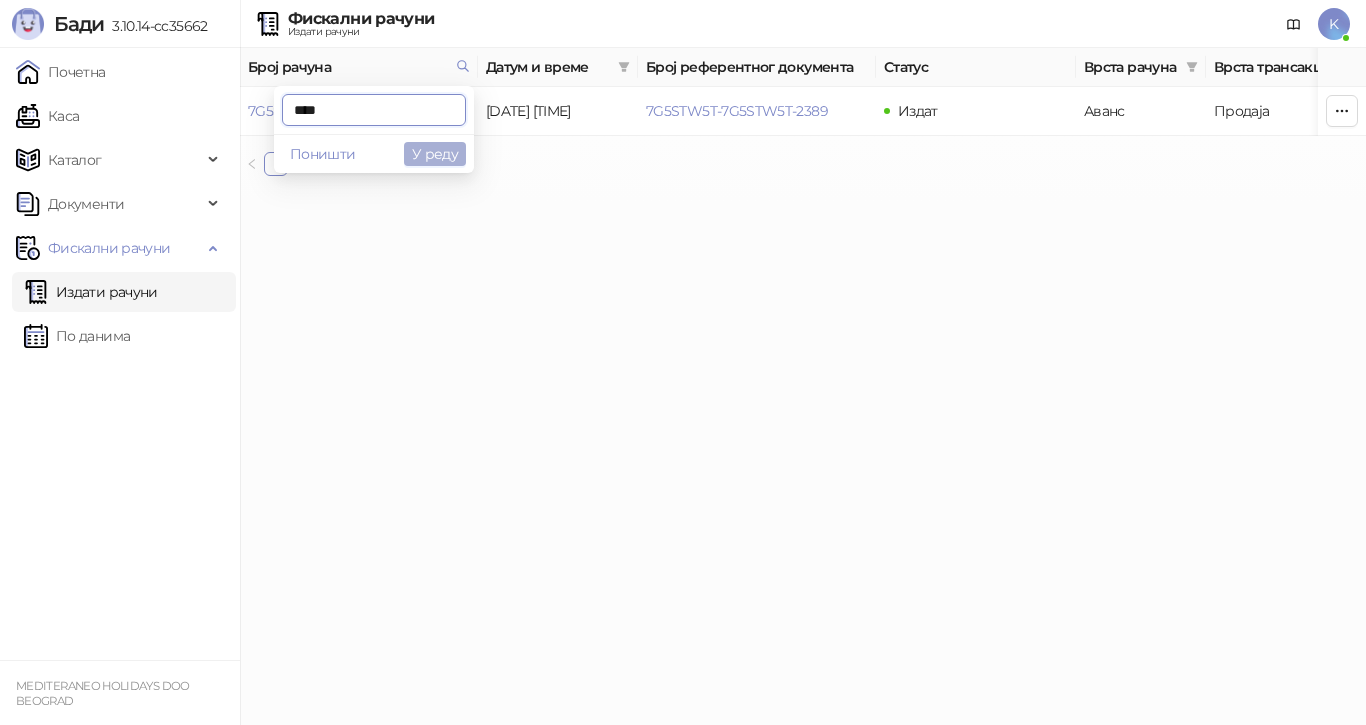 type on "****" 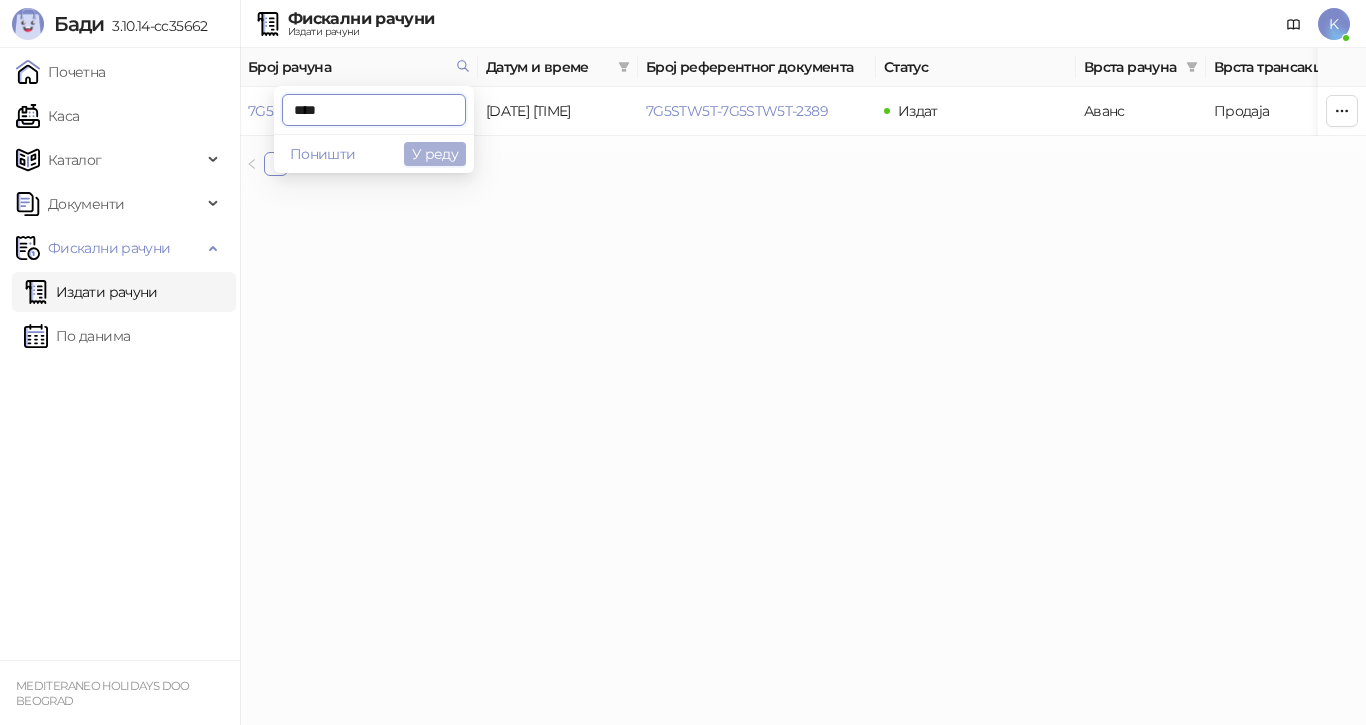 click on "У реду" at bounding box center (435, 154) 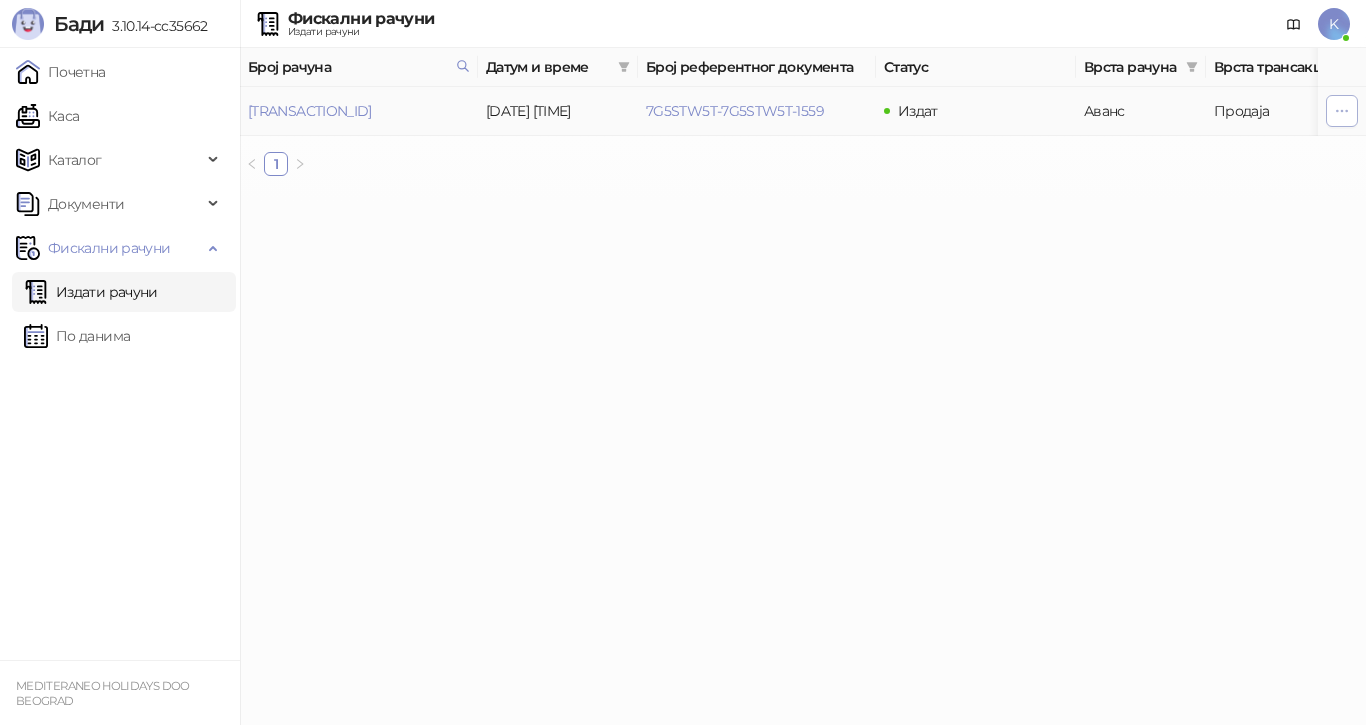 click at bounding box center (1342, 111) 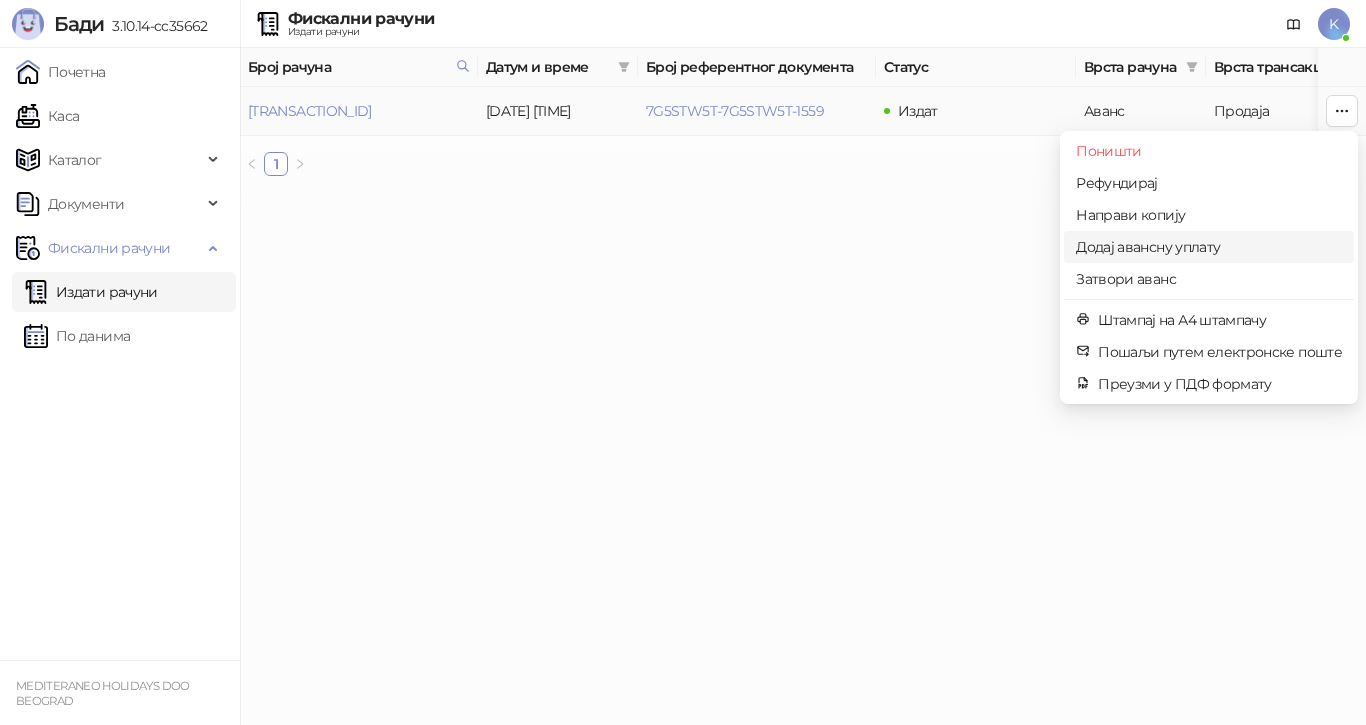 click on "Додај авансну уплату" at bounding box center [1209, 247] 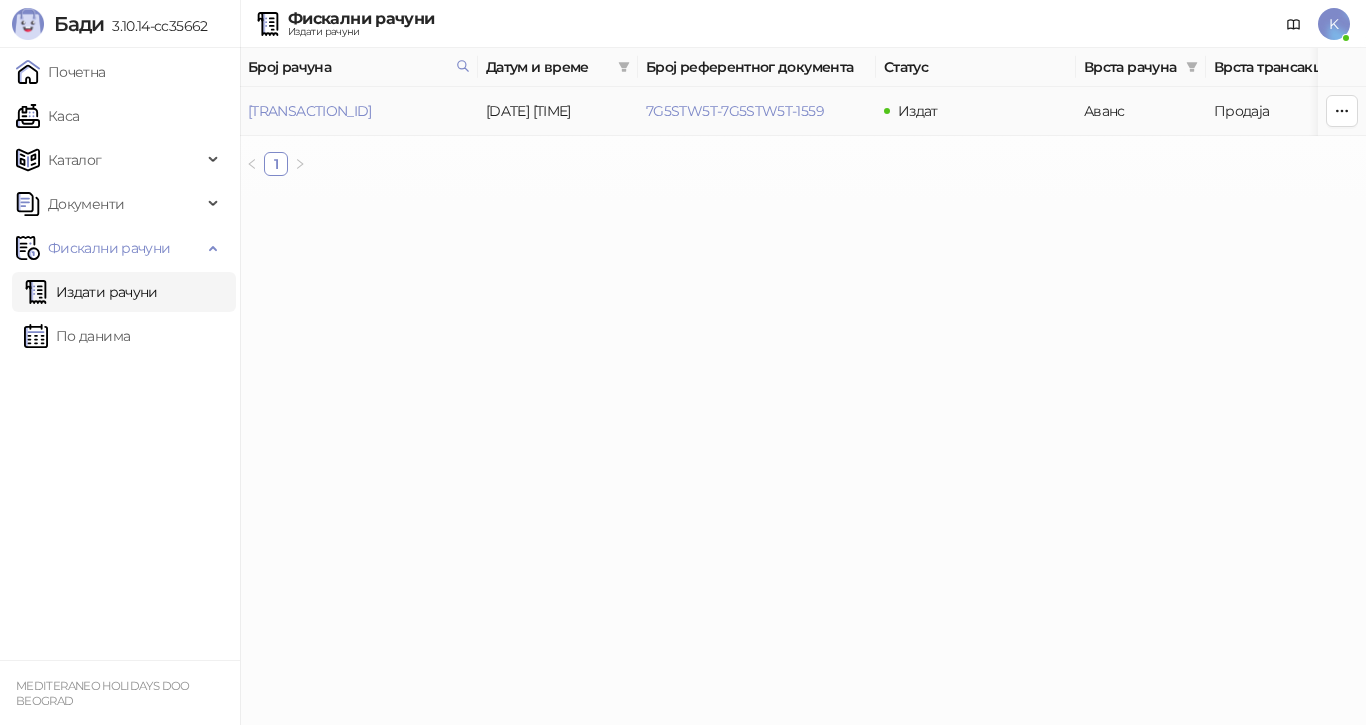 type on "**********" 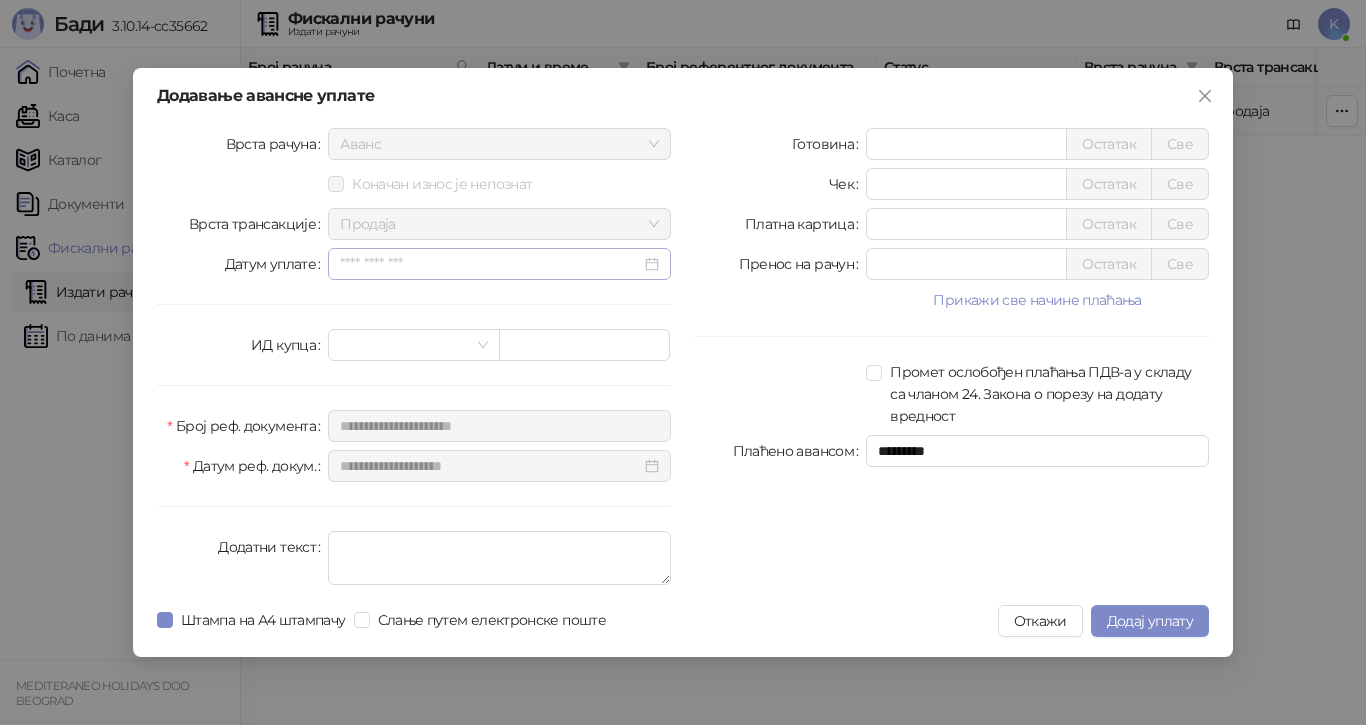 drag, startPoint x: 654, startPoint y: 262, endPoint x: 652, endPoint y: 280, distance: 18.110771 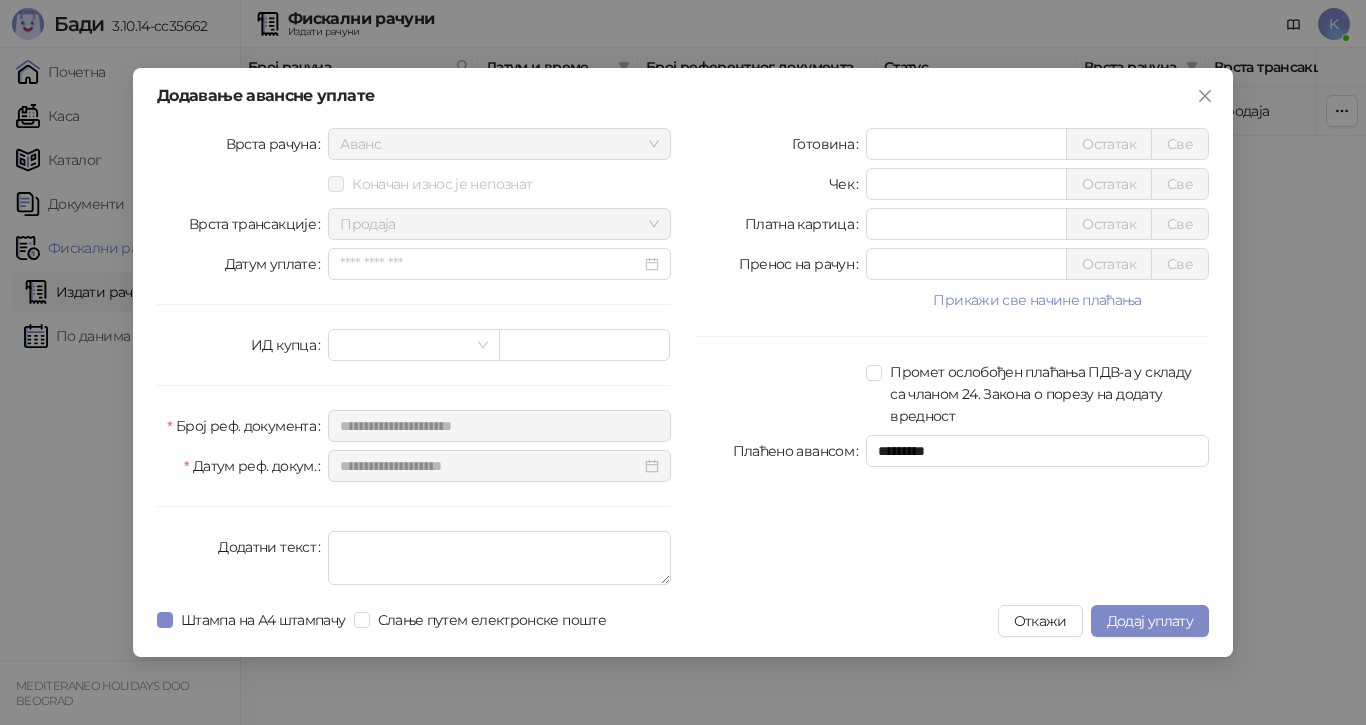 click at bounding box center (499, 264) 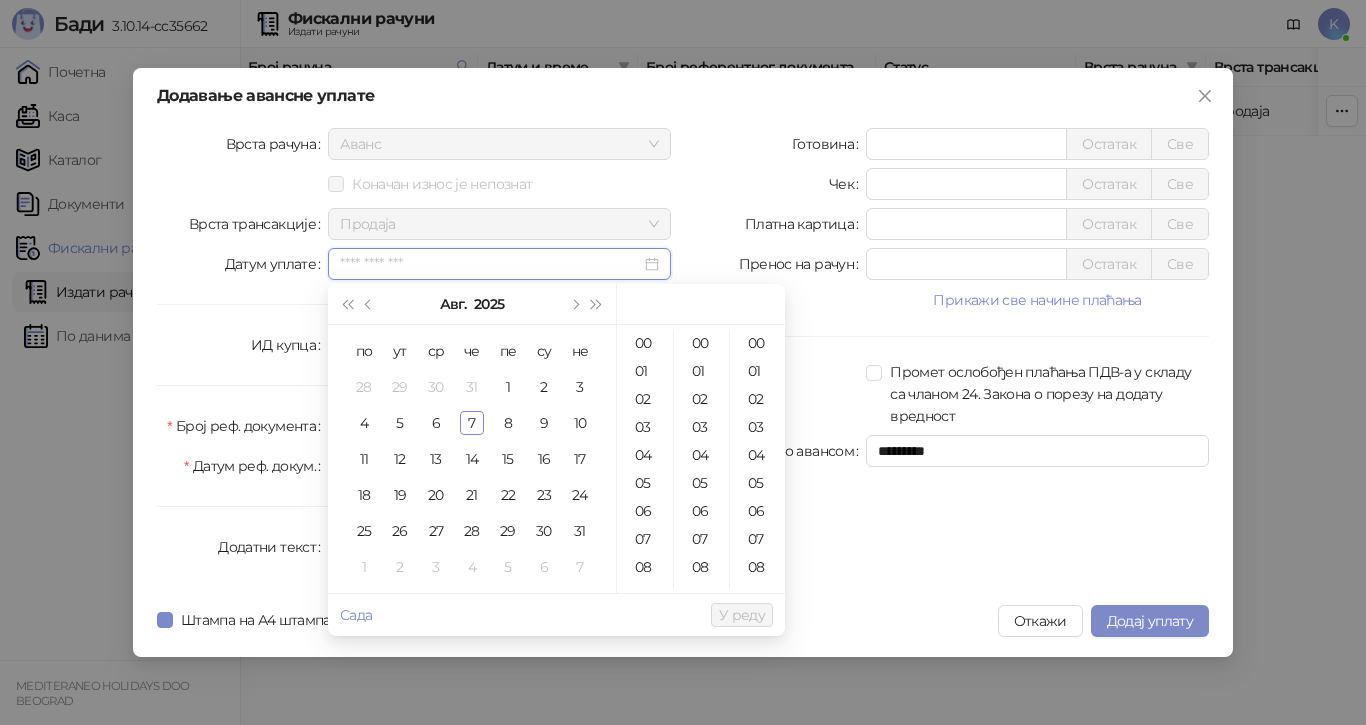 type on "**********" 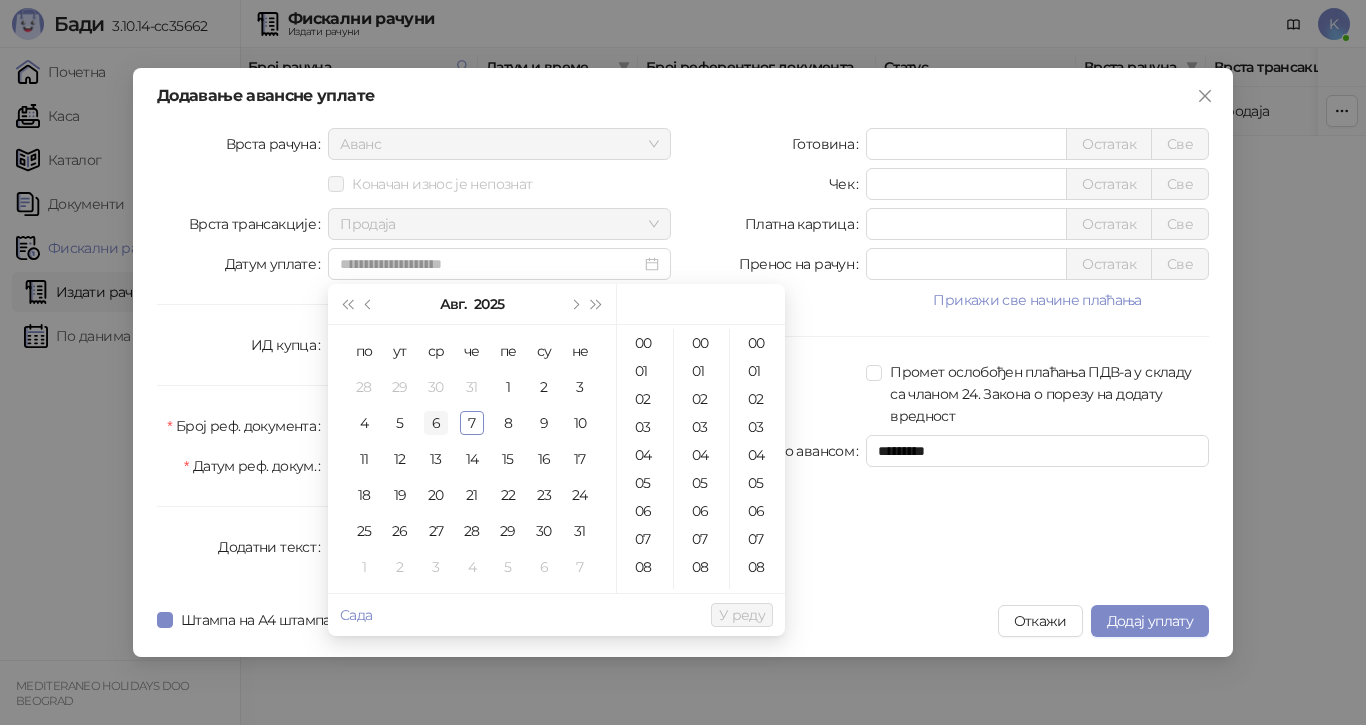 click on "6" at bounding box center (436, 423) 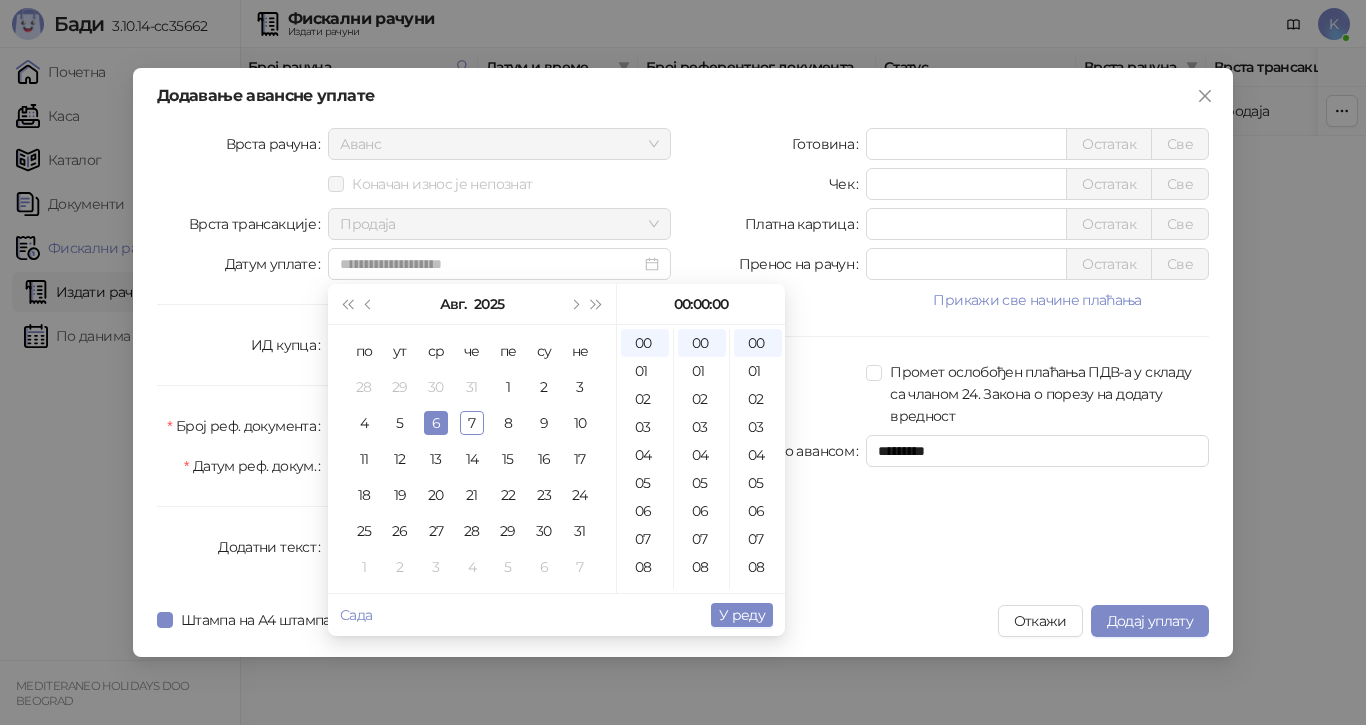 type on "**********" 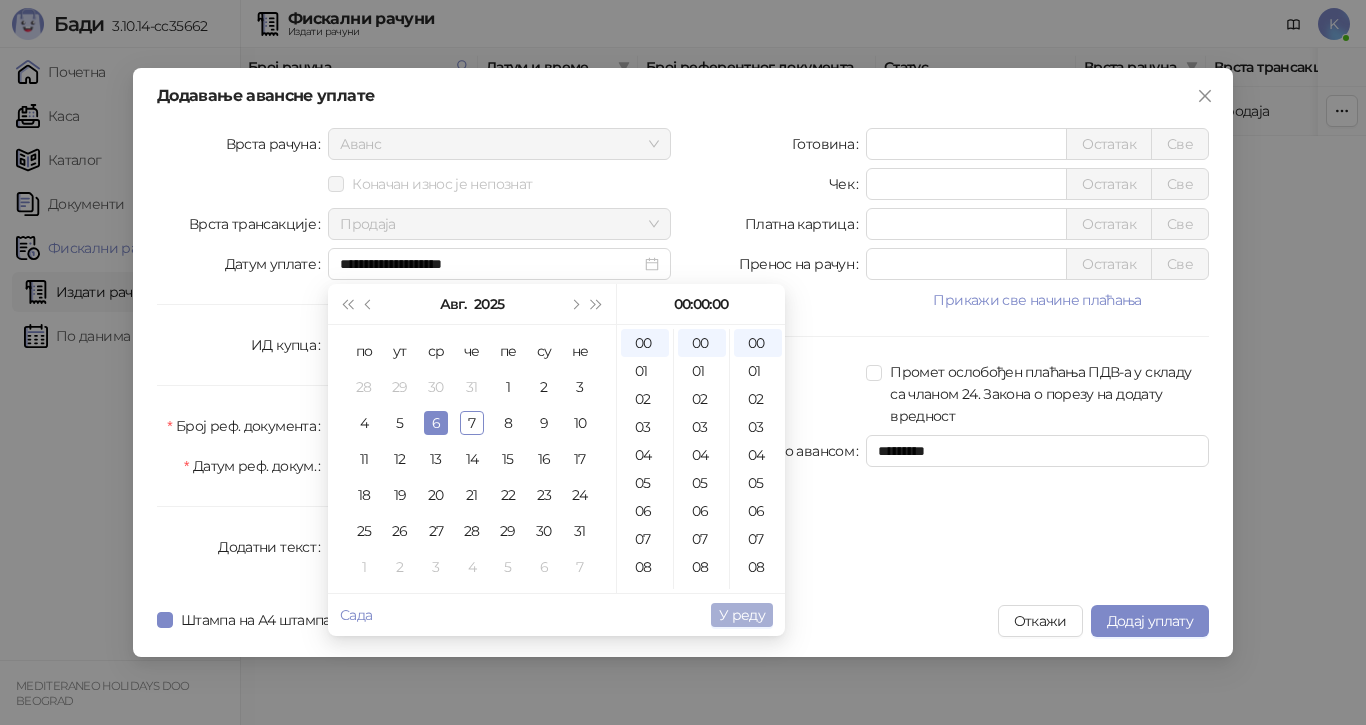 click on "У реду" at bounding box center (742, 615) 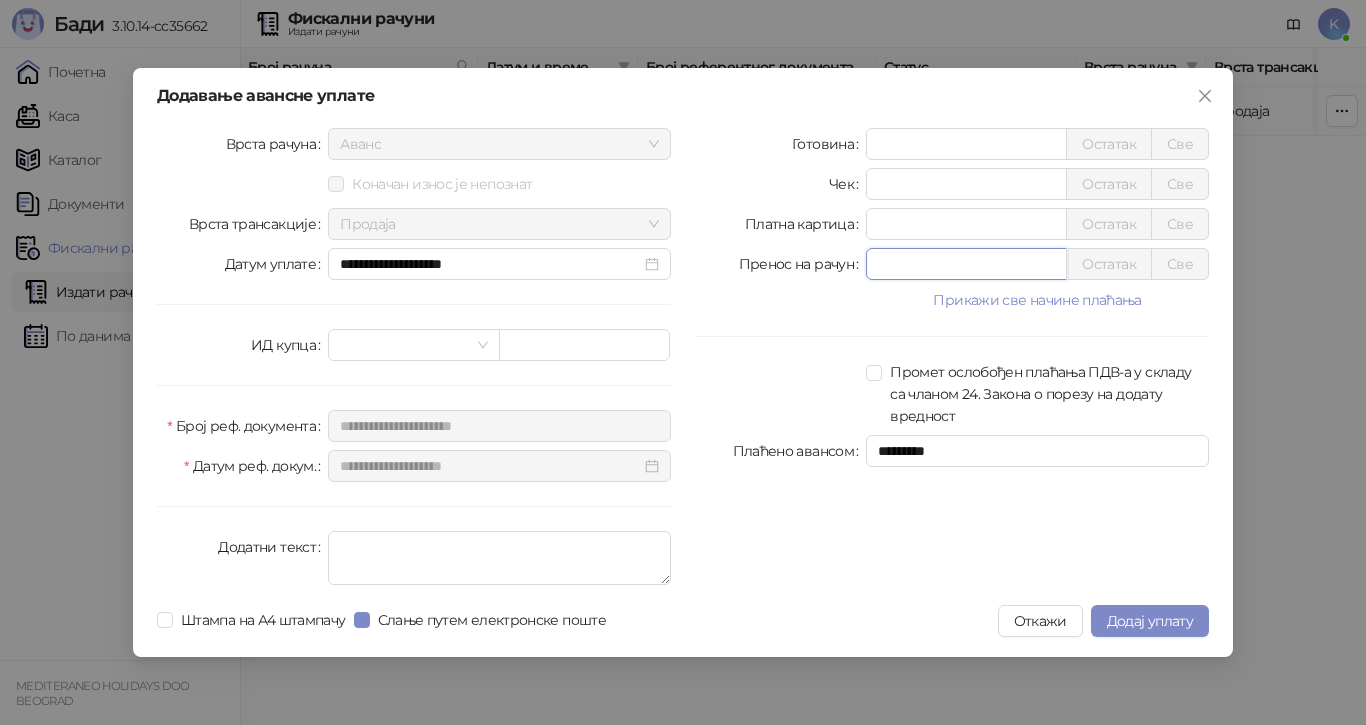 drag, startPoint x: 858, startPoint y: 266, endPoint x: 843, endPoint y: 267, distance: 15.033297 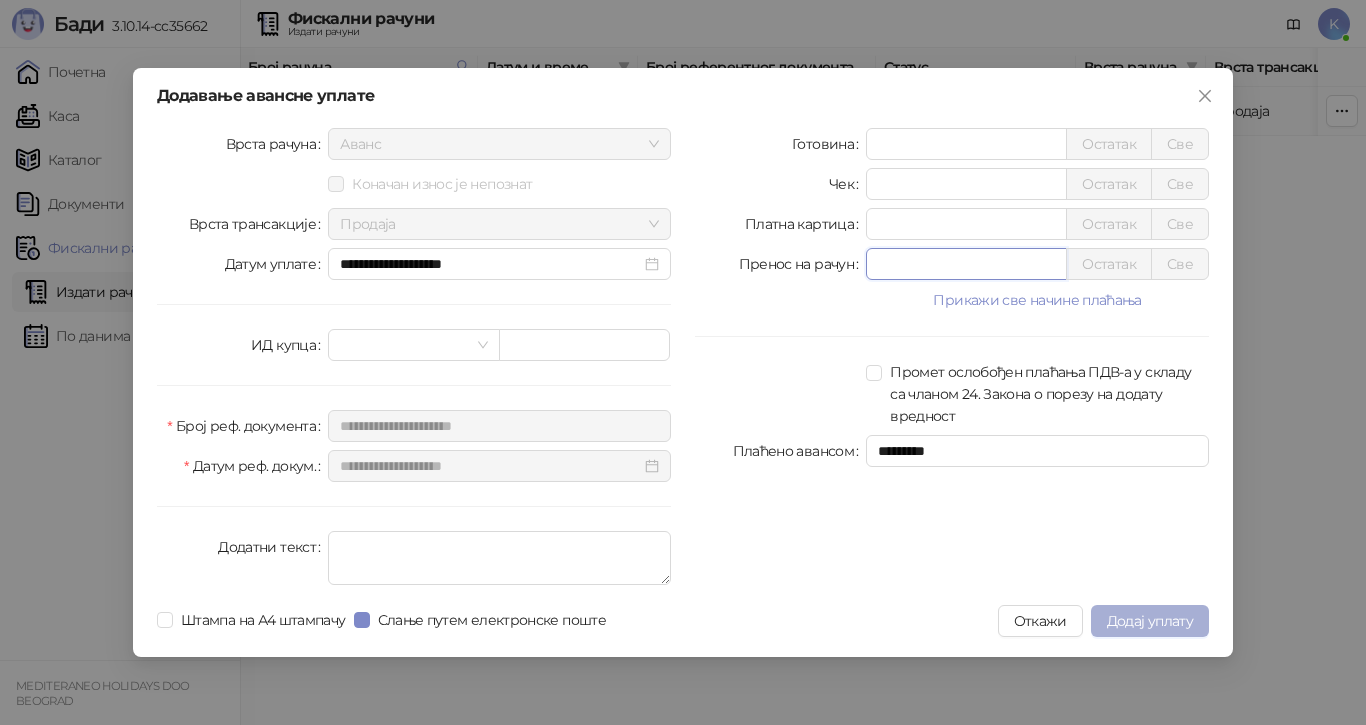 type on "*****" 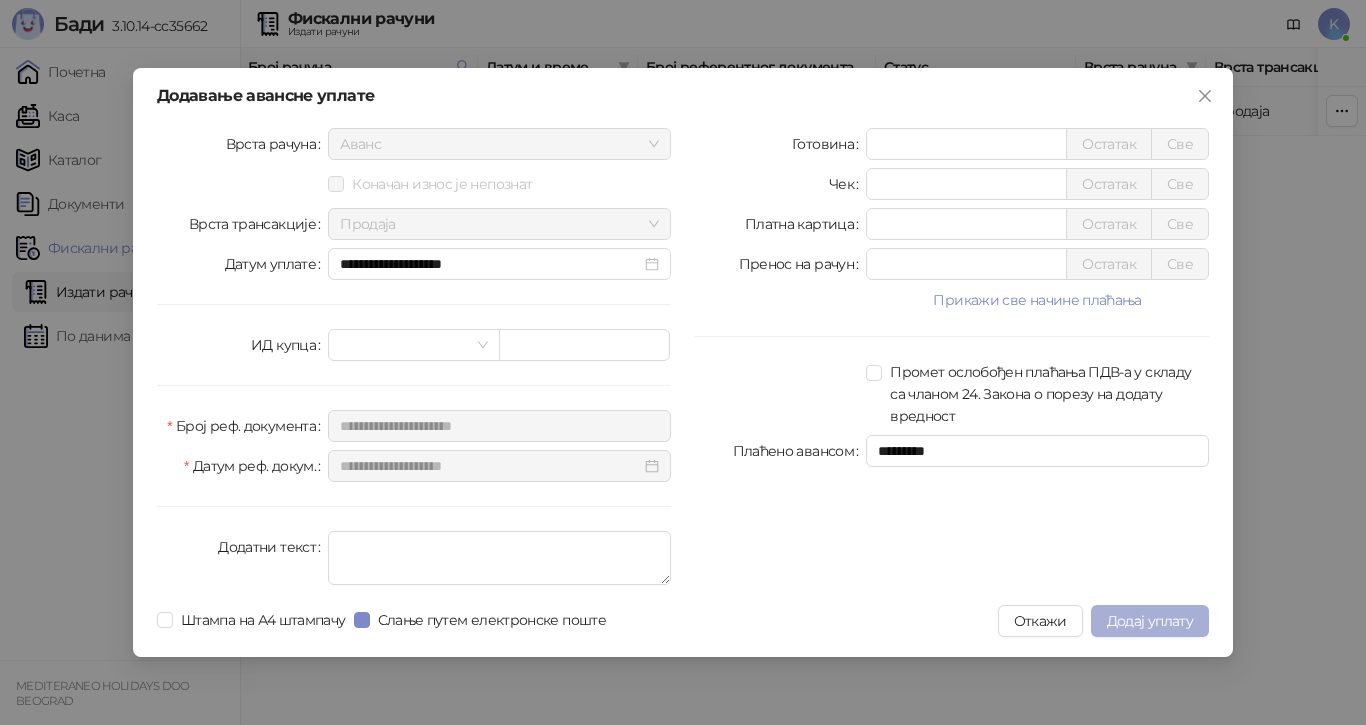 click on "Додај уплату" at bounding box center (1150, 621) 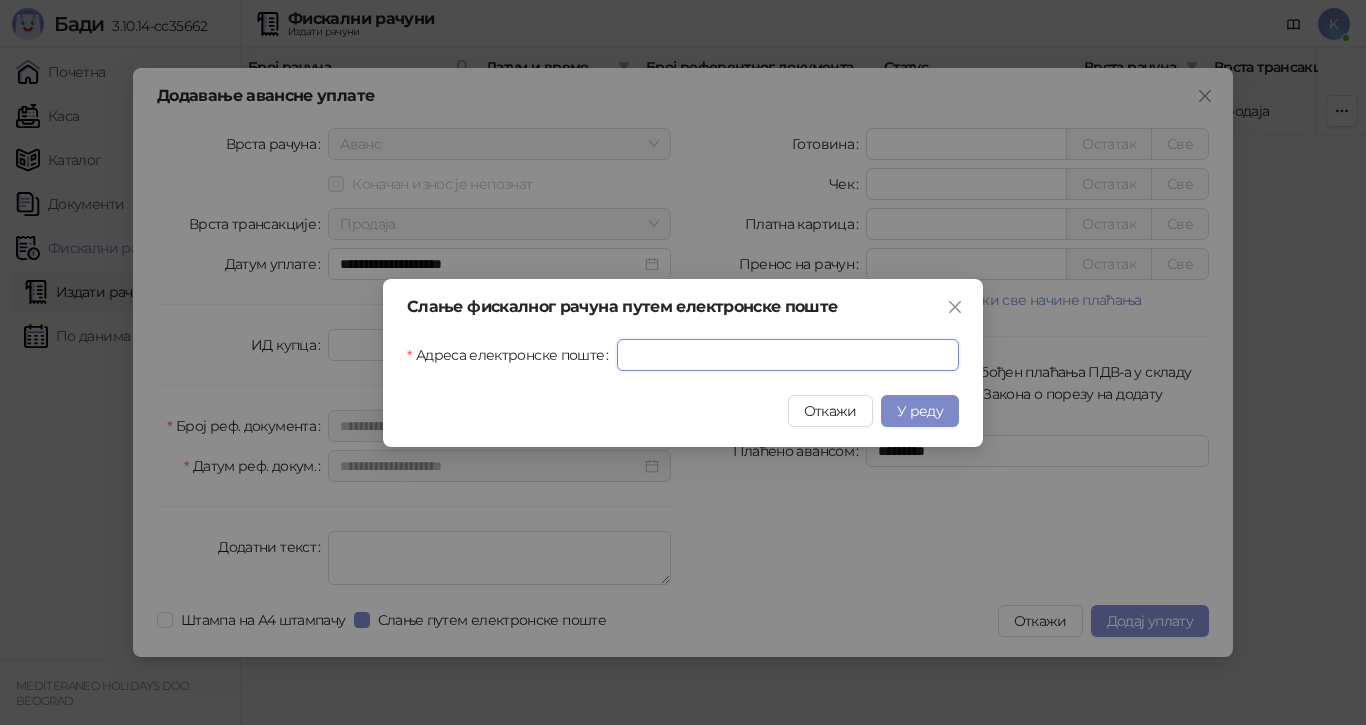 click on "Адреса електронске поште" at bounding box center [788, 355] 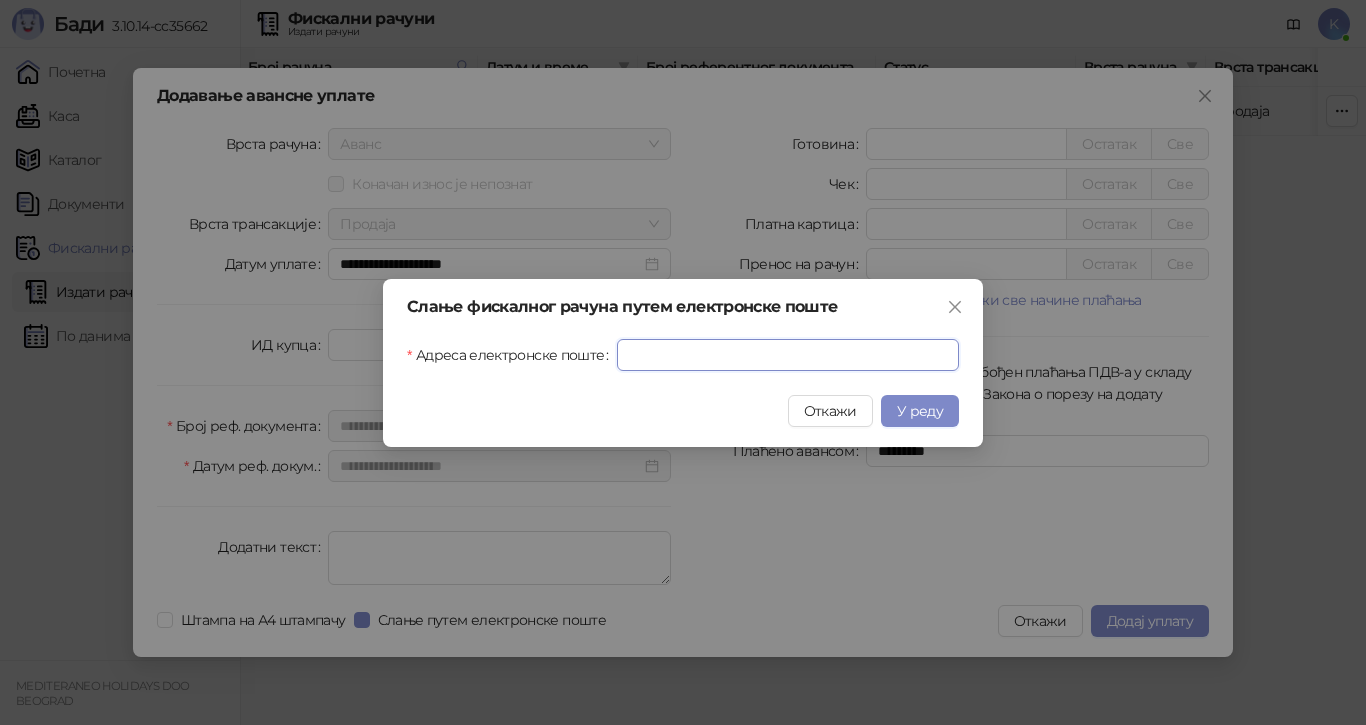 paste on "**********" 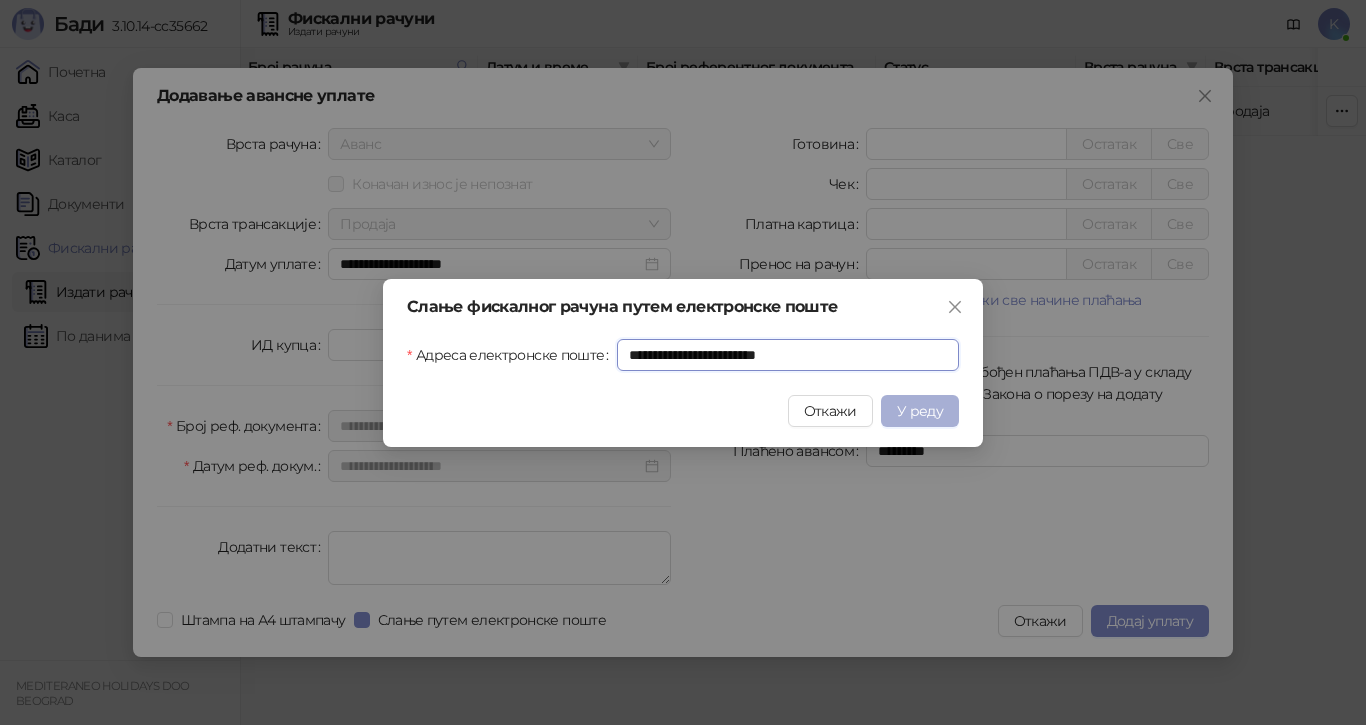 type on "**********" 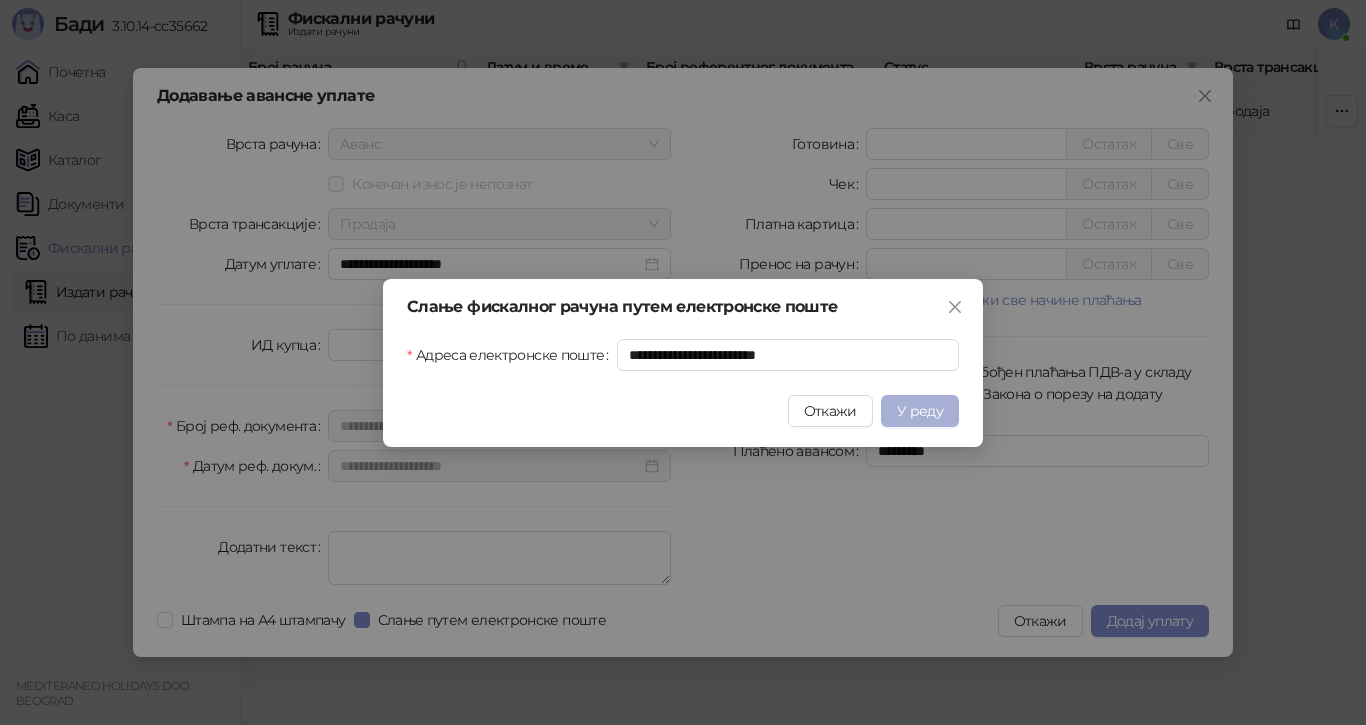 click on "У реду" at bounding box center (920, 411) 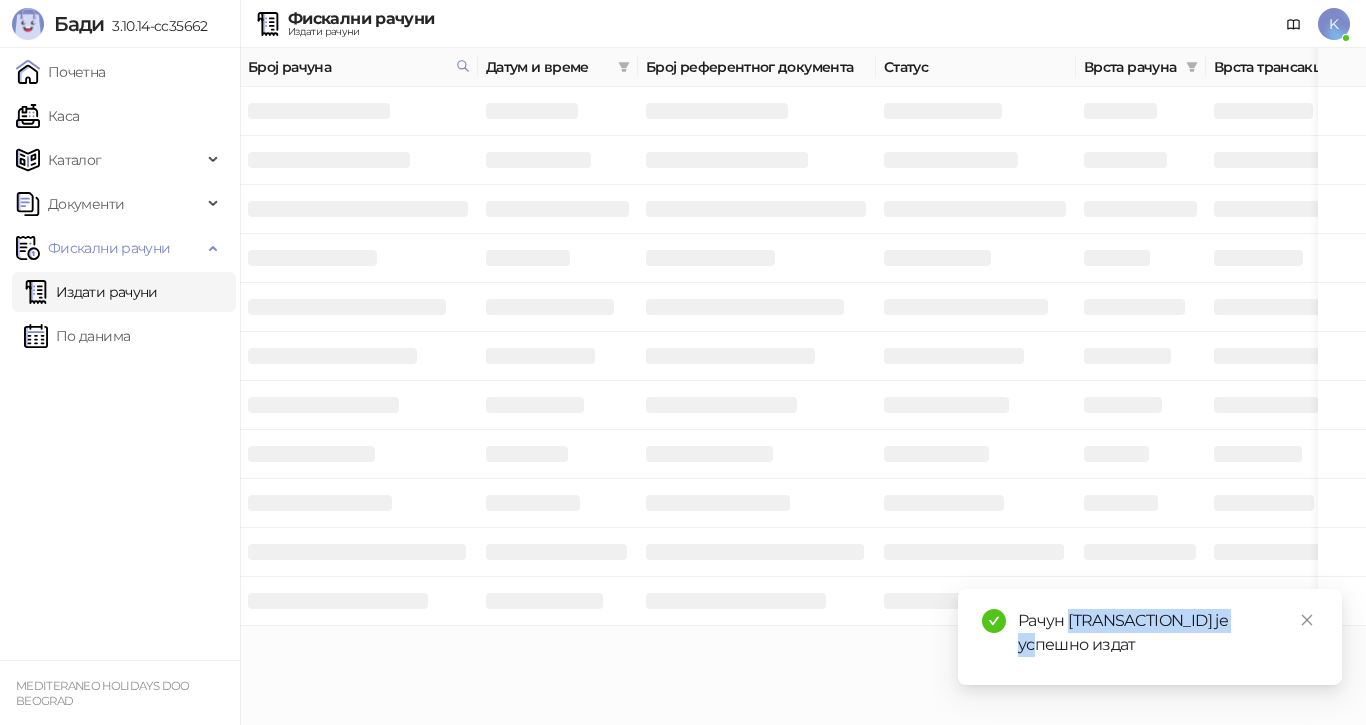 drag, startPoint x: 1267, startPoint y: 623, endPoint x: 1068, endPoint y: 620, distance: 199.02261 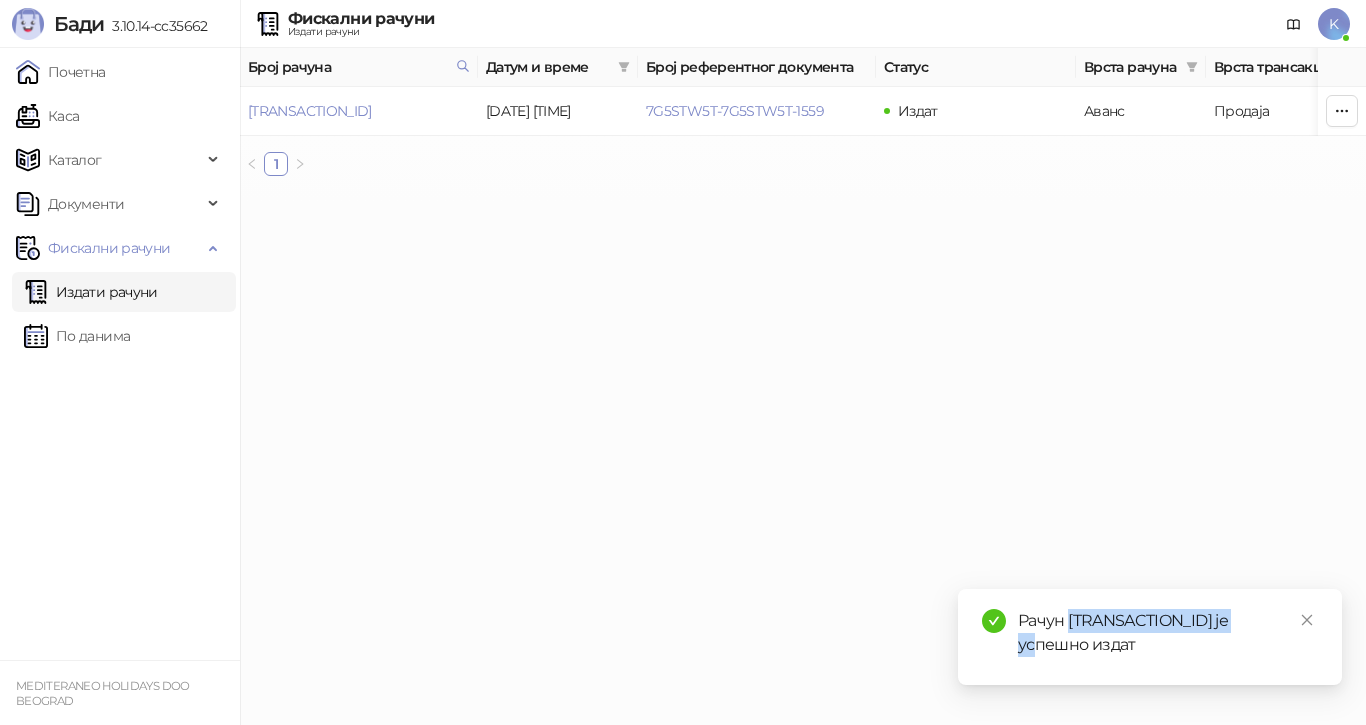 copy on "[TRANSACTION_ID]" 